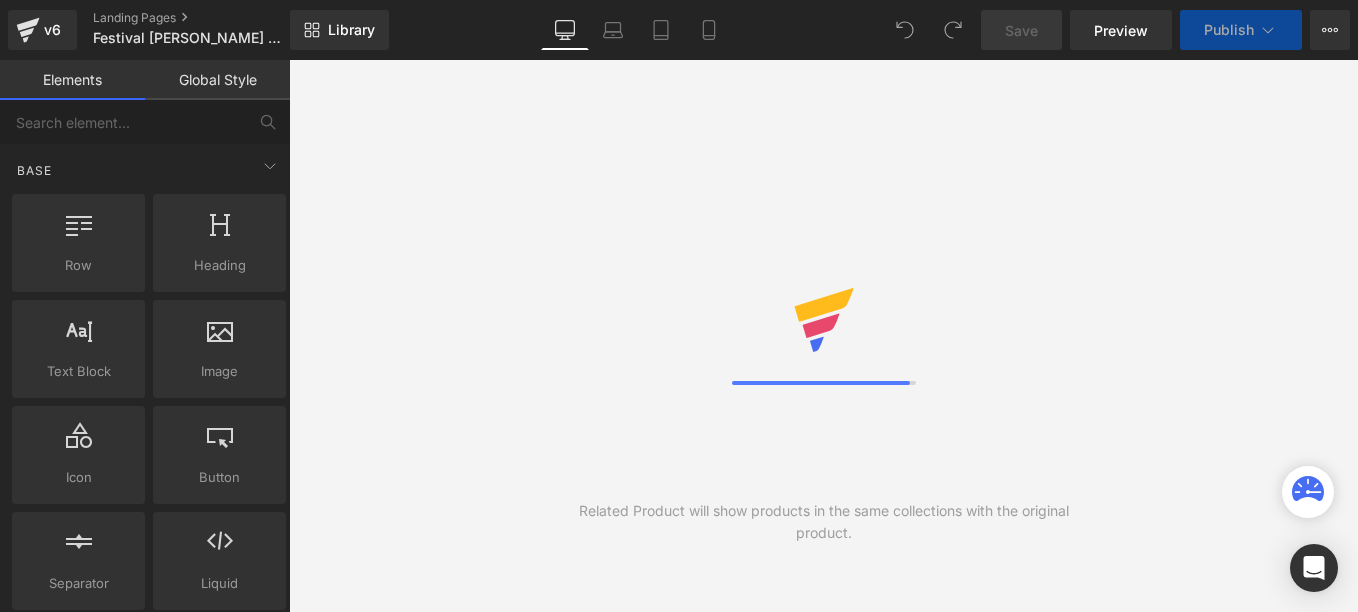 scroll, scrollTop: 0, scrollLeft: 0, axis: both 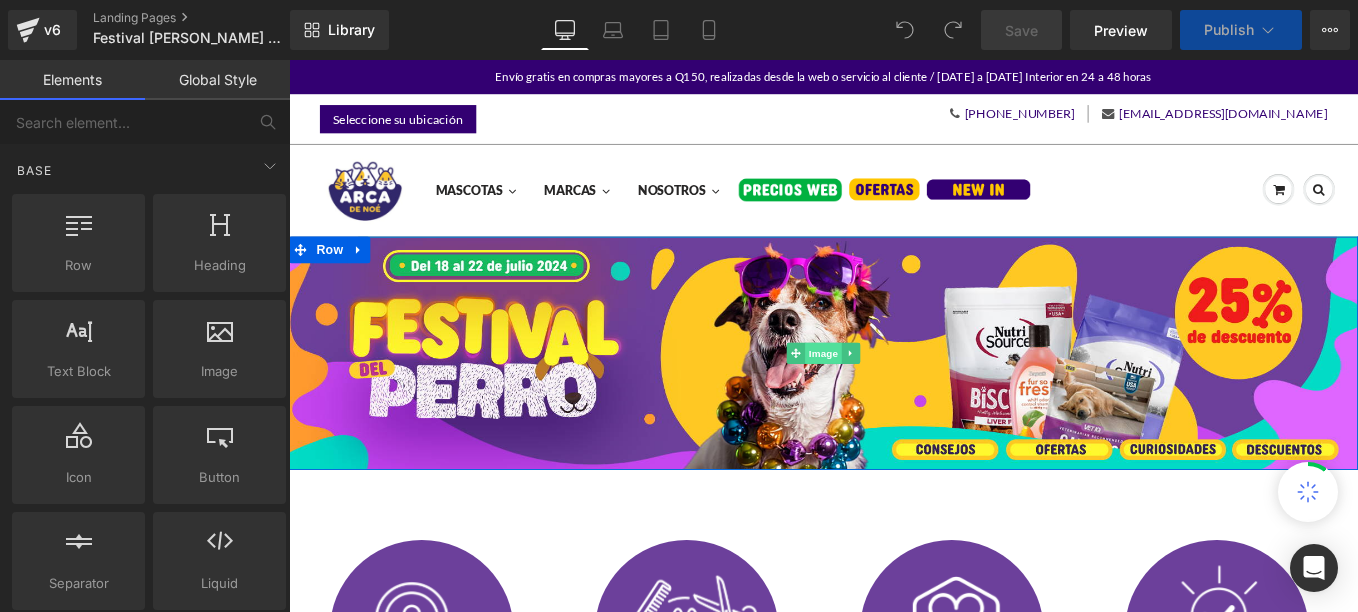 click on "Image" at bounding box center [894, 392] 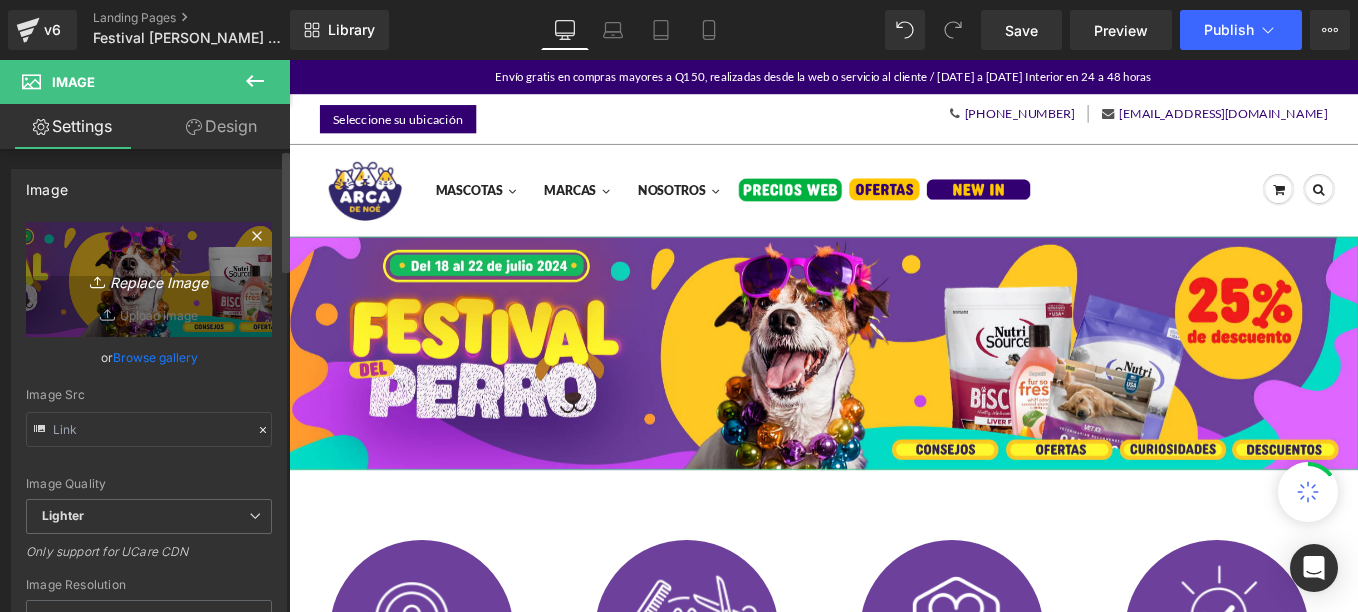 click on "Replace Image" at bounding box center [149, 279] 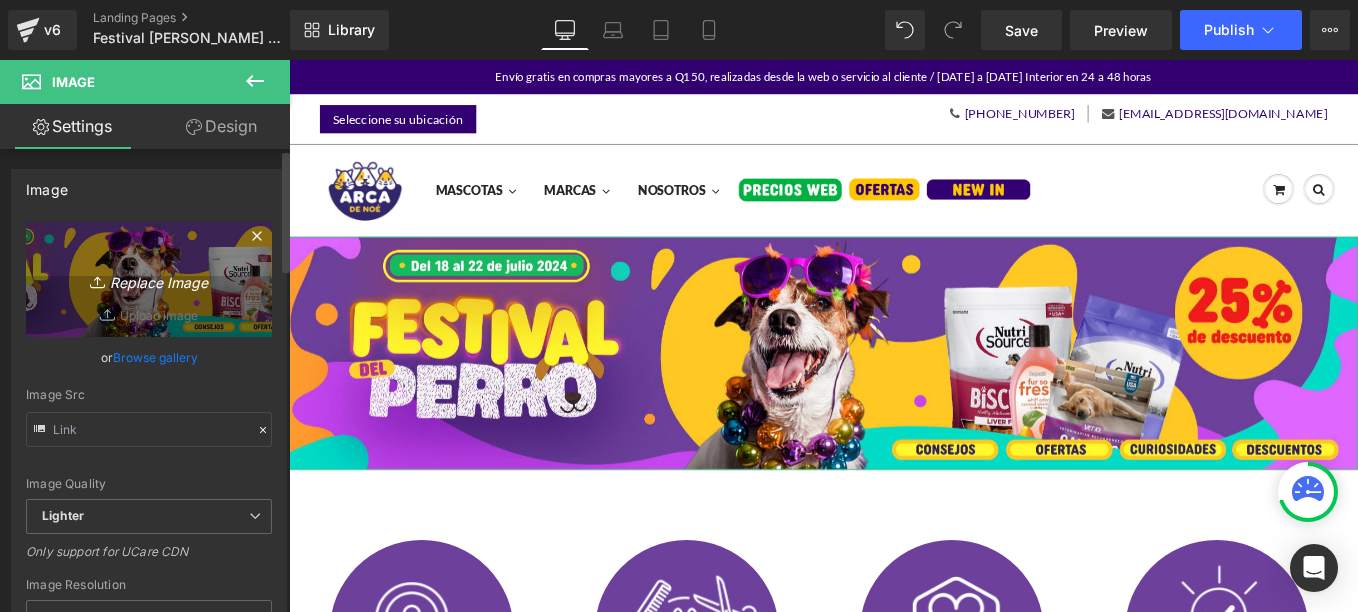 type on "C:\fakepath\banner desktop landing.jpg" 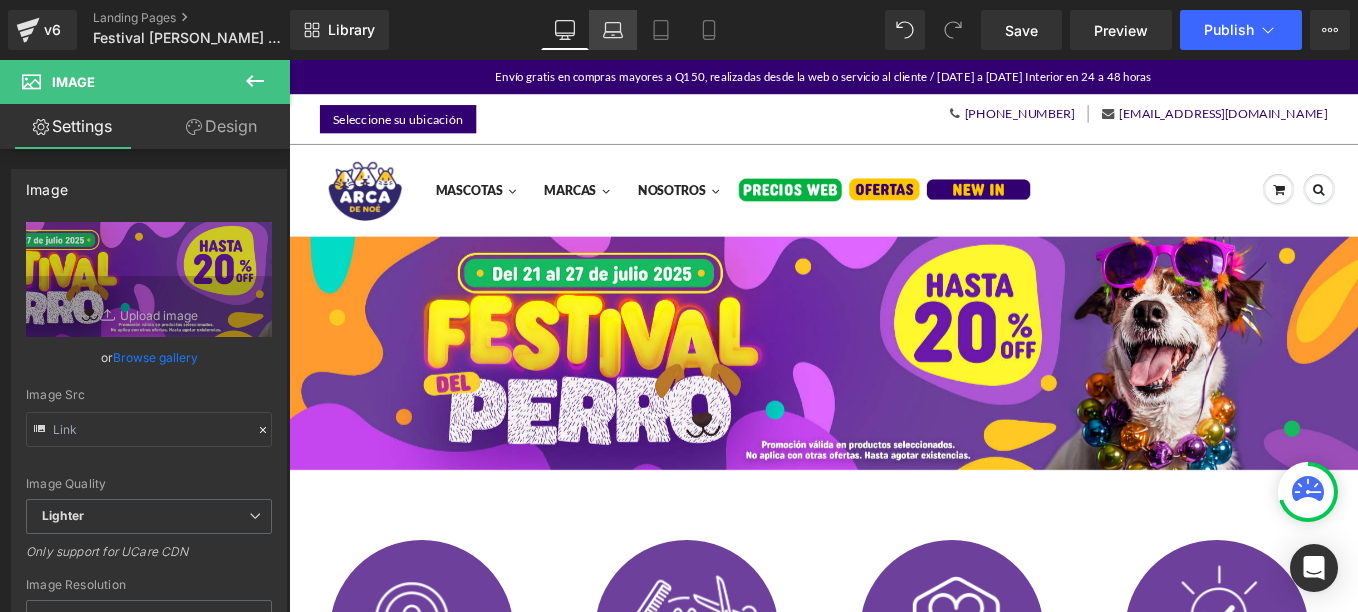 click 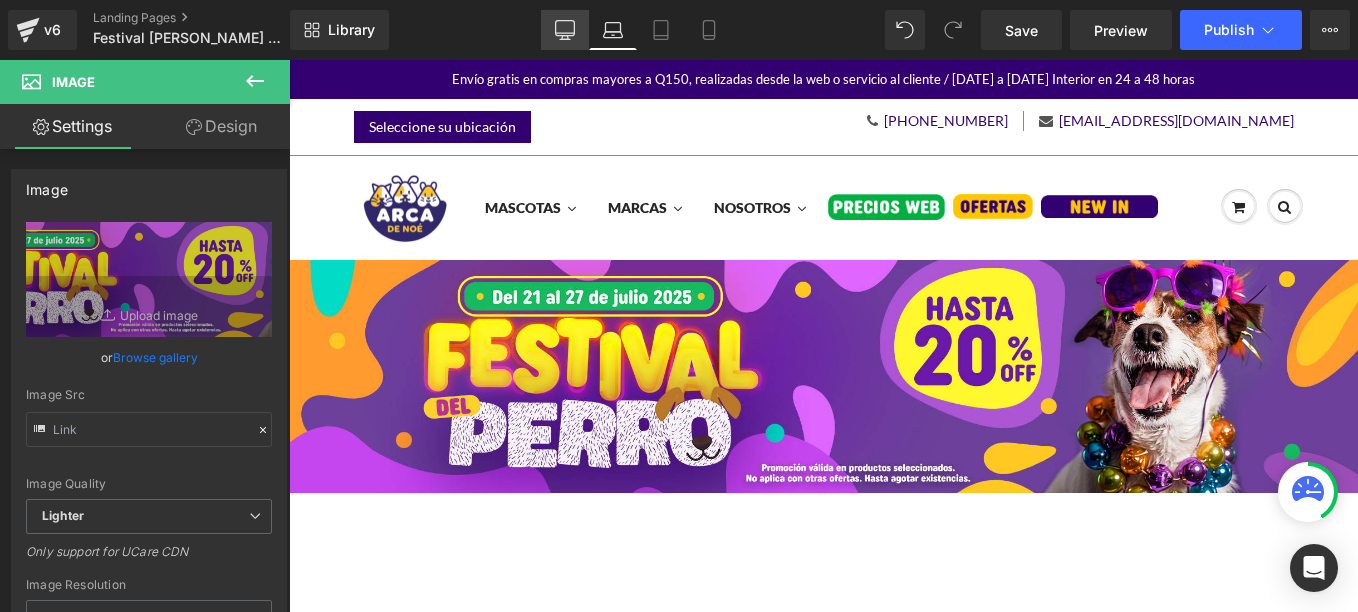 click 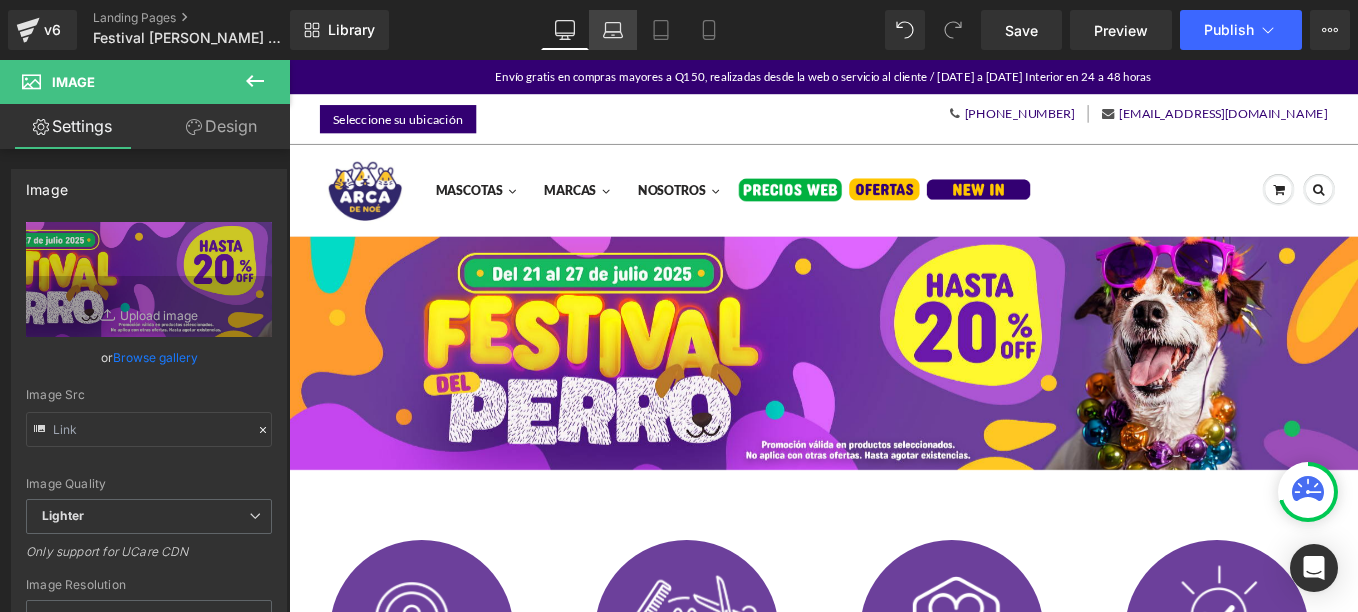 click 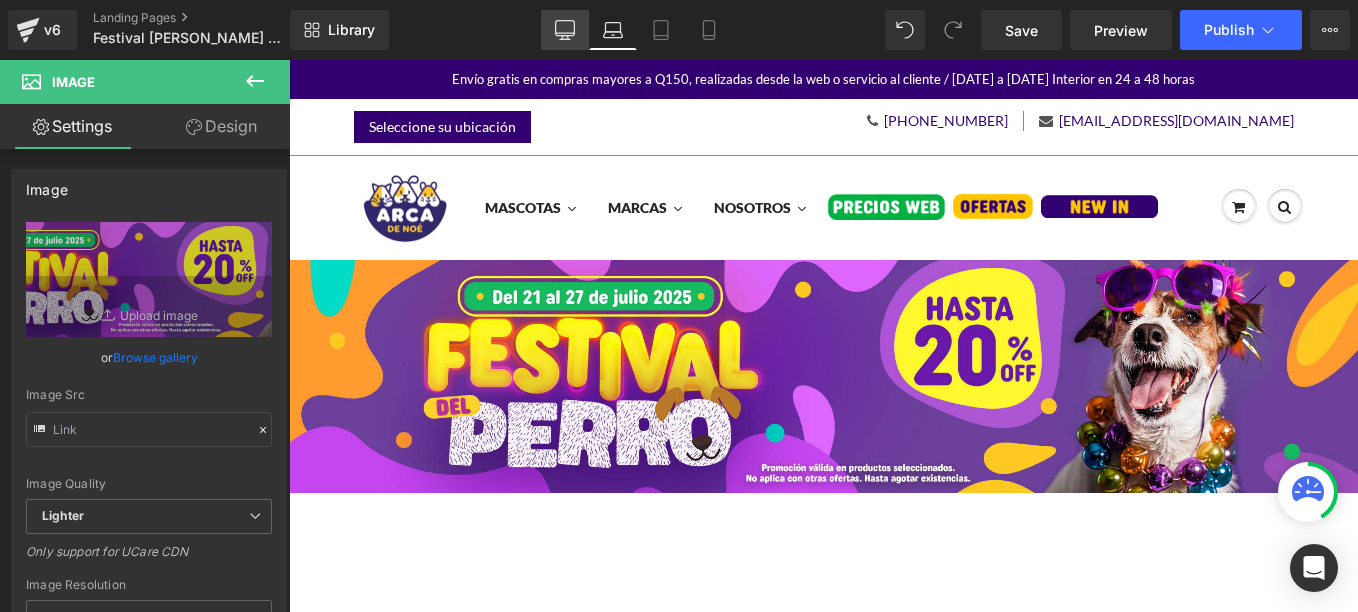 click 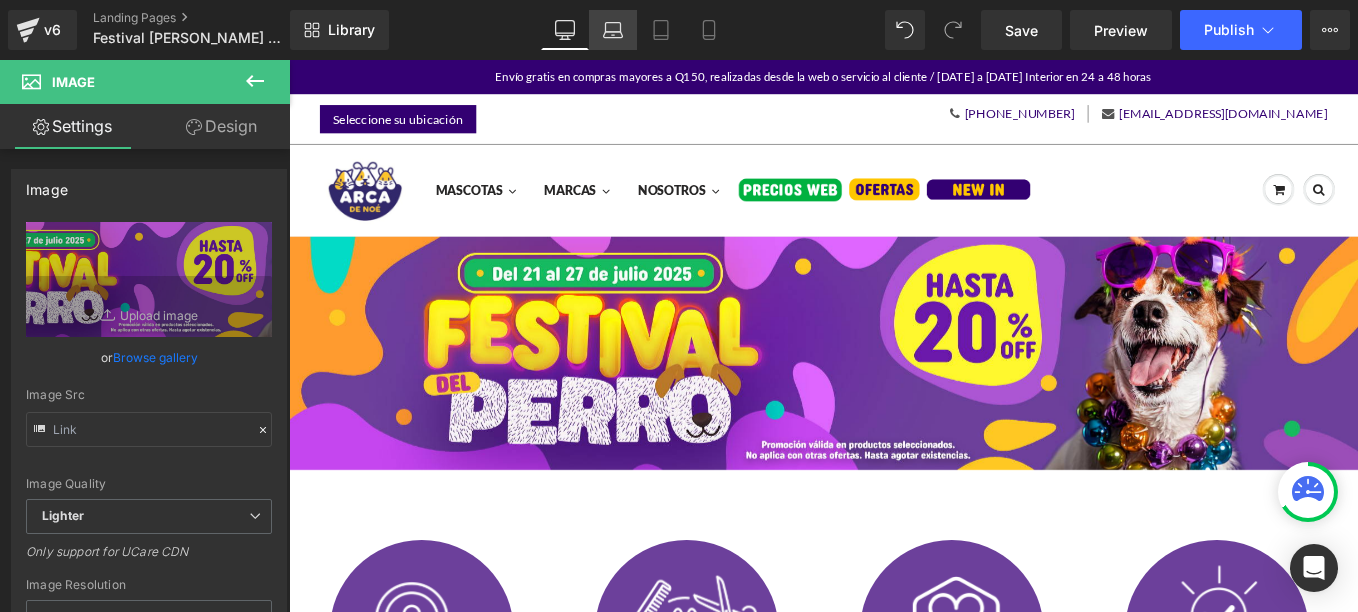 click 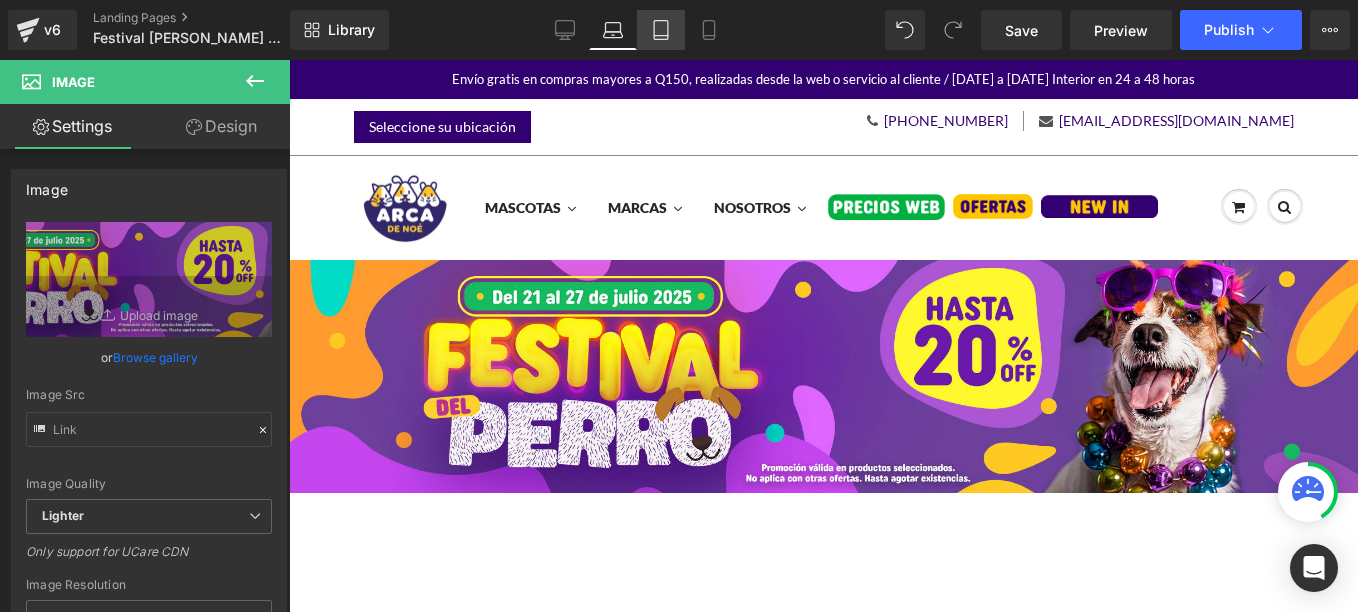 click 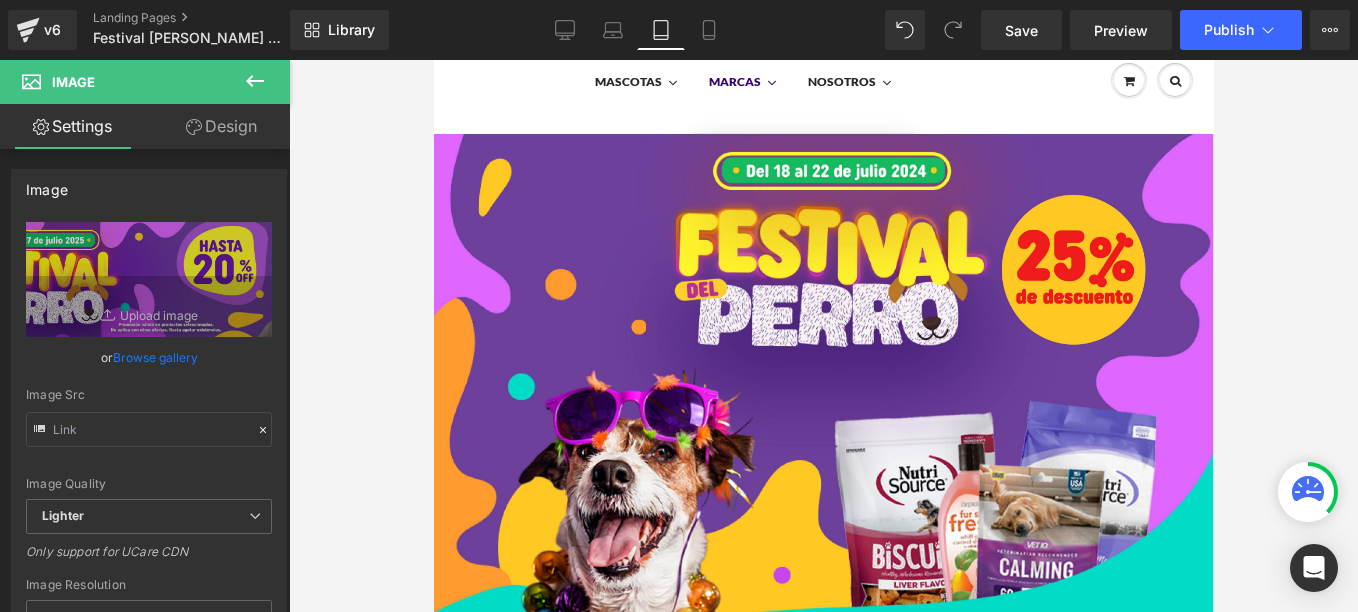 scroll, scrollTop: 200, scrollLeft: 0, axis: vertical 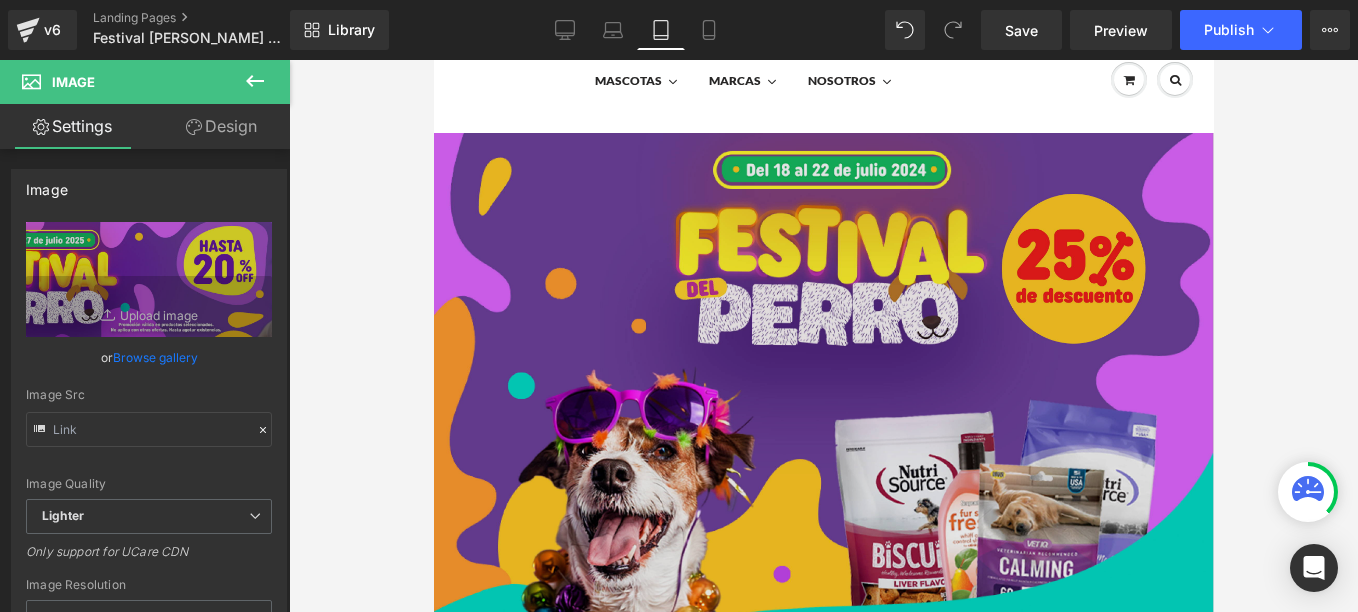click at bounding box center [823, 406] 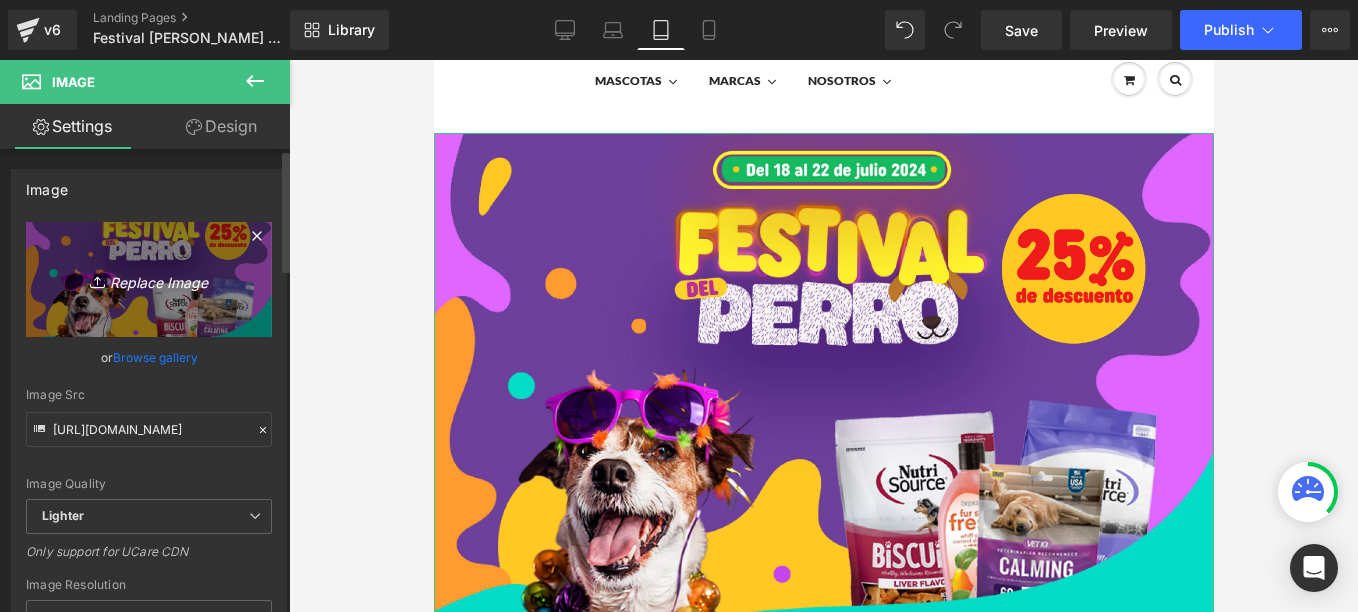 click on "Replace Image" at bounding box center (149, 279) 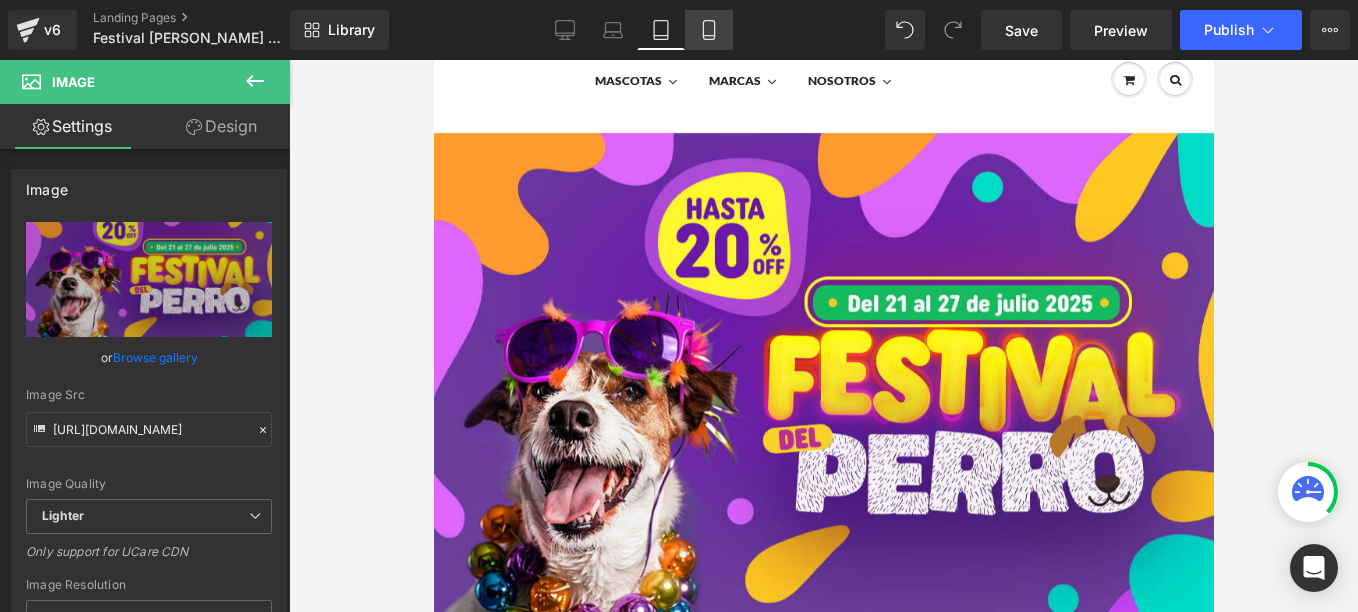 click on "Mobile" at bounding box center (709, 30) 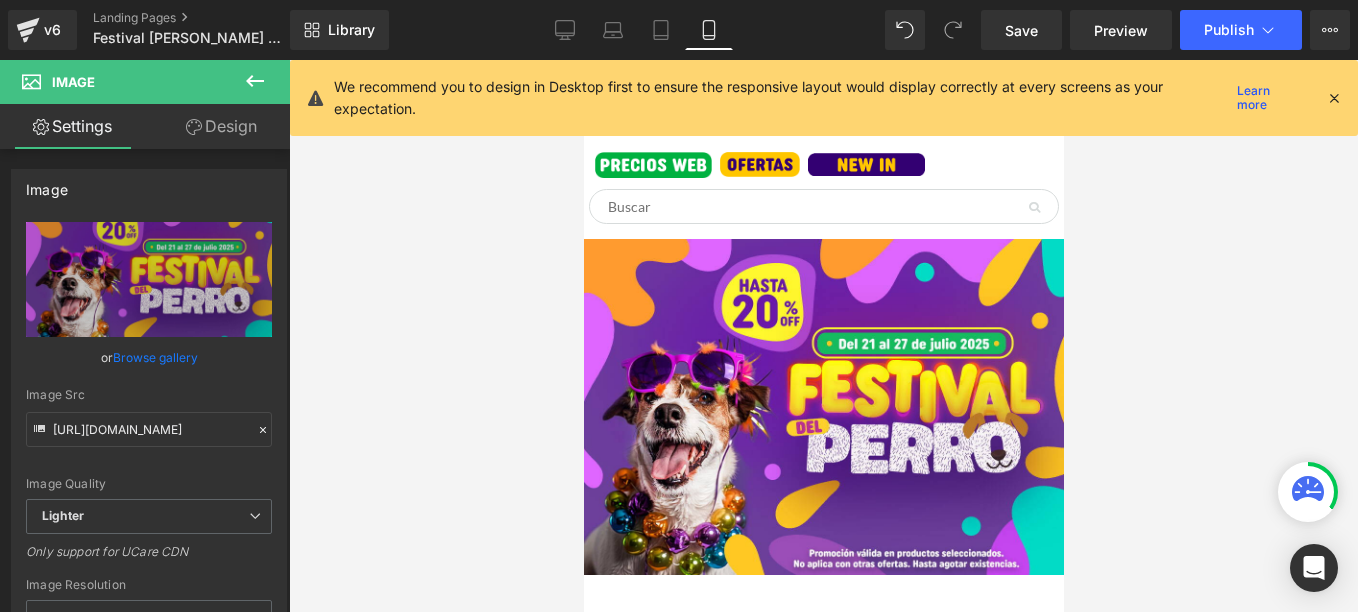 scroll, scrollTop: 306, scrollLeft: 0, axis: vertical 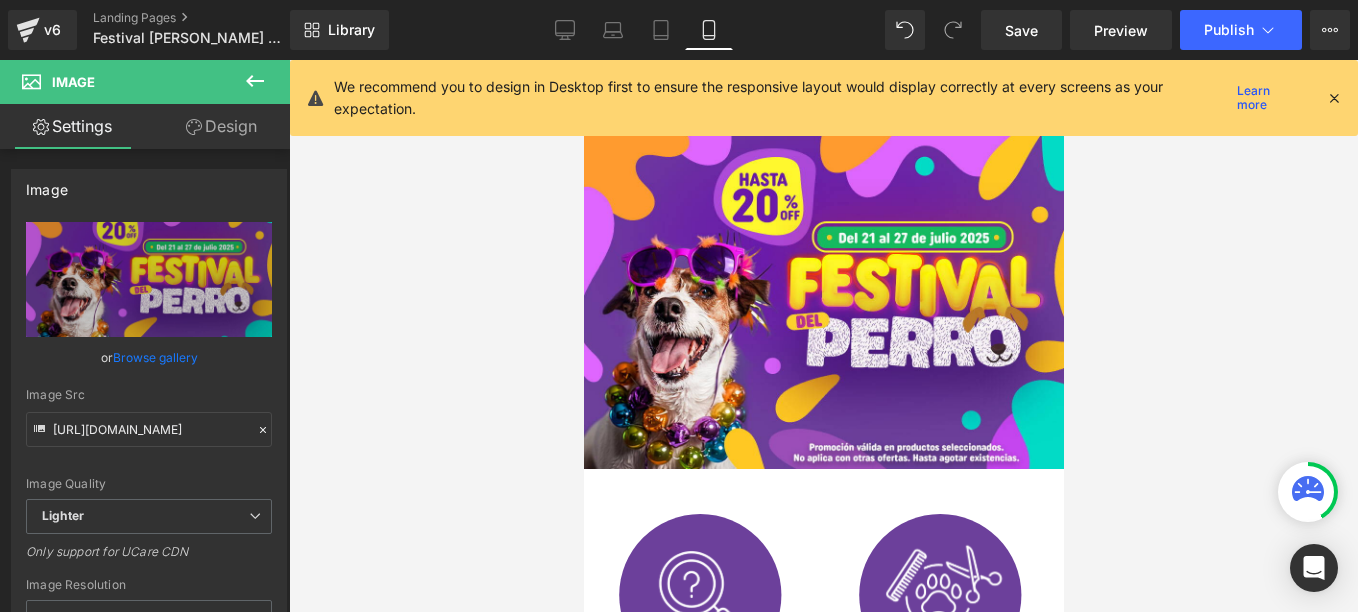 click at bounding box center [1334, 98] 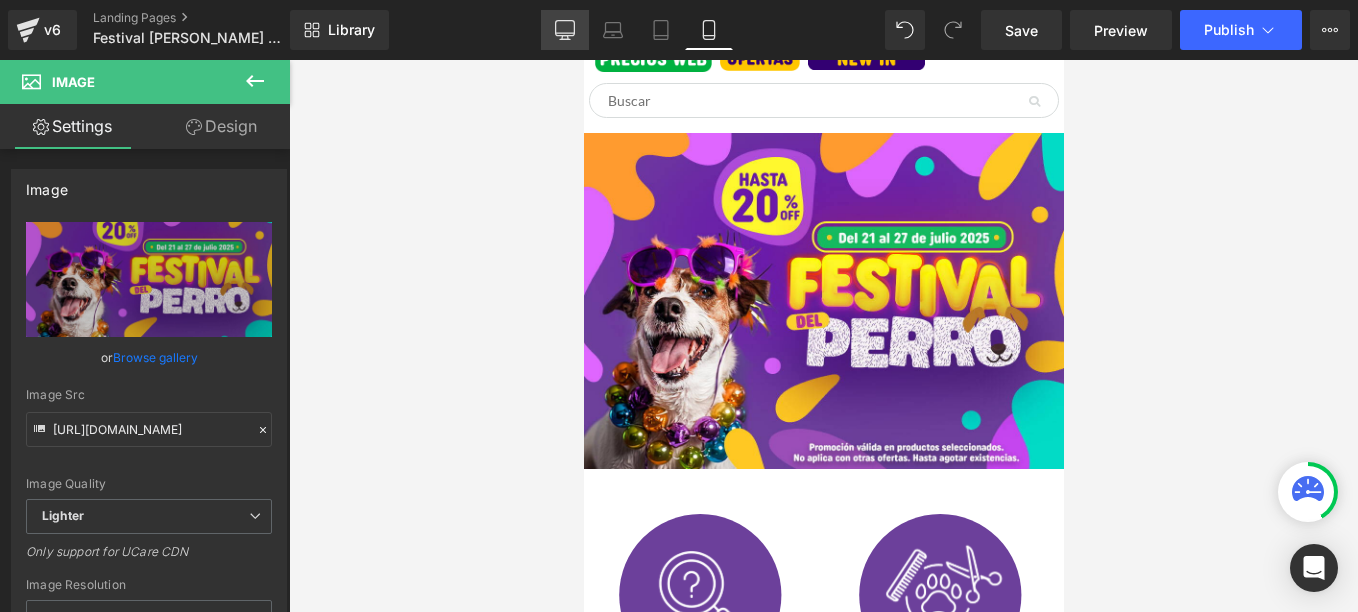 click on "Desktop" at bounding box center (565, 30) 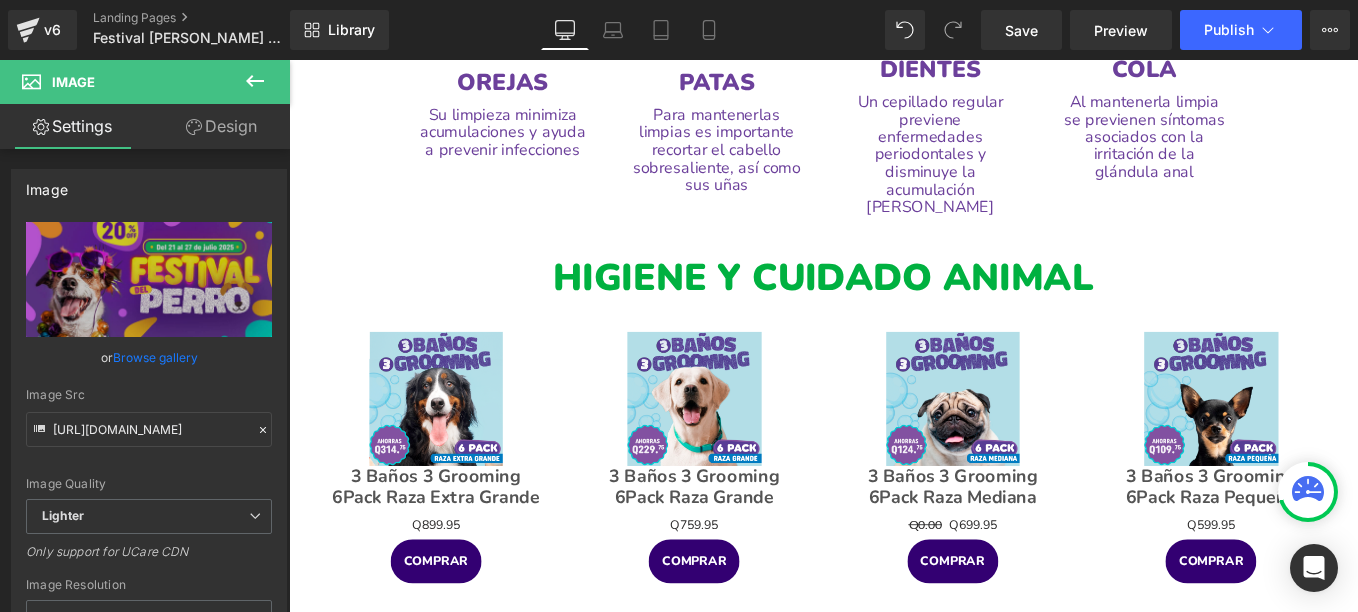 scroll, scrollTop: 1900, scrollLeft: 0, axis: vertical 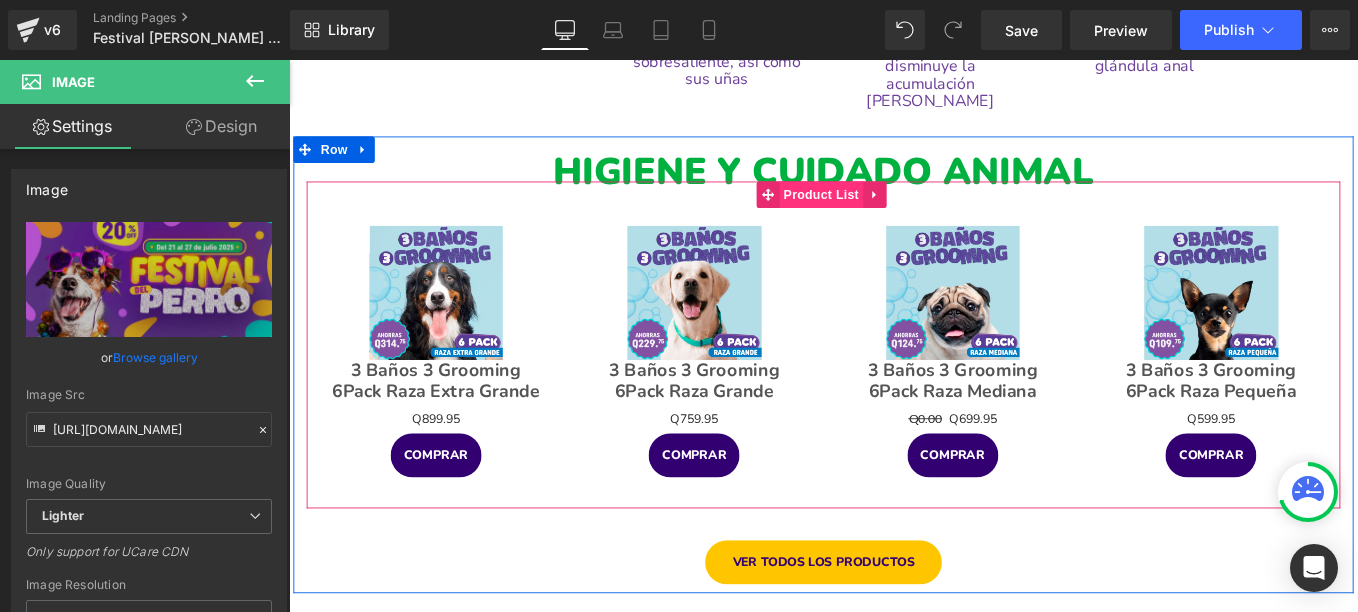 click on "Product List" at bounding box center (891, 213) 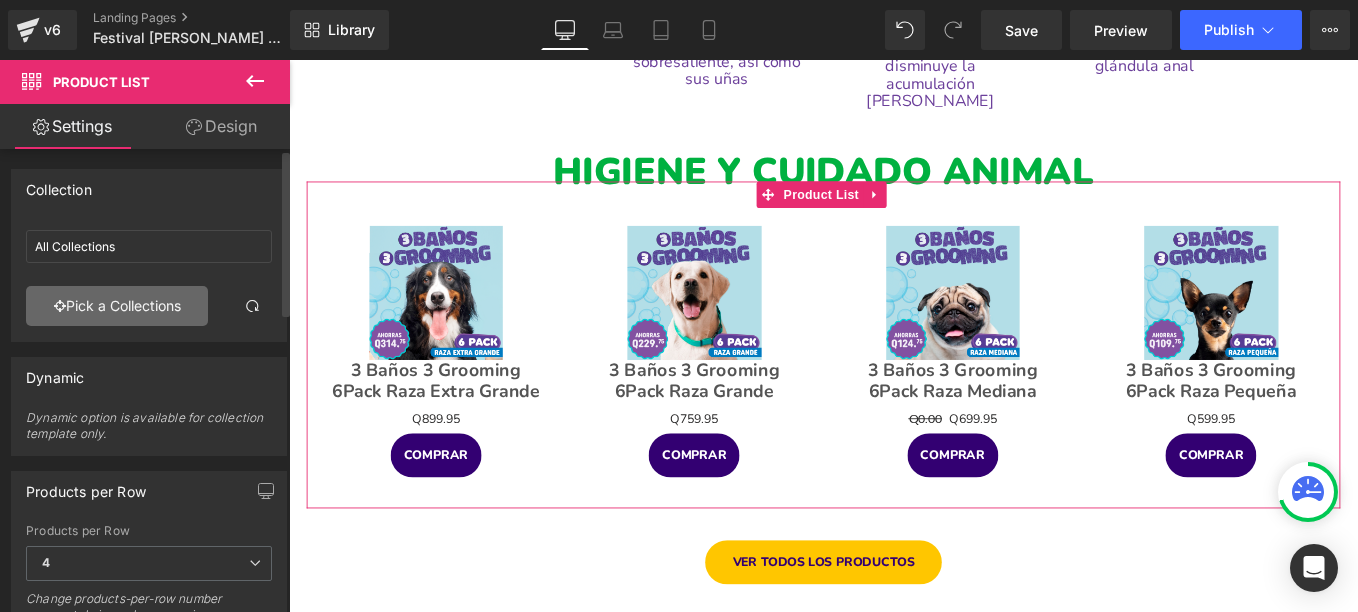 click on "Pick a Collections" at bounding box center [117, 306] 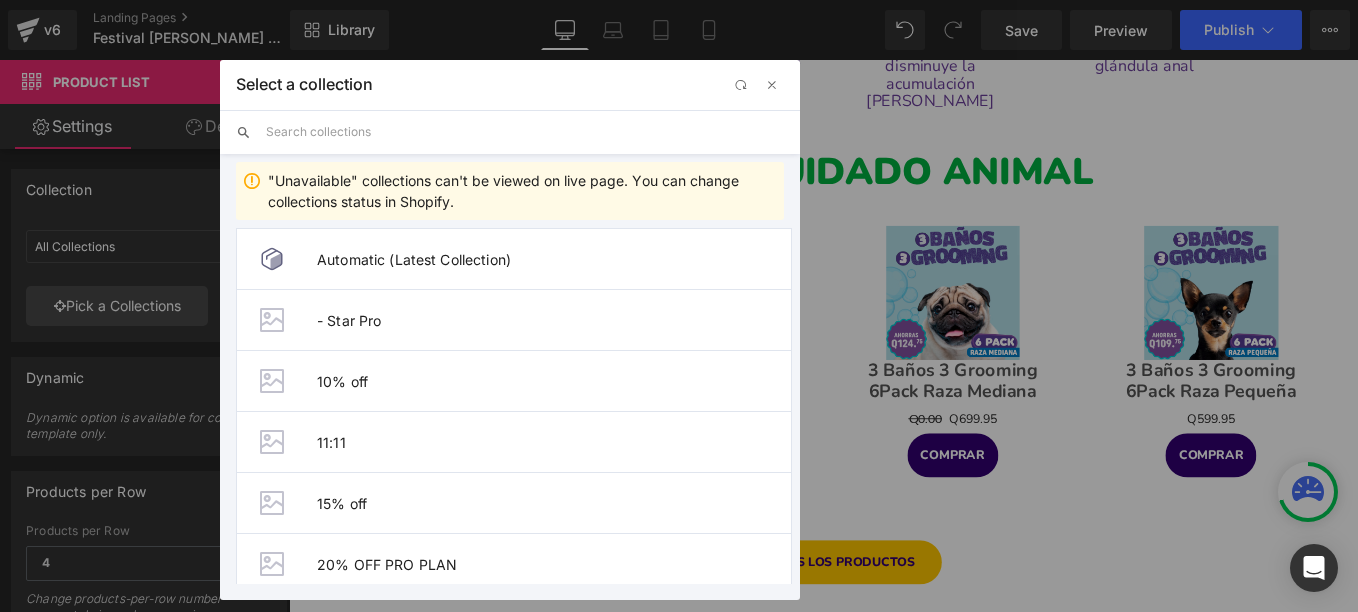 click at bounding box center (525, 132) 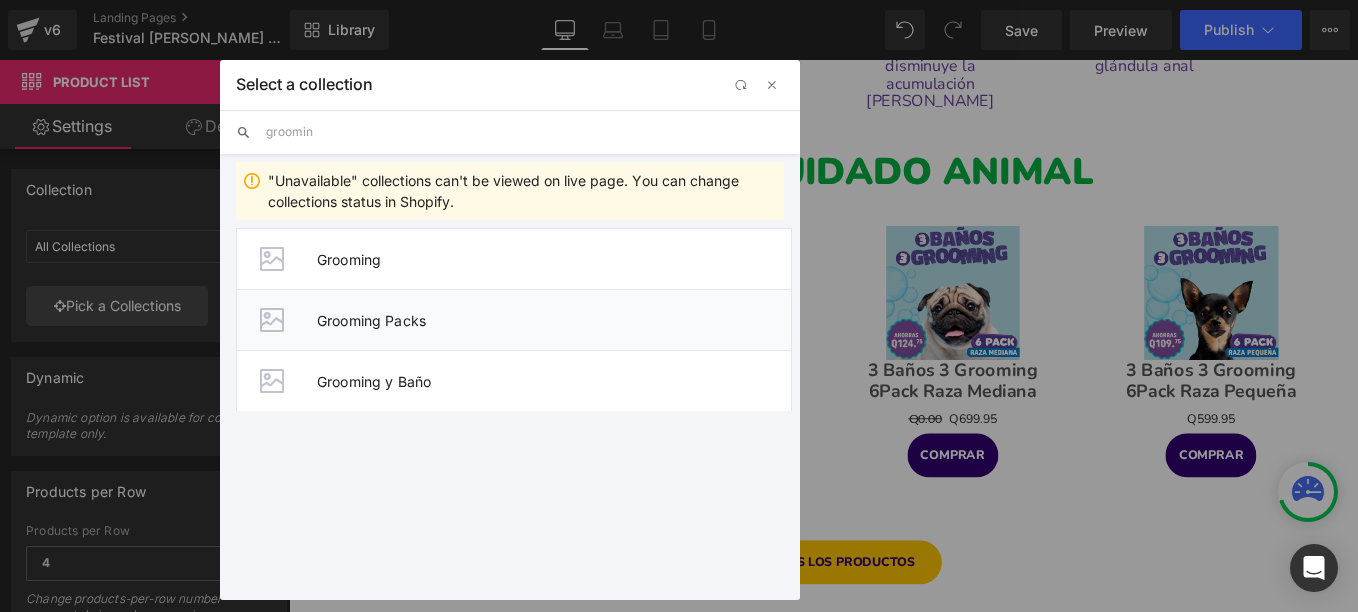 type on "groomin" 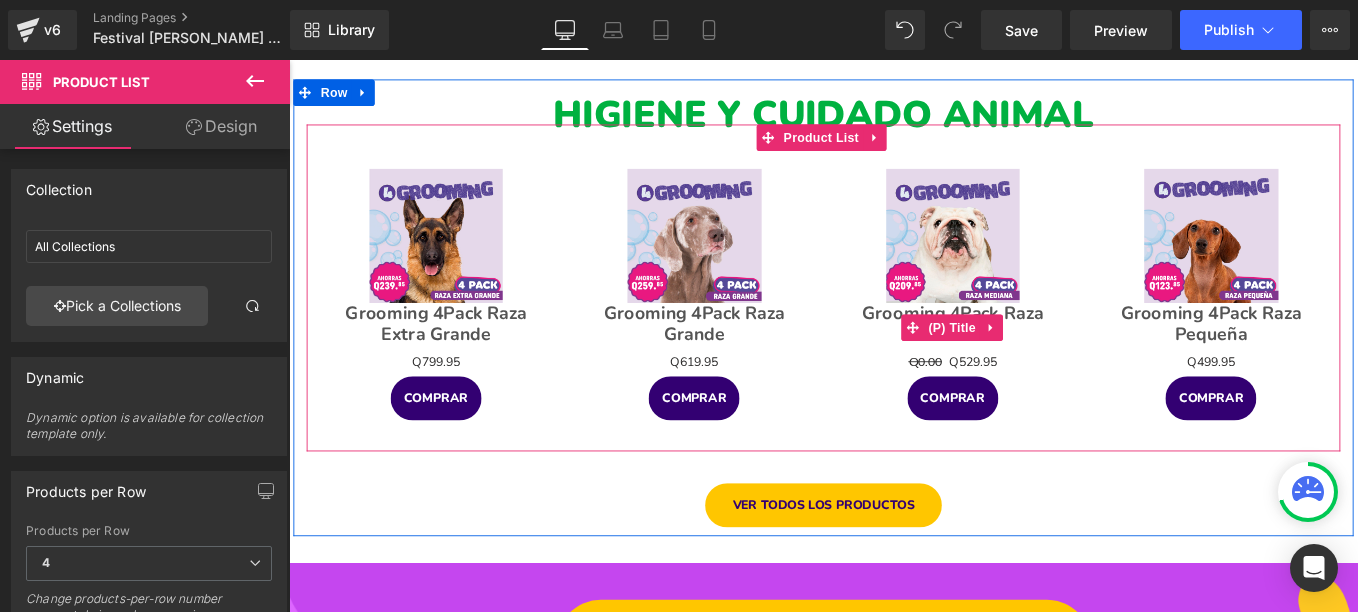 scroll, scrollTop: 2000, scrollLeft: 0, axis: vertical 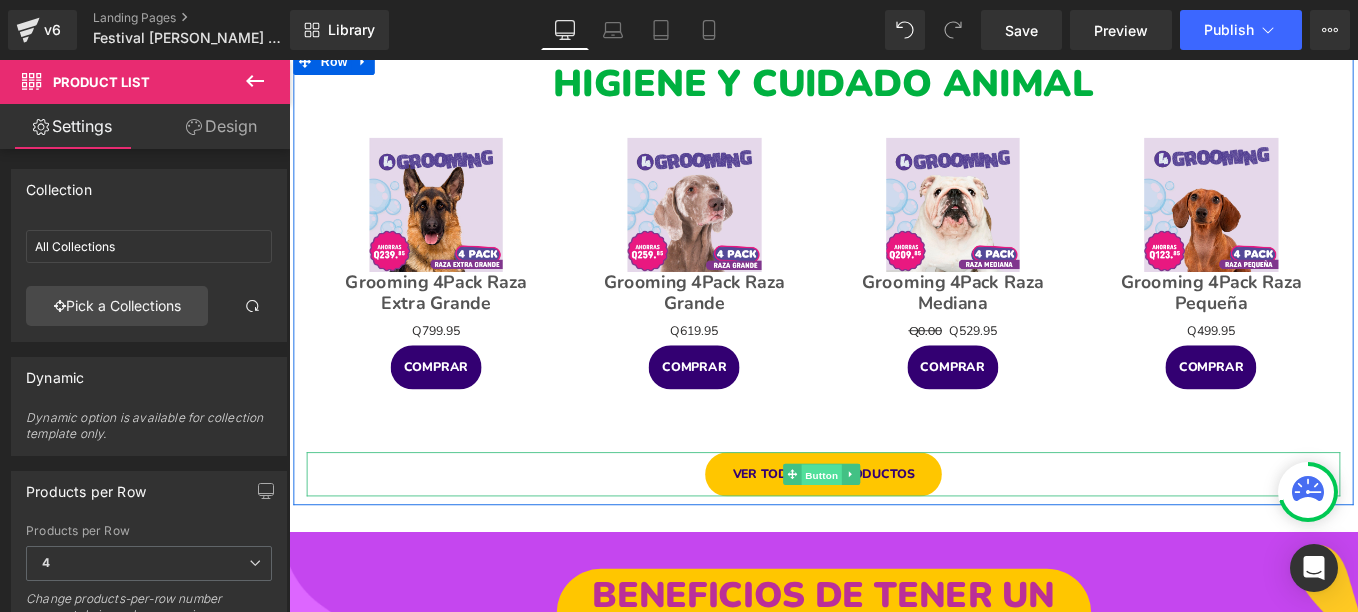 click on "Button" at bounding box center [892, 530] 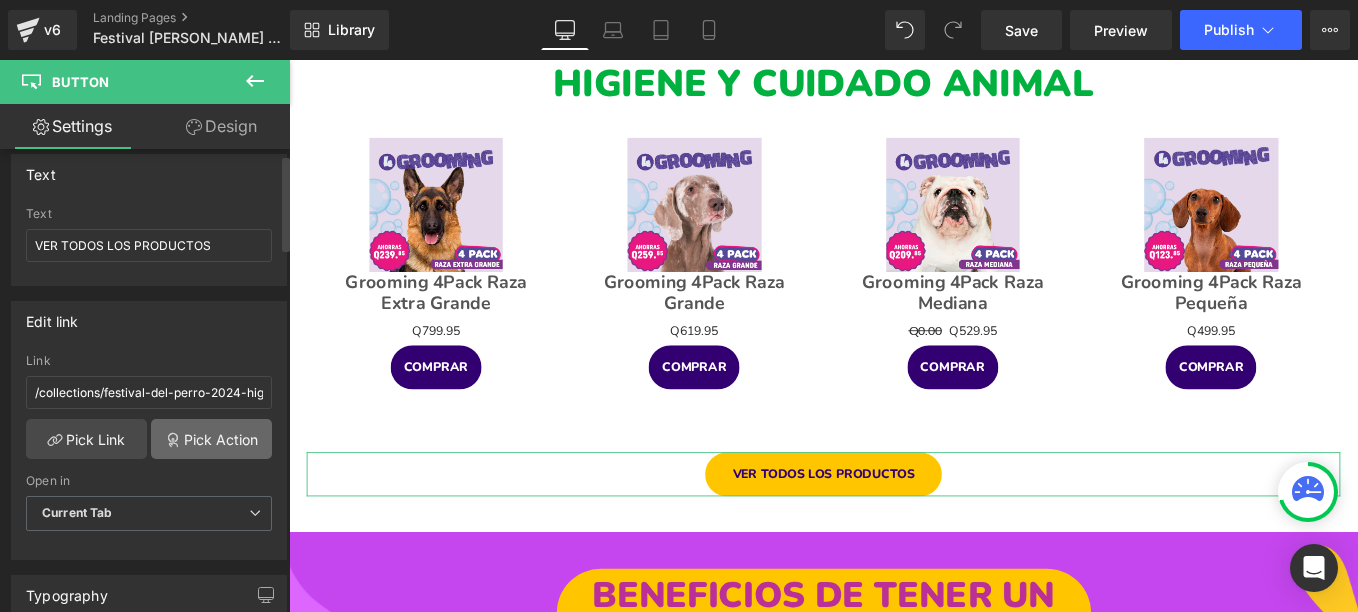 scroll, scrollTop: 200, scrollLeft: 0, axis: vertical 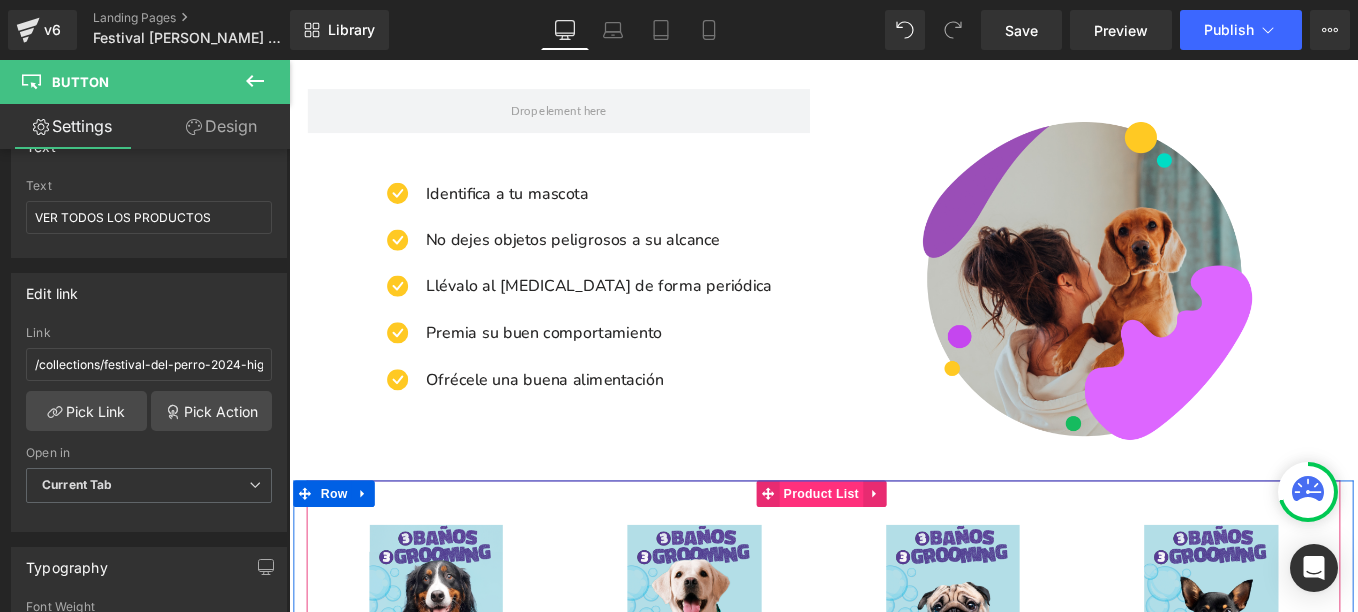 click on "Product List" at bounding box center (891, 551) 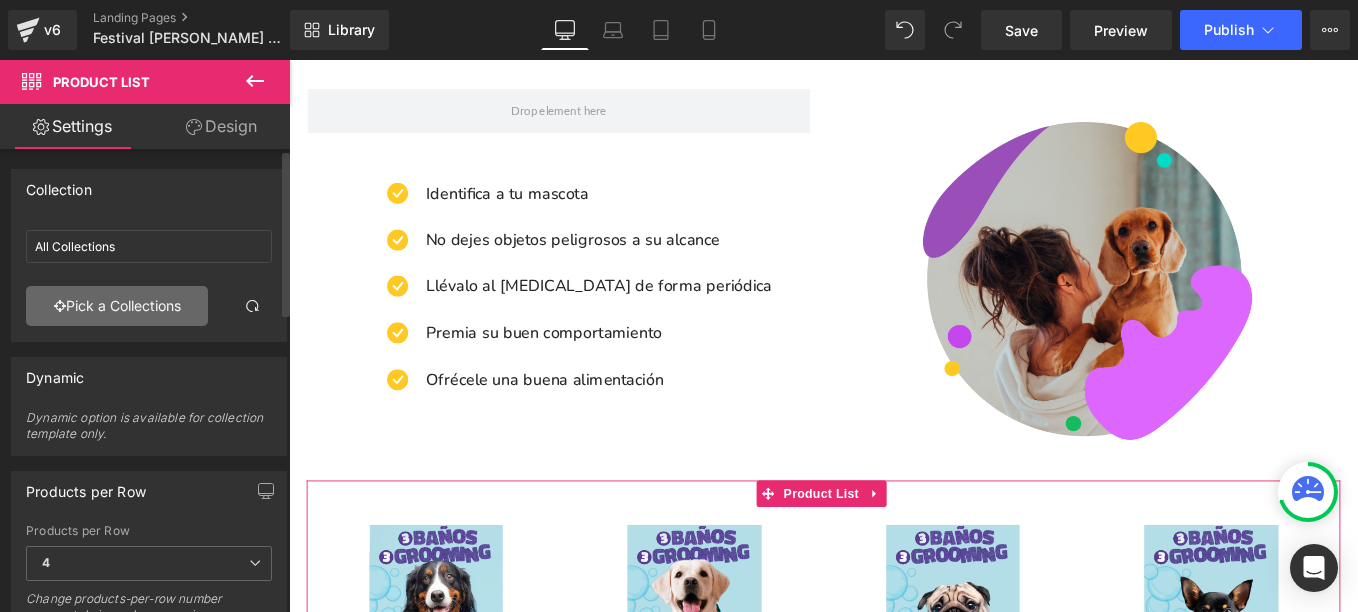 click on "Pick a Collections" at bounding box center [117, 306] 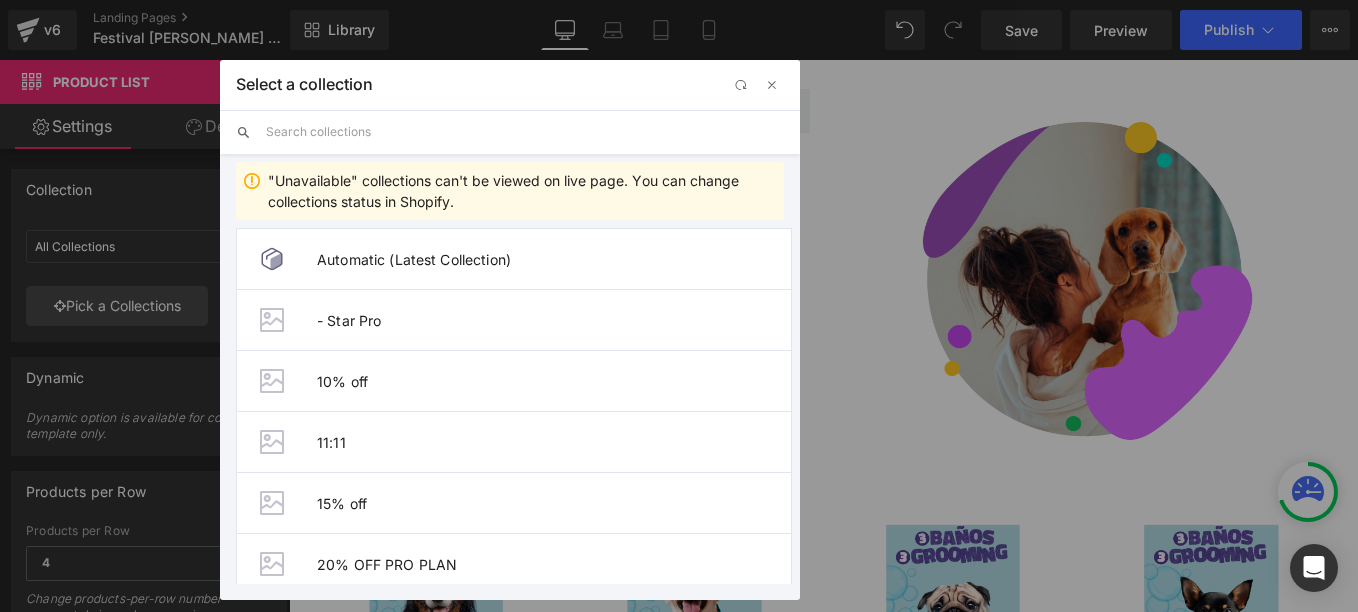 click at bounding box center (525, 132) 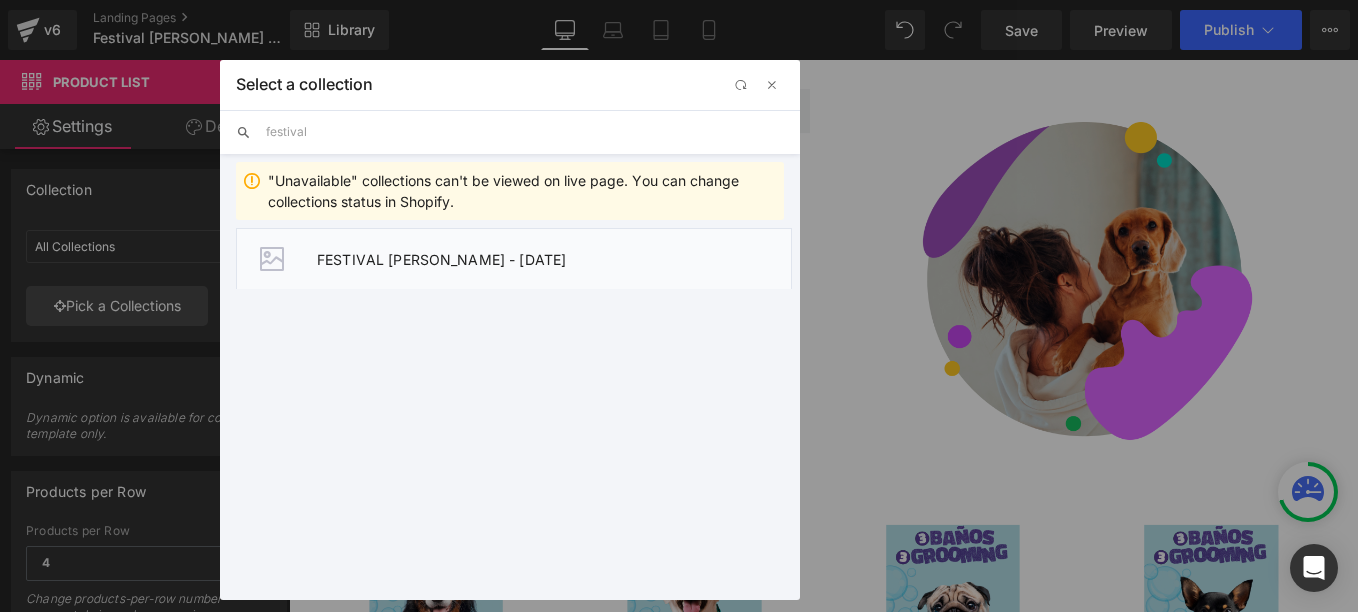 type on "festival" 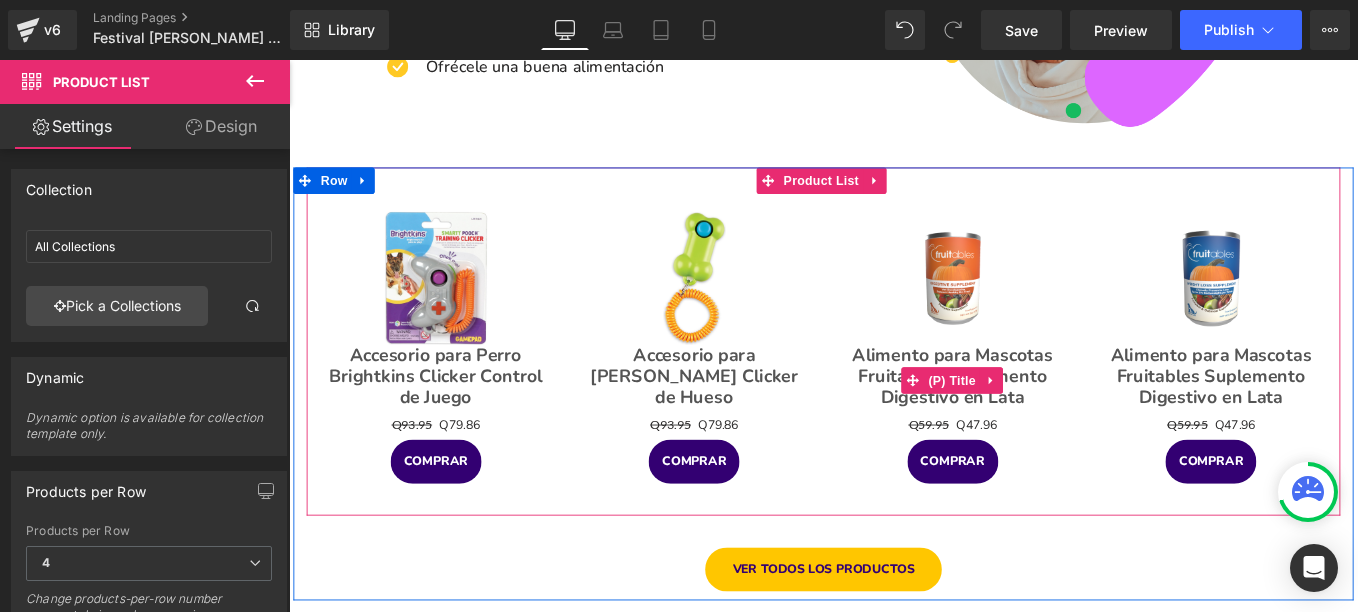 scroll, scrollTop: 3687, scrollLeft: 0, axis: vertical 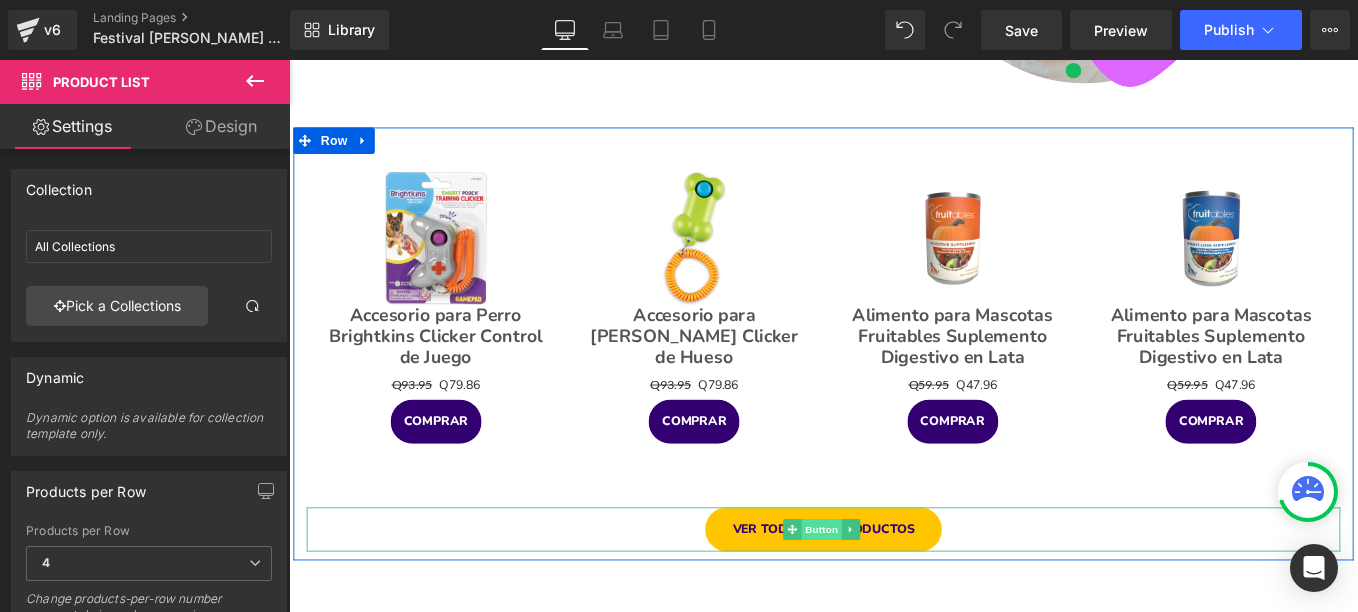 click on "Button" at bounding box center (892, 591) 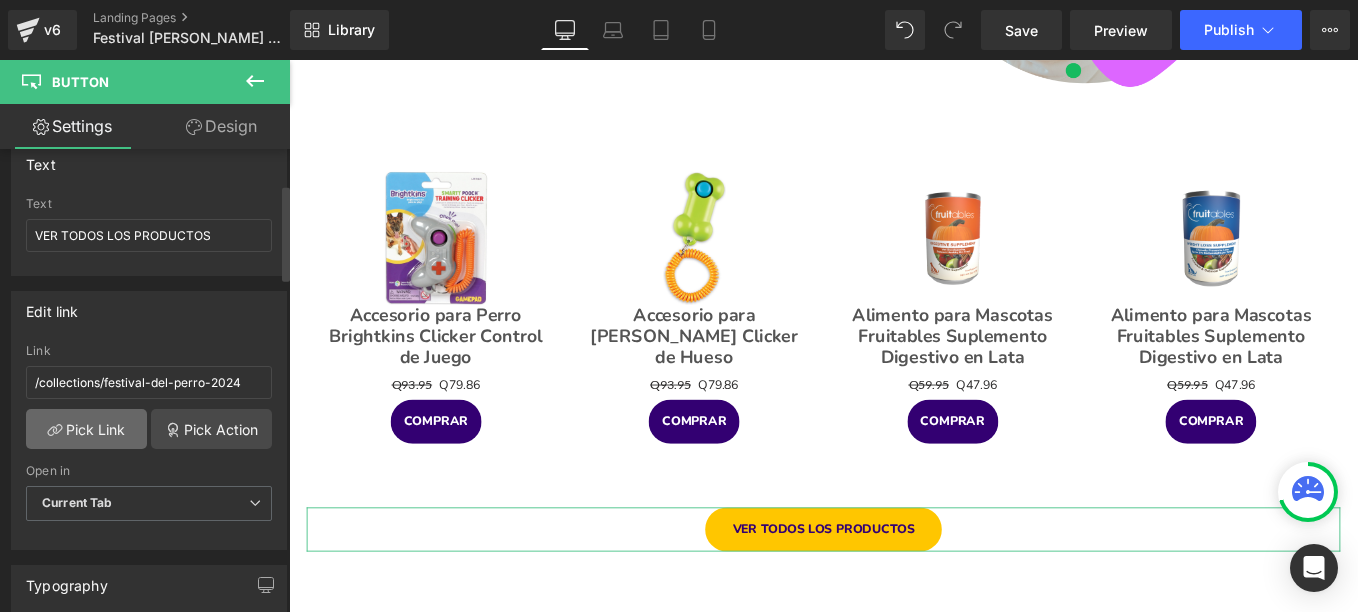 scroll, scrollTop: 200, scrollLeft: 0, axis: vertical 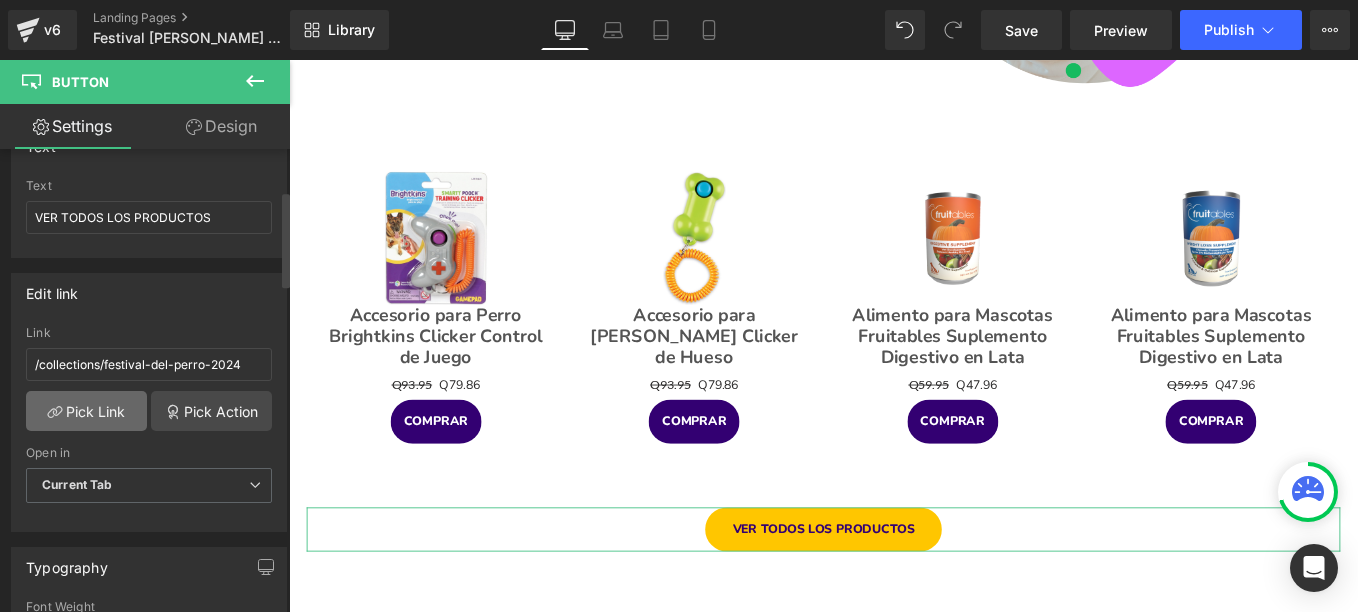 click on "Pick Link" at bounding box center (86, 411) 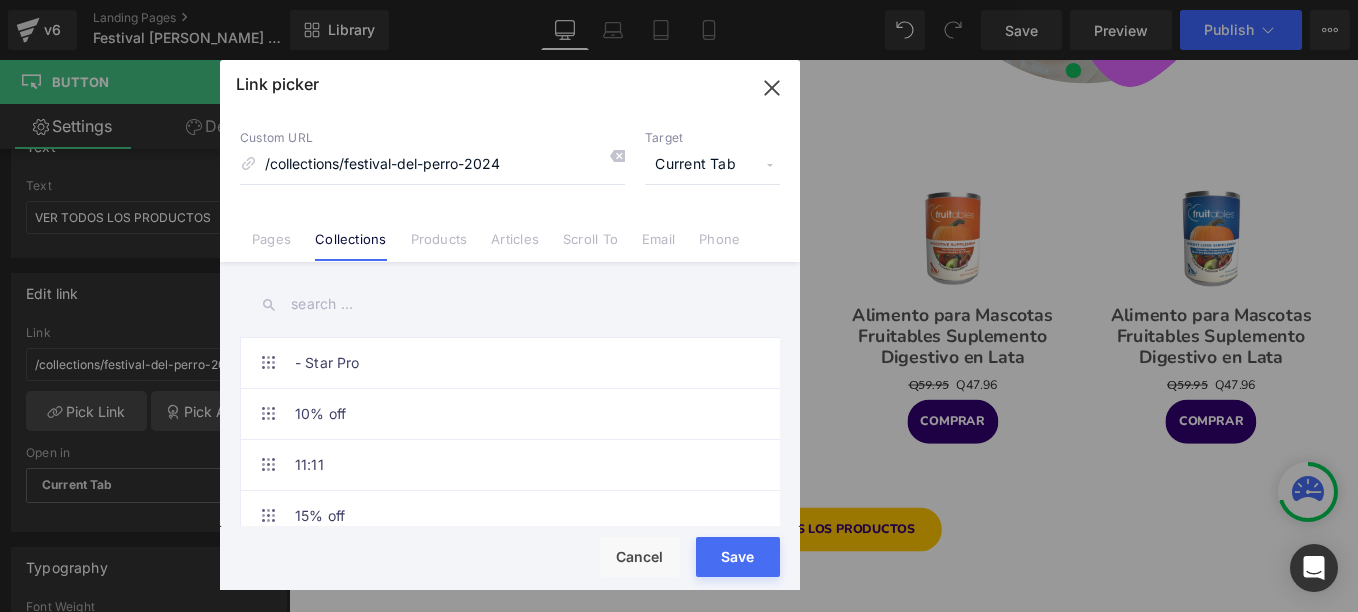 click at bounding box center (510, 304) 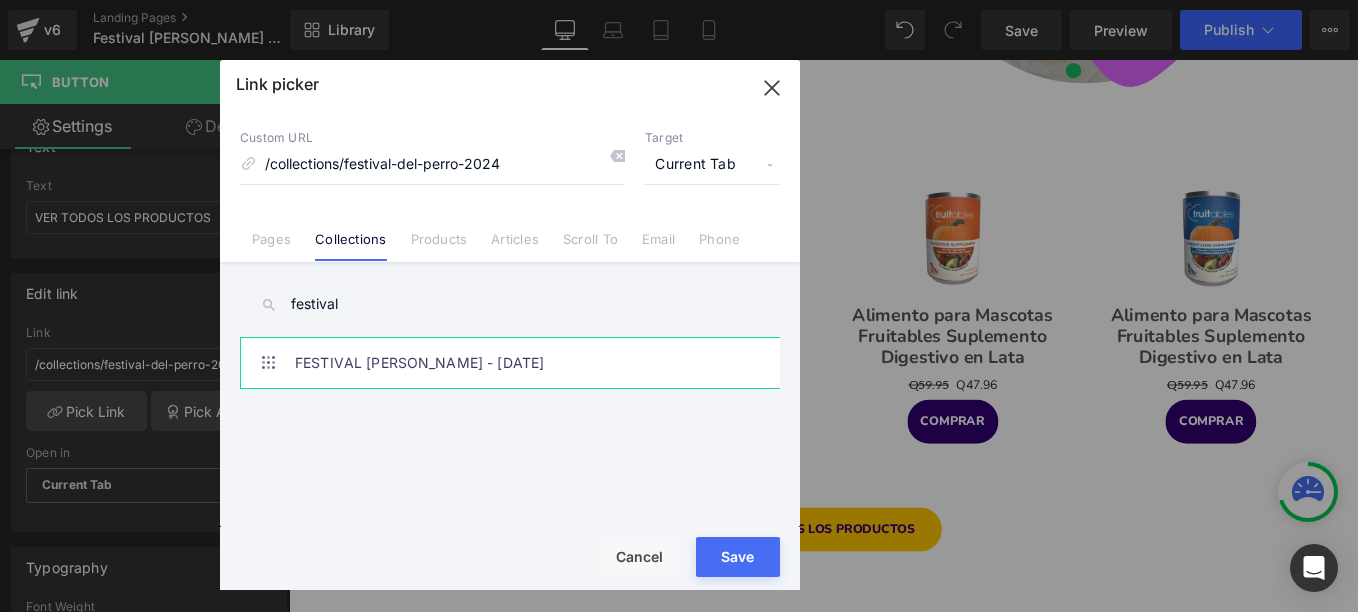 type on "festival" 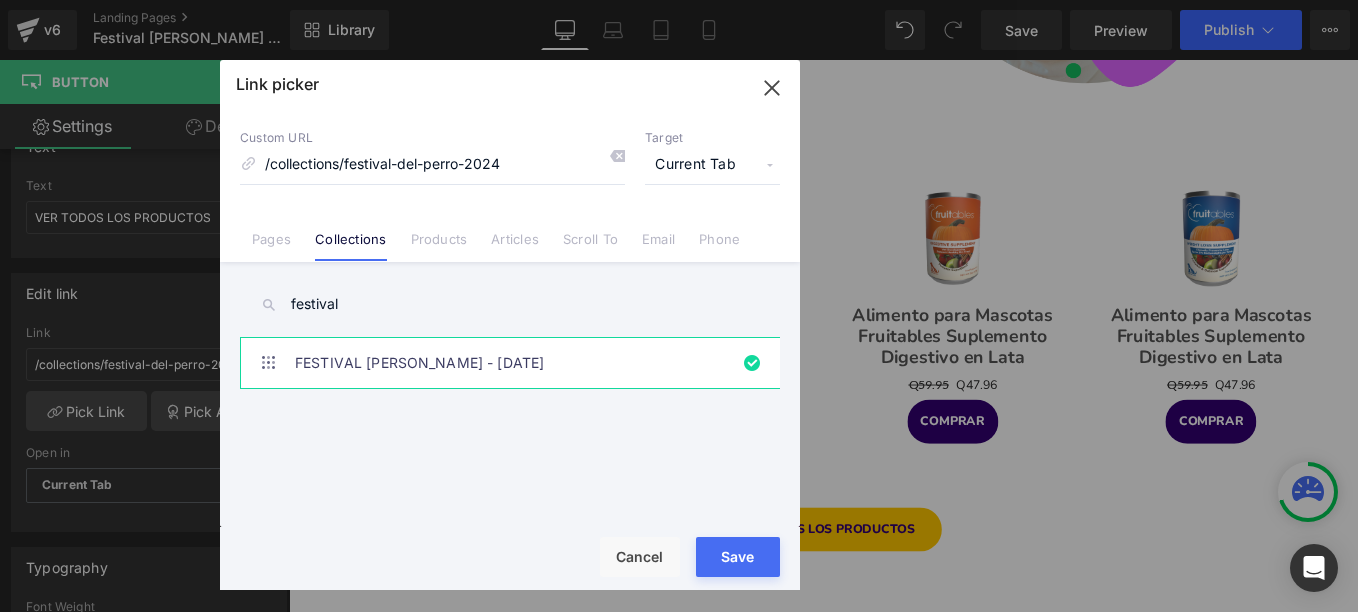 click on "Save" at bounding box center [738, 557] 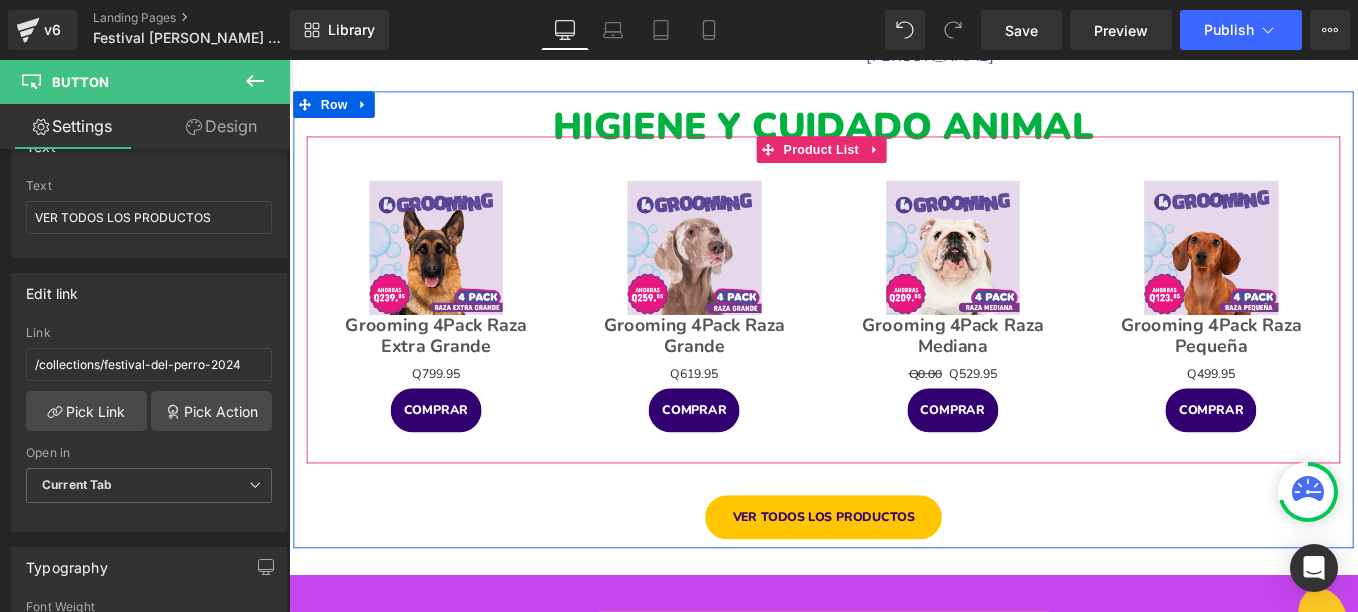 scroll, scrollTop: 1987, scrollLeft: 0, axis: vertical 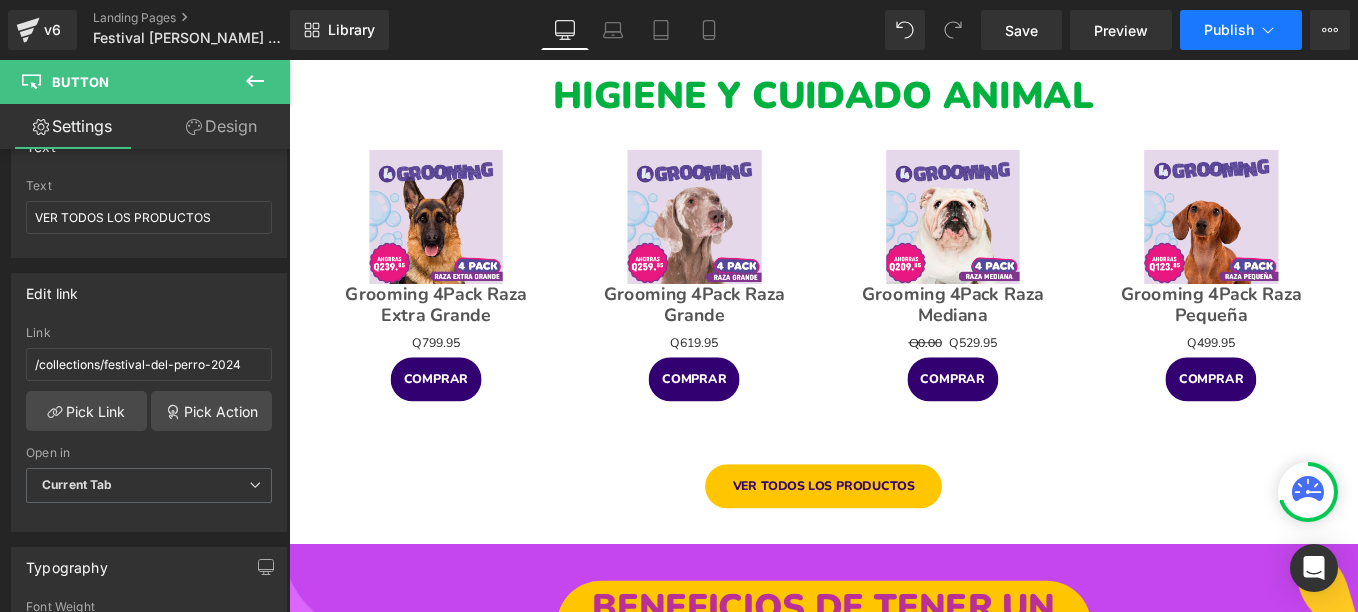 click on "Publish" at bounding box center (1229, 30) 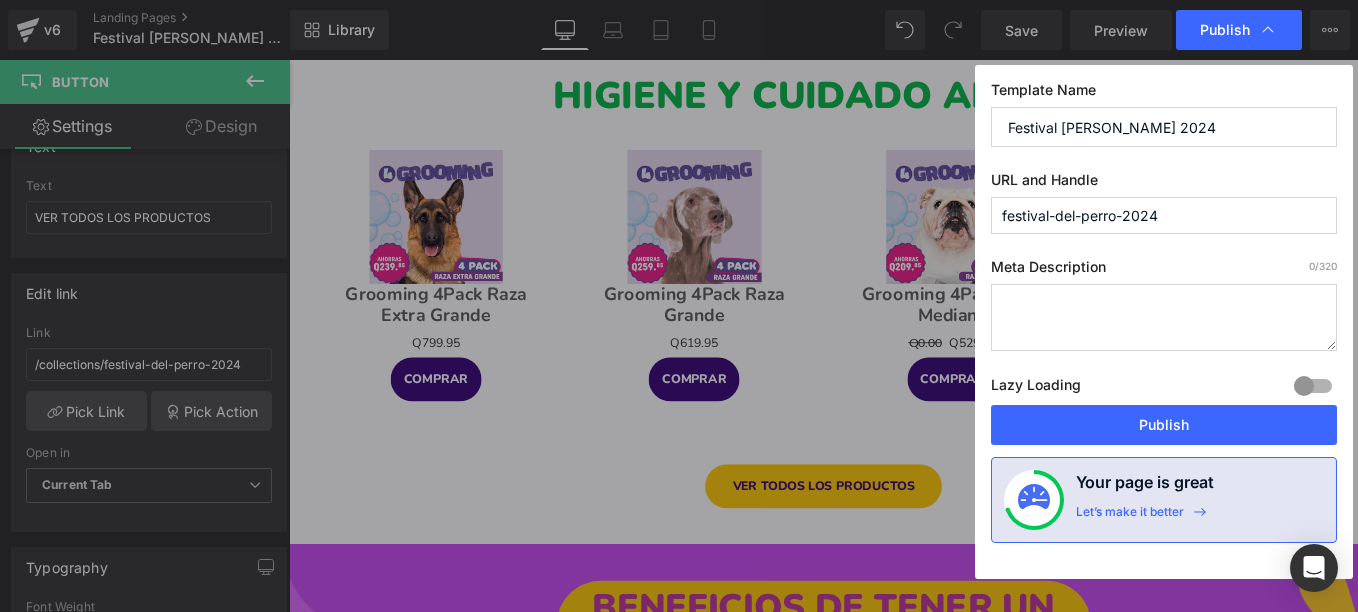 drag, startPoint x: 1147, startPoint y: 212, endPoint x: 1188, endPoint y: 220, distance: 41.773197 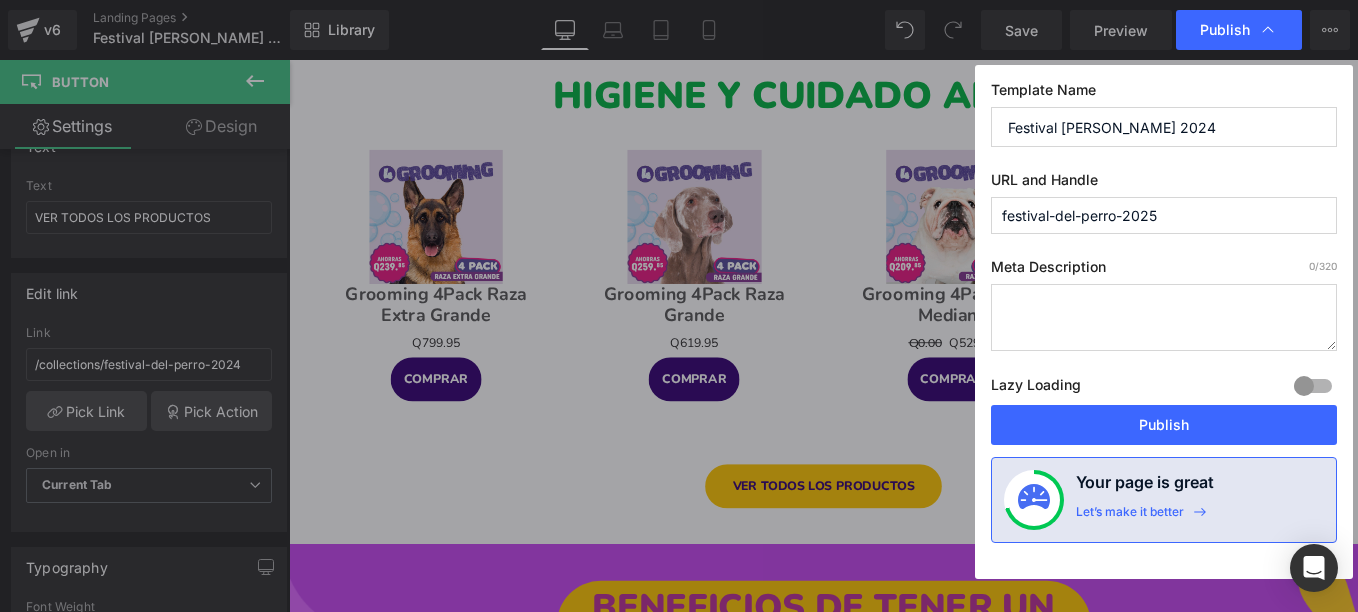 type on "festival-del-perro-2025" 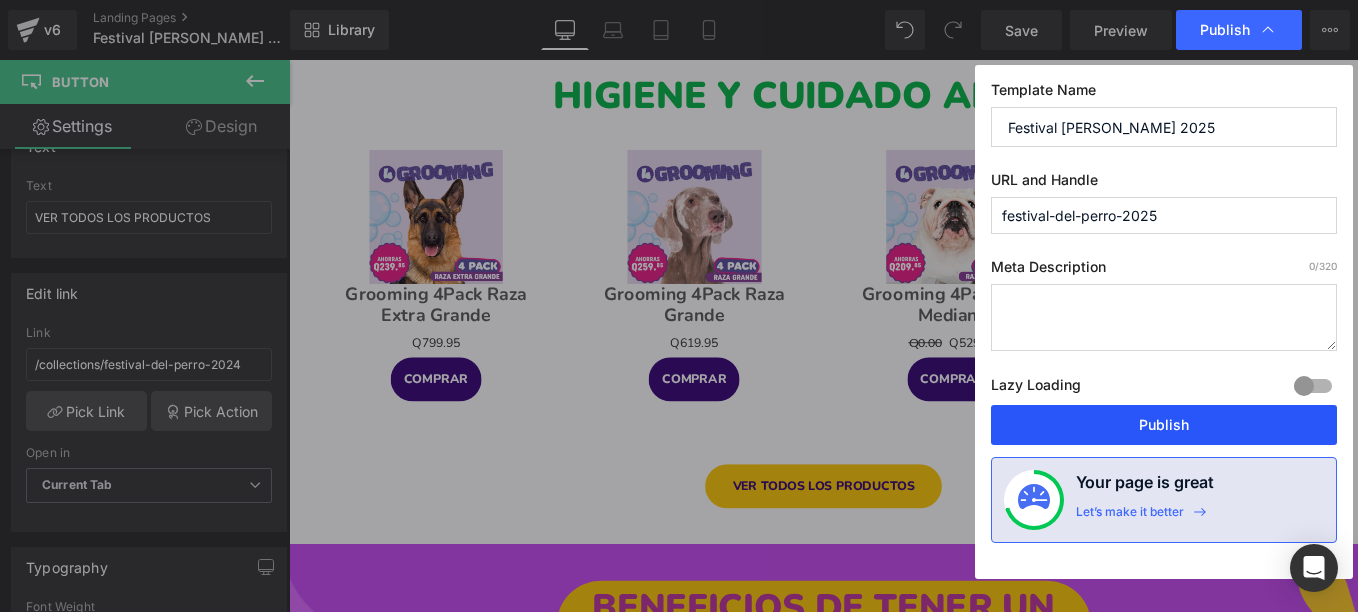 type on "Festival [PERSON_NAME] 2025" 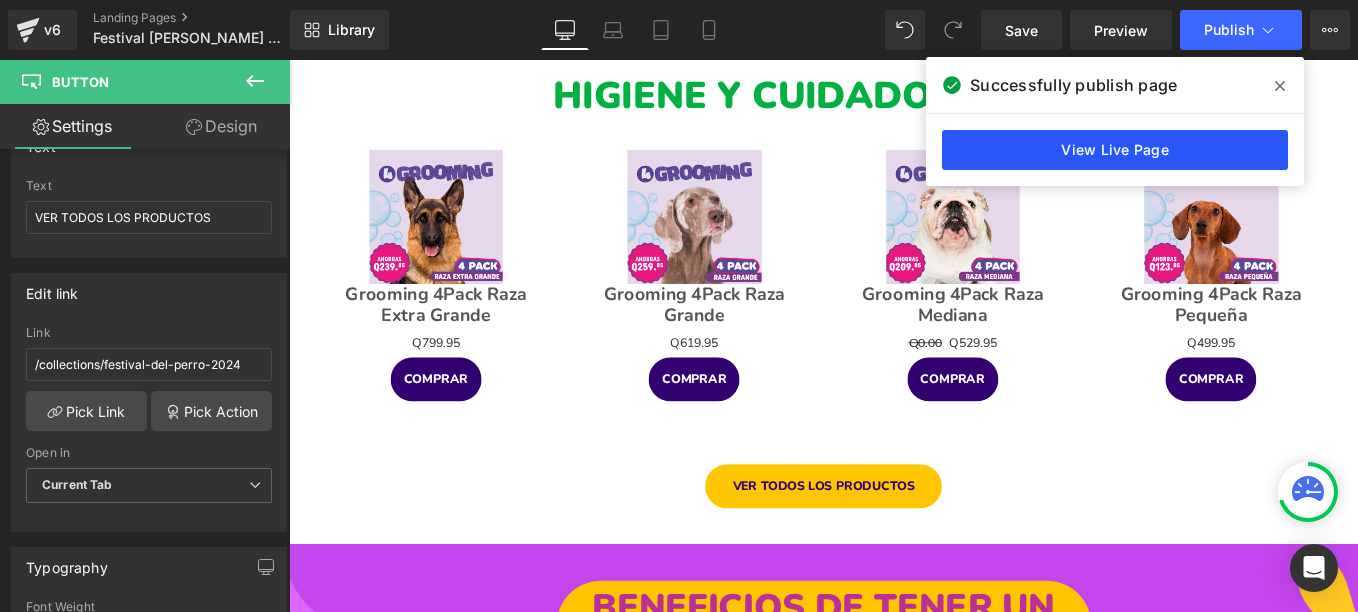 click on "View Live Page" at bounding box center [1115, 150] 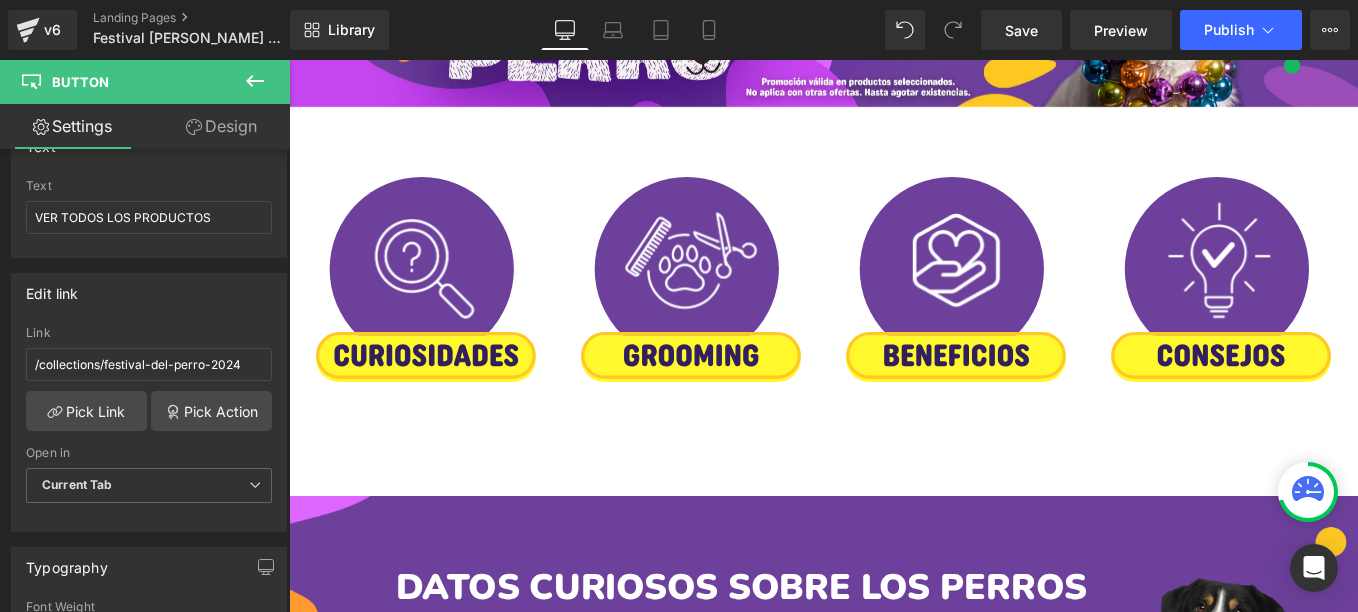 scroll, scrollTop: 587, scrollLeft: 0, axis: vertical 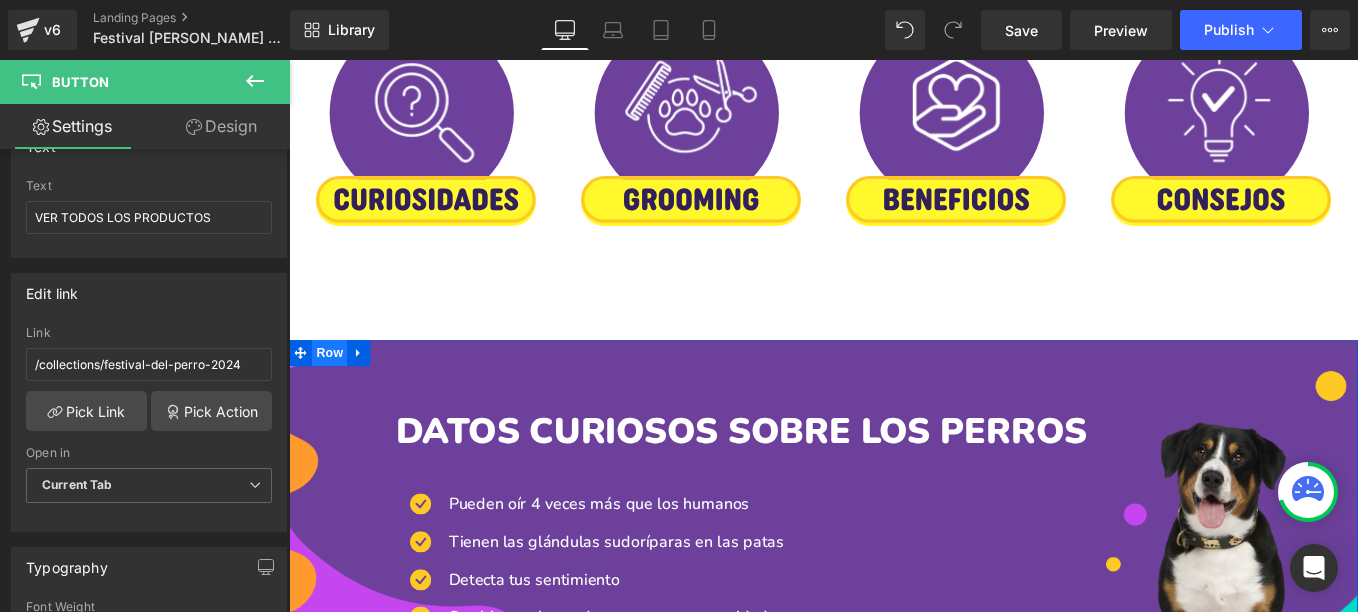 click on "Row" at bounding box center (335, 392) 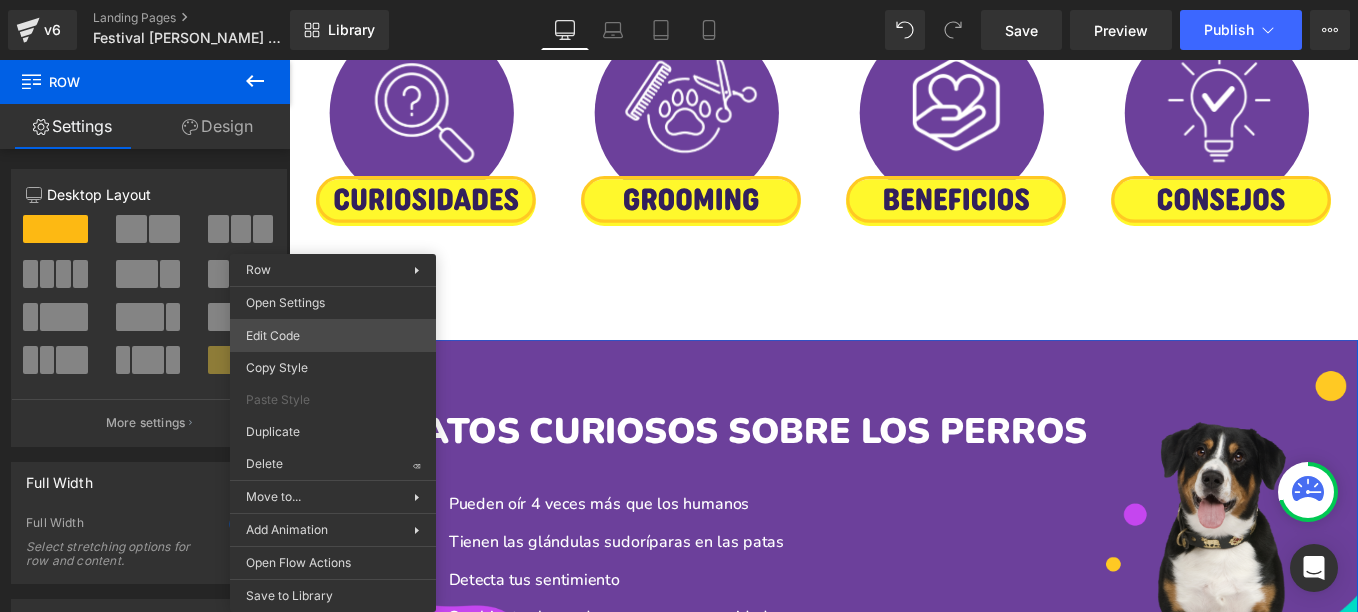 click on "Row  You are previewing how the   will restyle your page. You can not edit Elements in Preset Preview Mode.  v6 Landing Pages Festival Del Perro 2025 Library Desktop Desktop Laptop Tablet Mobile Save Preview Publish Scheduled View Live Page View with current Template Save Template to Library Schedule Publish  Optimize  Publish Settings Shortcuts  Your page can’t be published   You've reached the maximum number of published pages on your plan  (0/0).  You need to upgrade your plan or unpublish all your pages to get 1 publish slot.   Unpublish pages   Upgrade plan  Elements Global Style Base Row  rows, columns, layouts, div Heading  headings, titles, h1,h2,h3,h4,h5,h6 Text Block  texts, paragraphs, contents, blocks Image  images, photos, alts, uploads Icon  icons, symbols Button  button, call to action, cta Separator  separators, dividers, horizontal lines Liquid  liquid, custom code, html, javascript, css, reviews, apps, applications, embeded, iframe Banner Parallax  Hero Banner  Stack Tabs  Carousel  List" at bounding box center (679, 0) 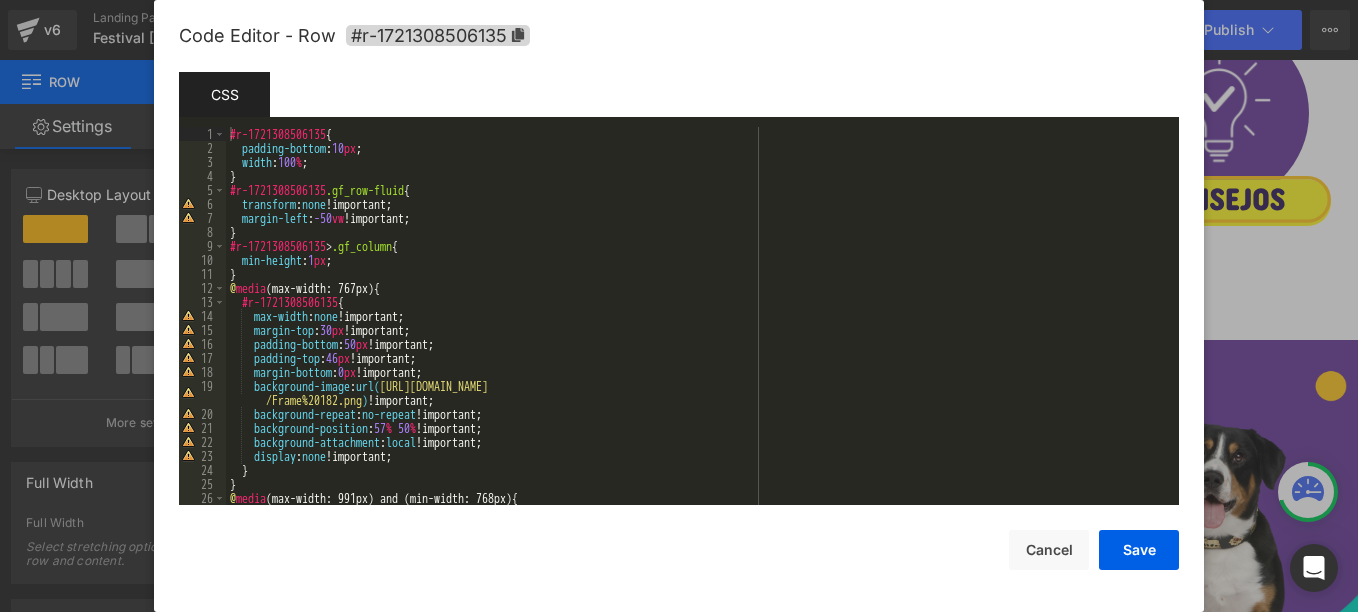 click on "Code Editor - Row #r-1721308506135" at bounding box center (679, 36) 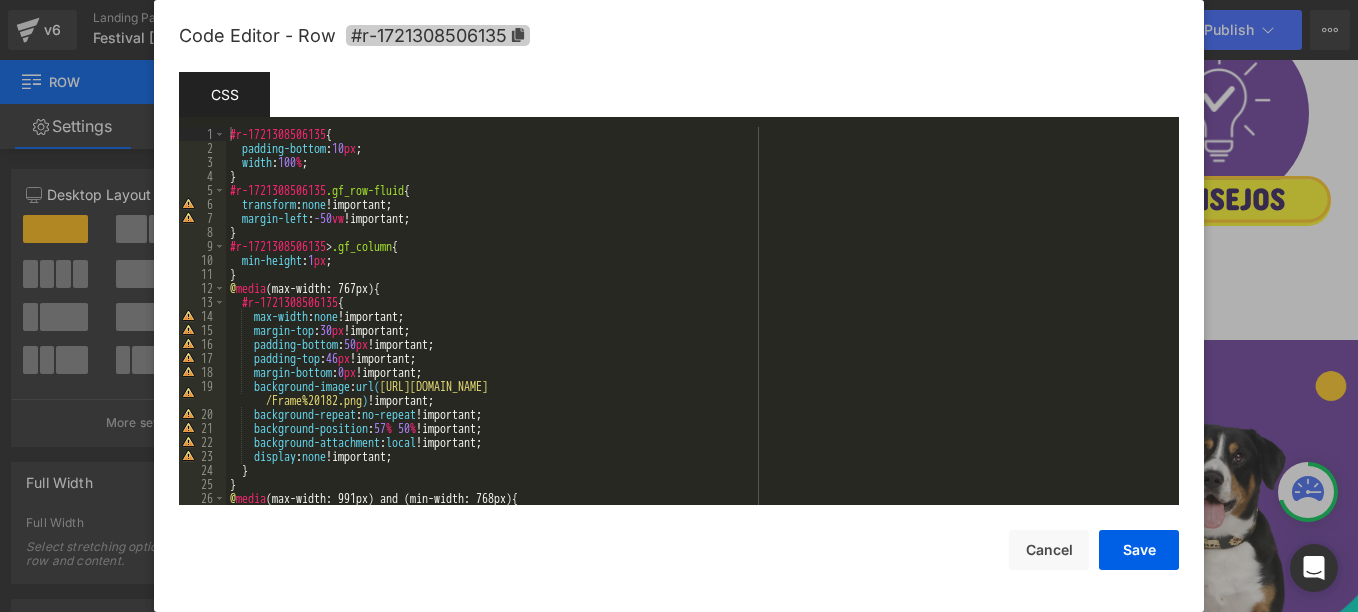 click on "#r-1721308506135" at bounding box center [438, 35] 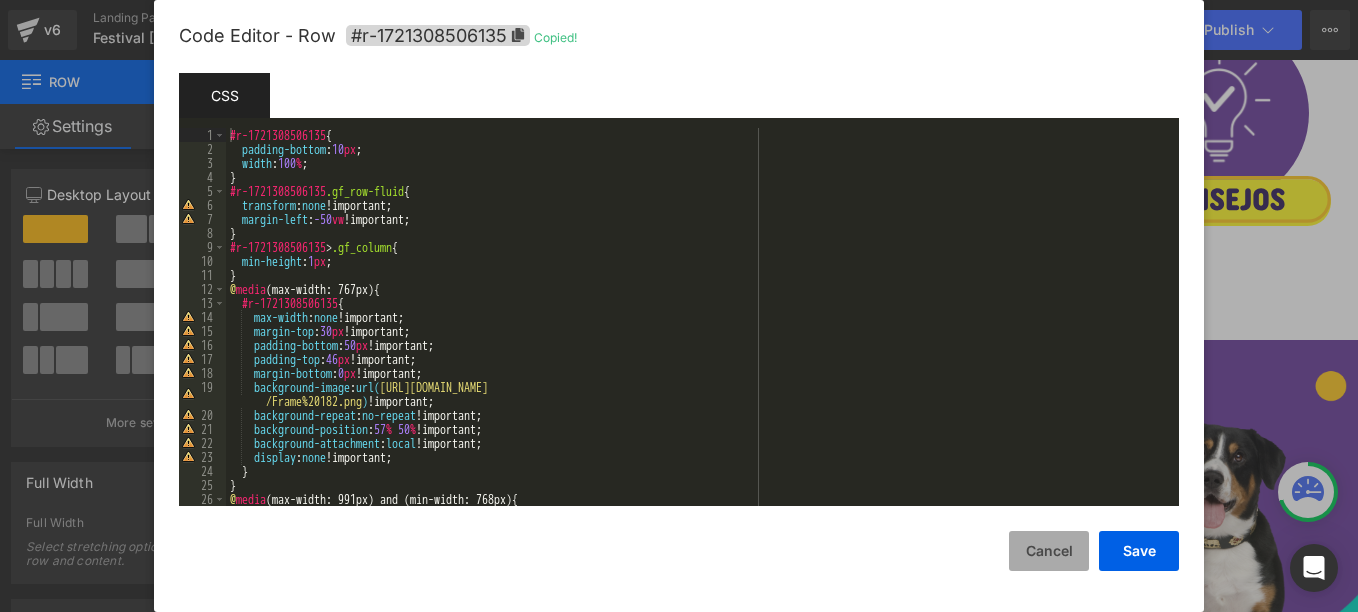 drag, startPoint x: 1041, startPoint y: 532, endPoint x: 811, endPoint y: 519, distance: 230.3671 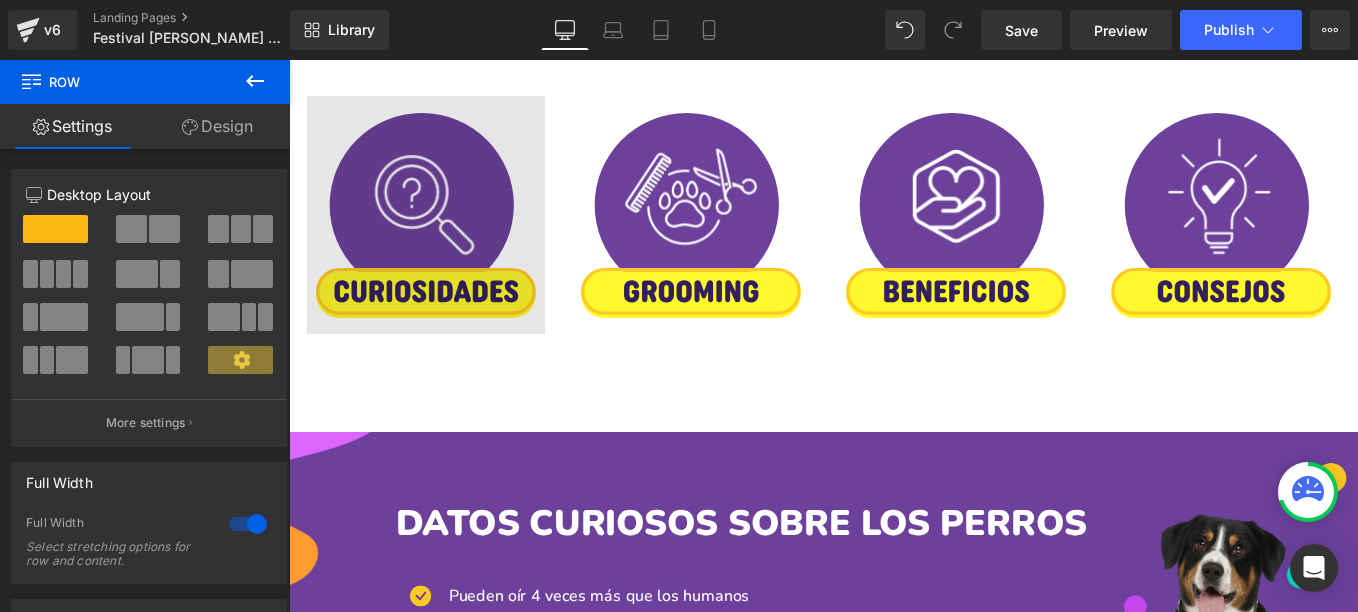 scroll, scrollTop: 387, scrollLeft: 0, axis: vertical 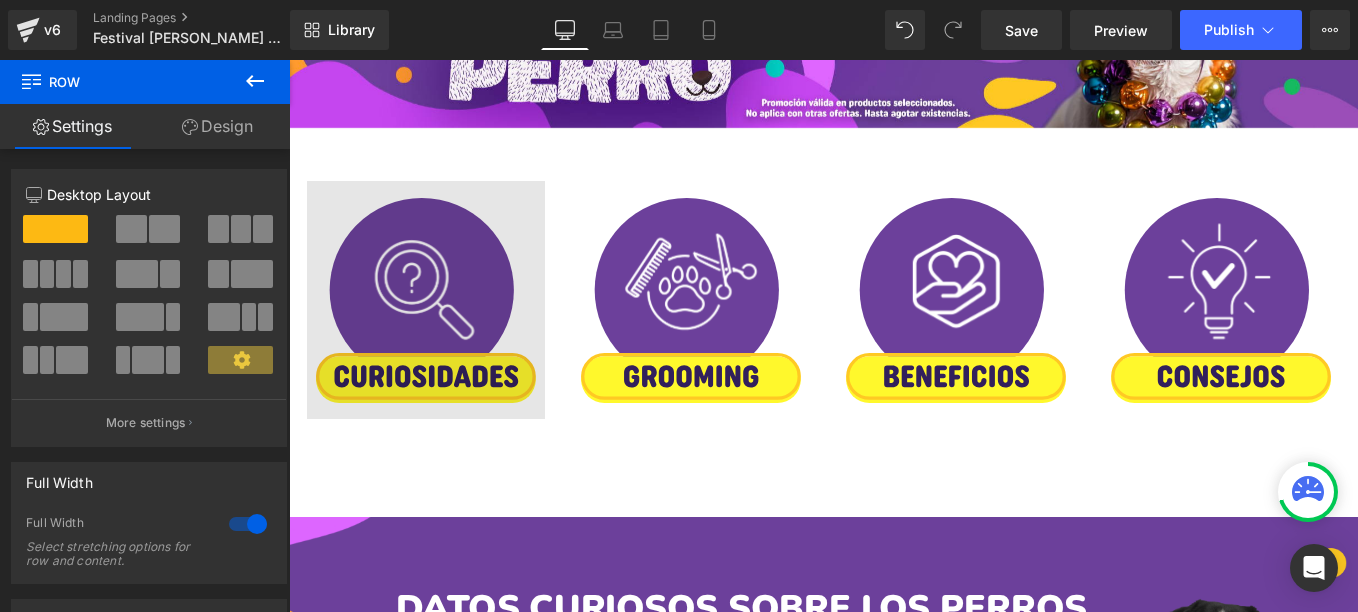 click at bounding box center (444, 332) 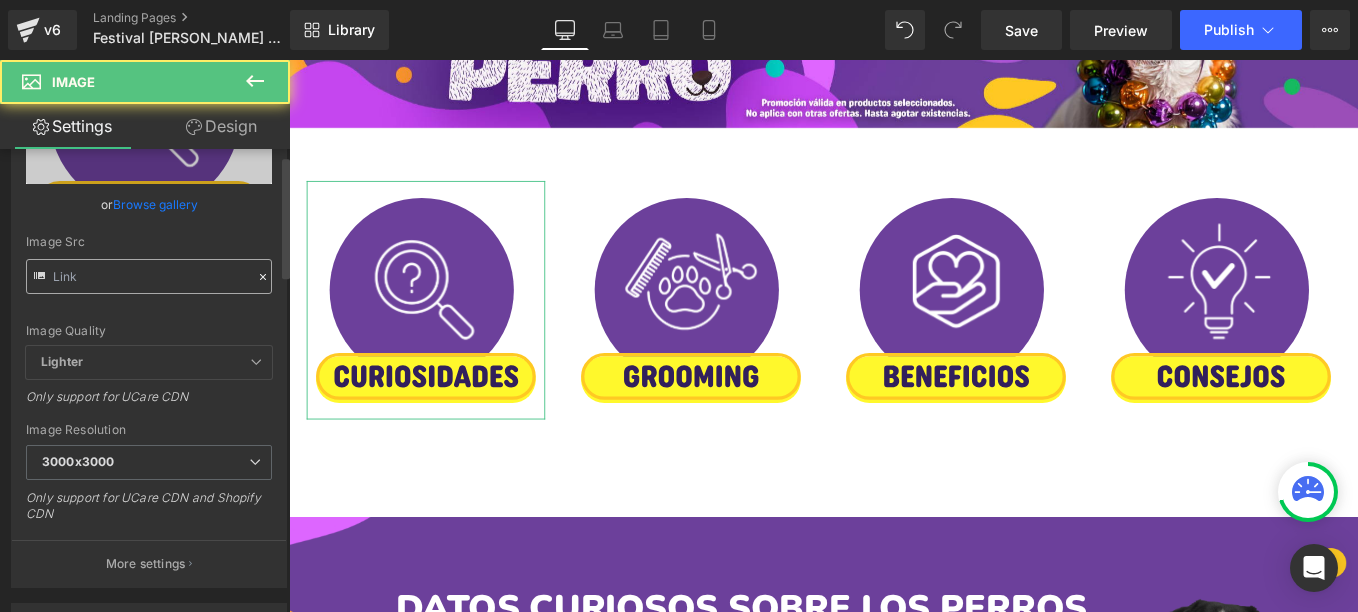 scroll, scrollTop: 375, scrollLeft: 0, axis: vertical 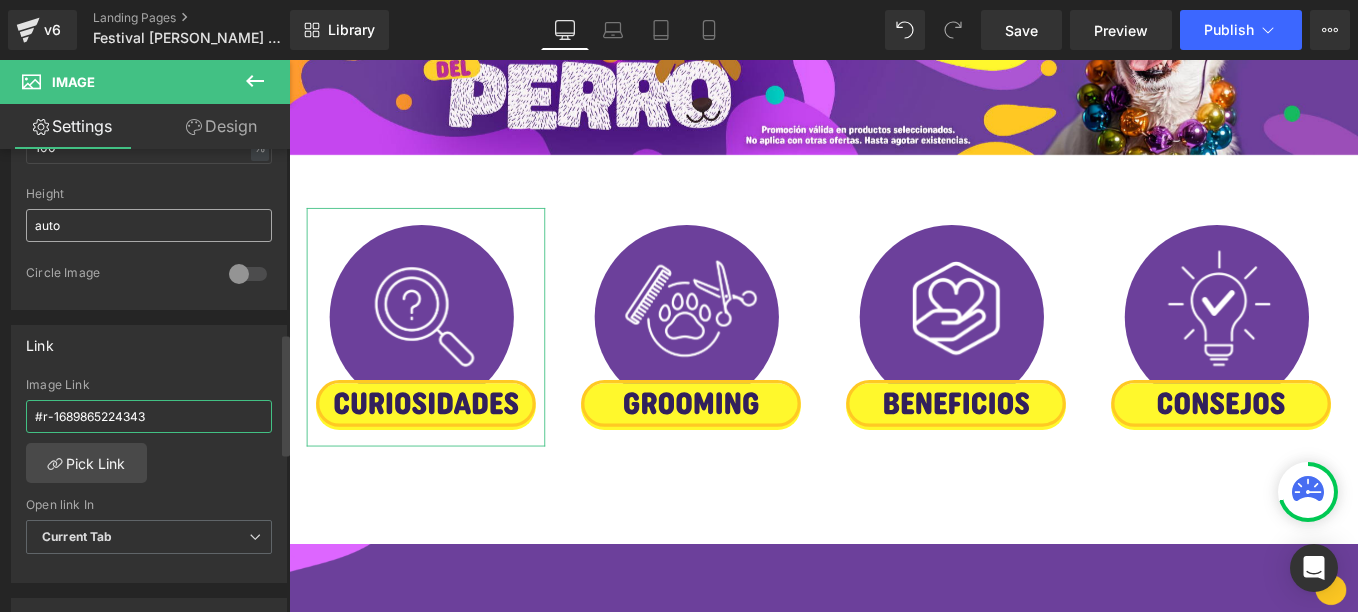 click on "#r-1689865224343" at bounding box center (149, 416) 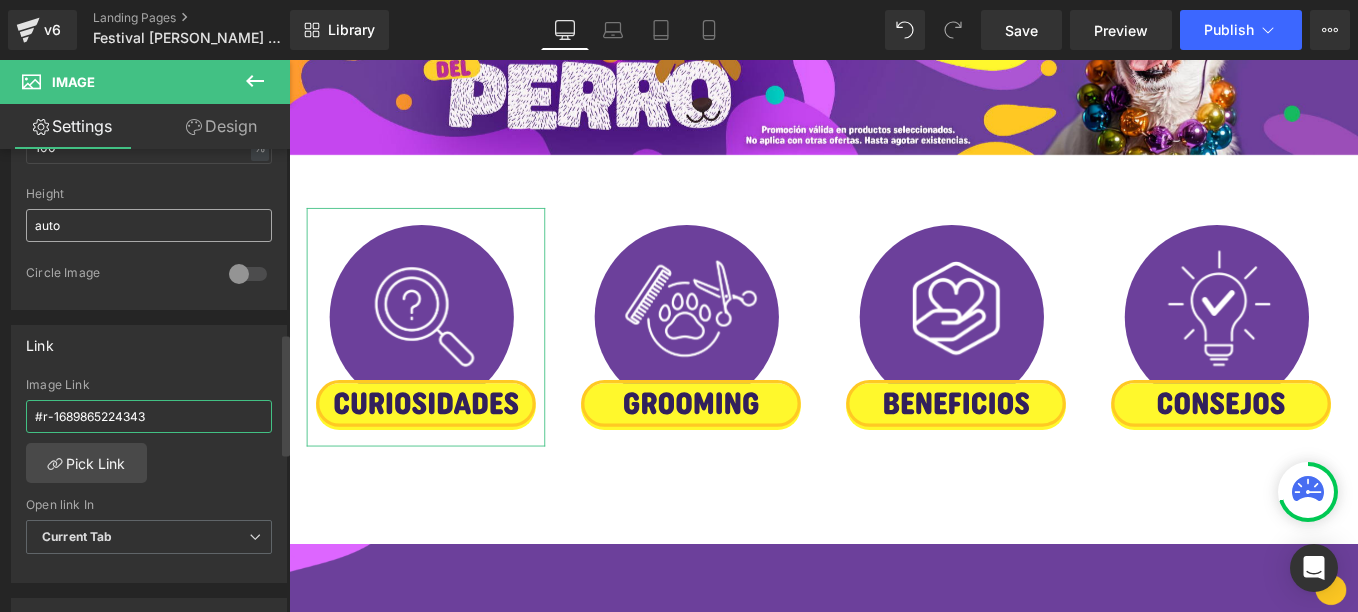 click on "#r-1689865224343" at bounding box center (149, 416) 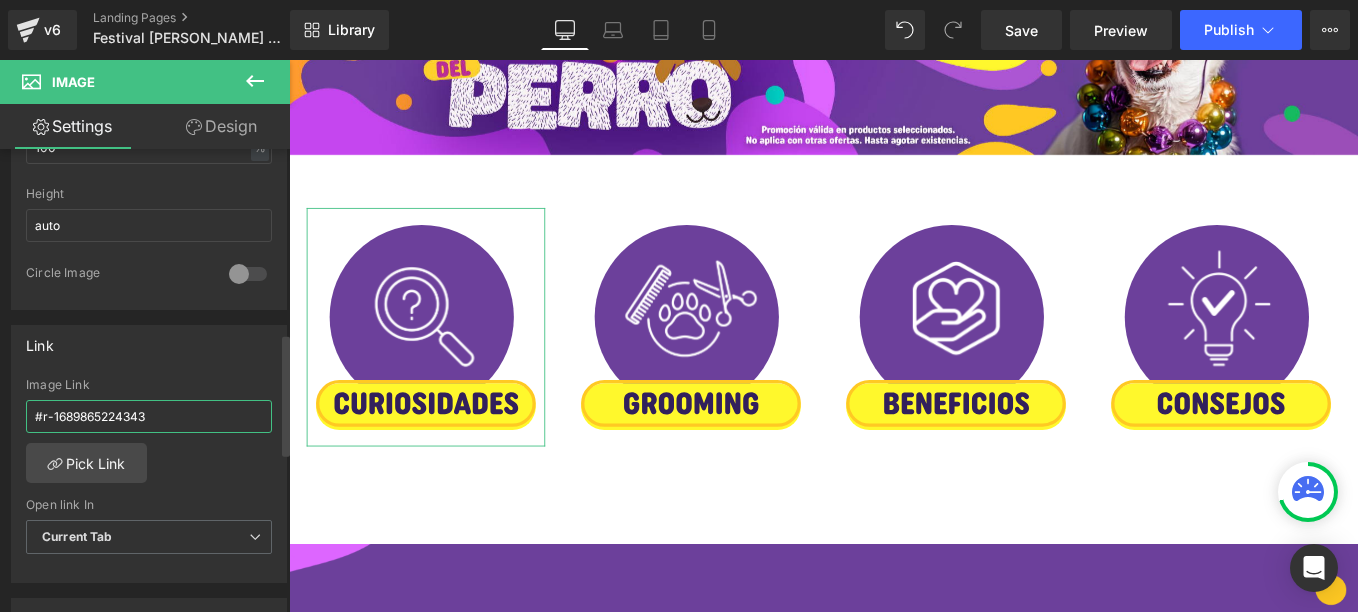 paste on "721308506135" 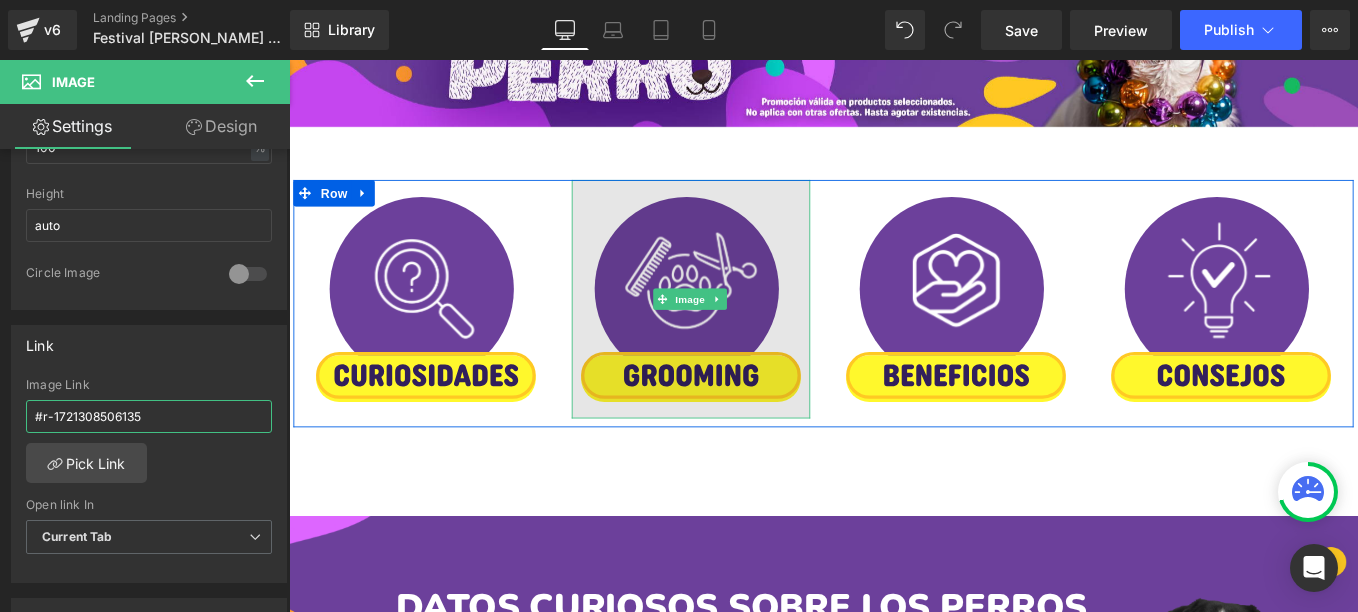 scroll, scrollTop: 400, scrollLeft: 0, axis: vertical 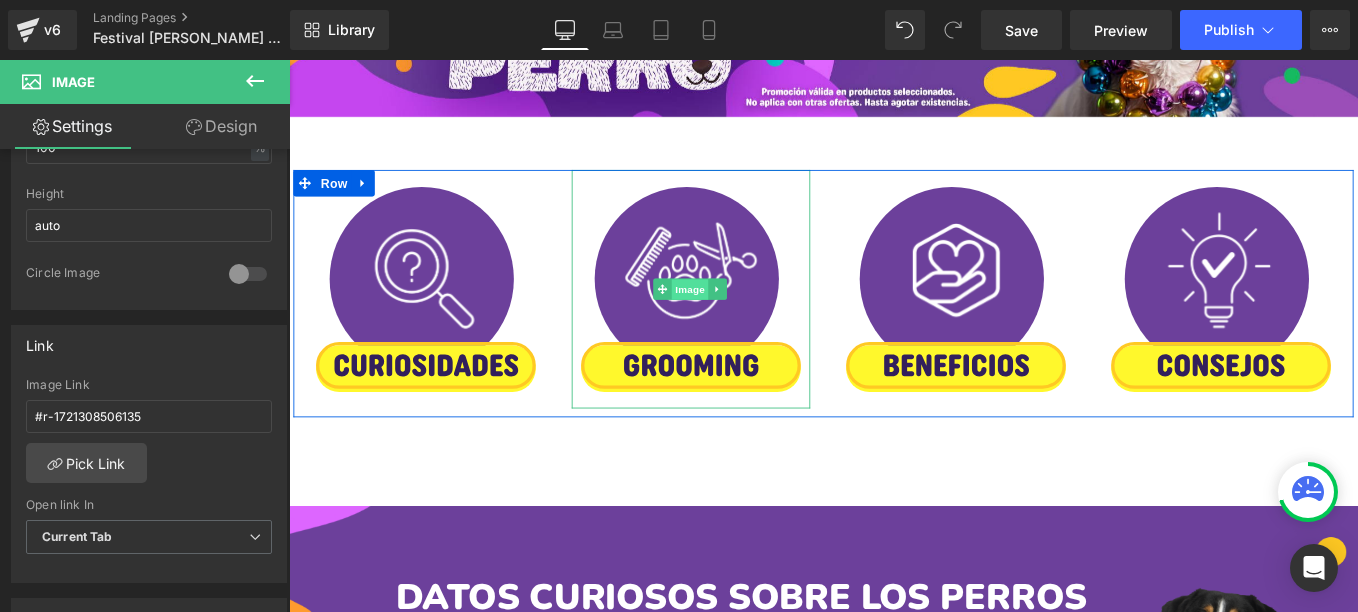 click on "Image" at bounding box center (744, 320) 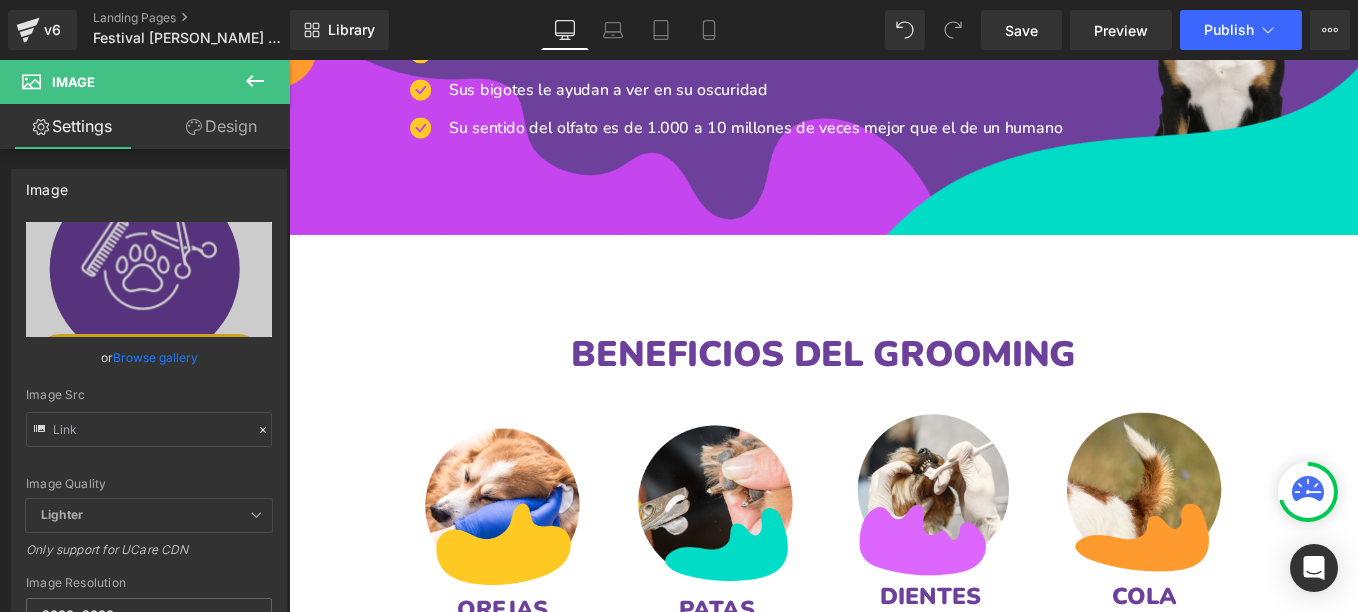 scroll, scrollTop: 1200, scrollLeft: 0, axis: vertical 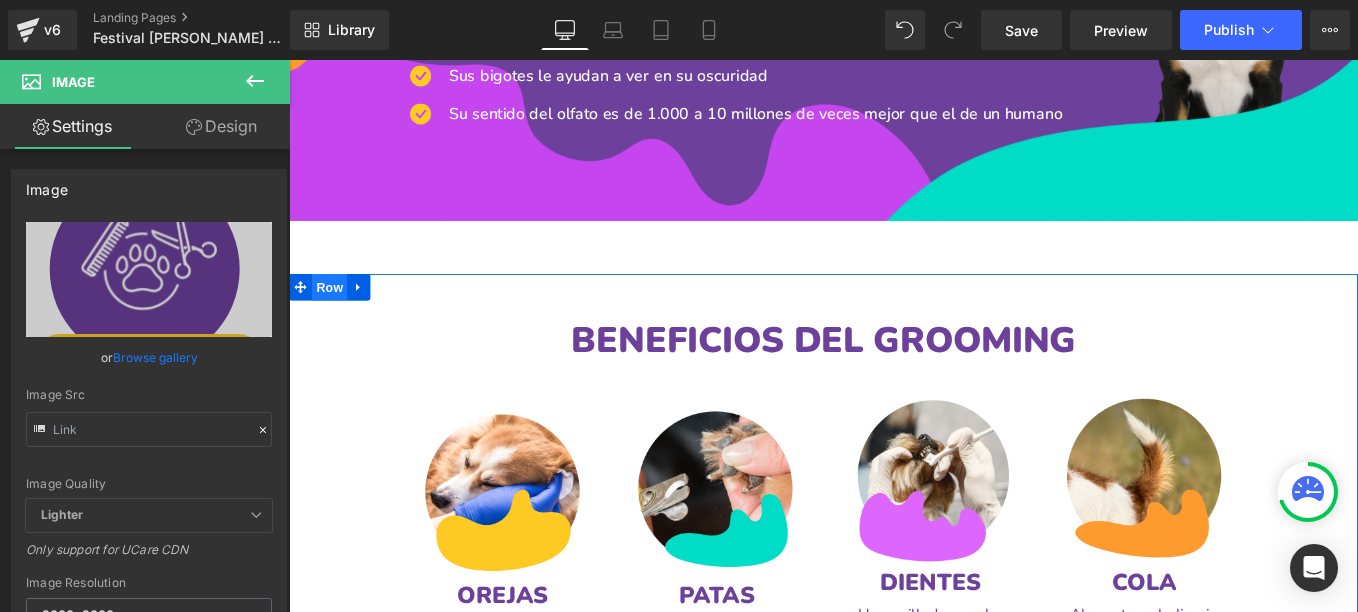 click on "Row" at bounding box center [335, 317] 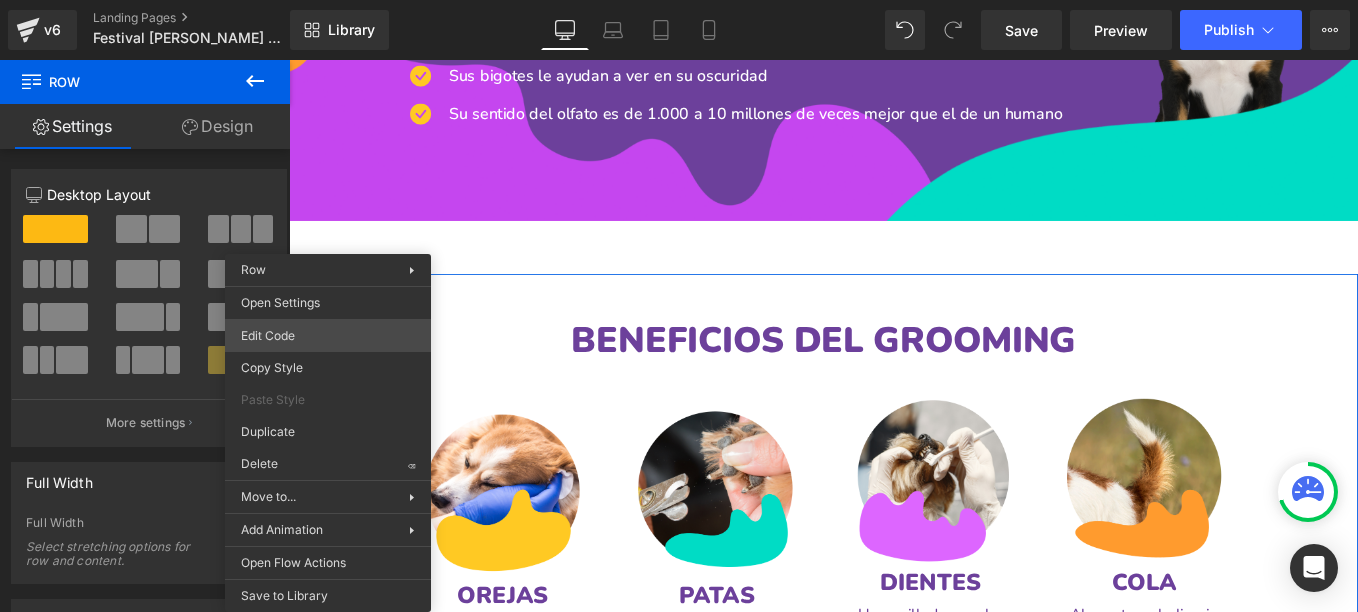 click on "Row  You are previewing how the   will restyle your page. You can not edit Elements in Preset Preview Mode.  v6 Landing Pages Festival Del Perro 2025 Library Desktop Desktop Laptop Tablet Mobile Save Preview Publish Scheduled View Live Page View with current Template Save Template to Library Schedule Publish  Optimize  Publish Settings Shortcuts  Your page can’t be published   You've reached the maximum number of published pages on your plan  (0/0).  You need to upgrade your plan or unpublish all your pages to get 1 publish slot.   Unpublish pages   Upgrade plan  Elements Global Style Base Row  rows, columns, layouts, div Heading  headings, titles, h1,h2,h3,h4,h5,h6 Text Block  texts, paragraphs, contents, blocks Image  images, photos, alts, uploads Icon  icons, symbols Button  button, call to action, cta Separator  separators, dividers, horizontal lines Liquid  liquid, custom code, html, javascript, css, reviews, apps, applications, embeded, iframe Banner Parallax  Hero Banner  Stack Tabs  Carousel  List" at bounding box center (679, 0) 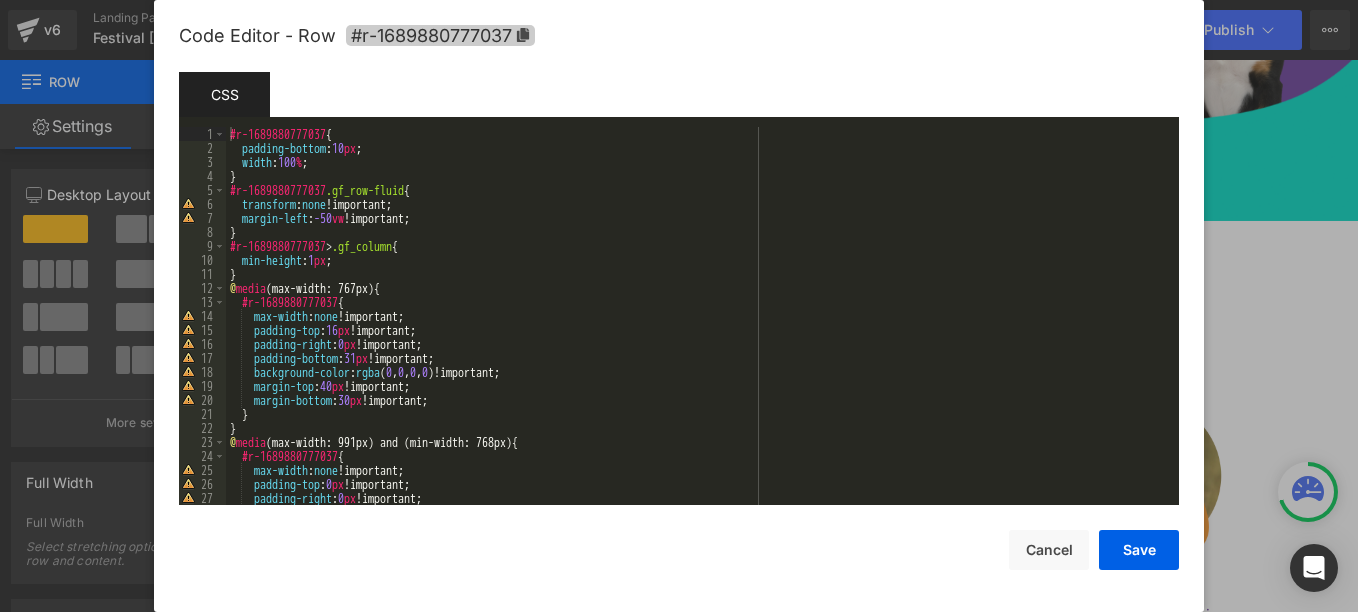click on "#r-1689880777037" at bounding box center [440, 35] 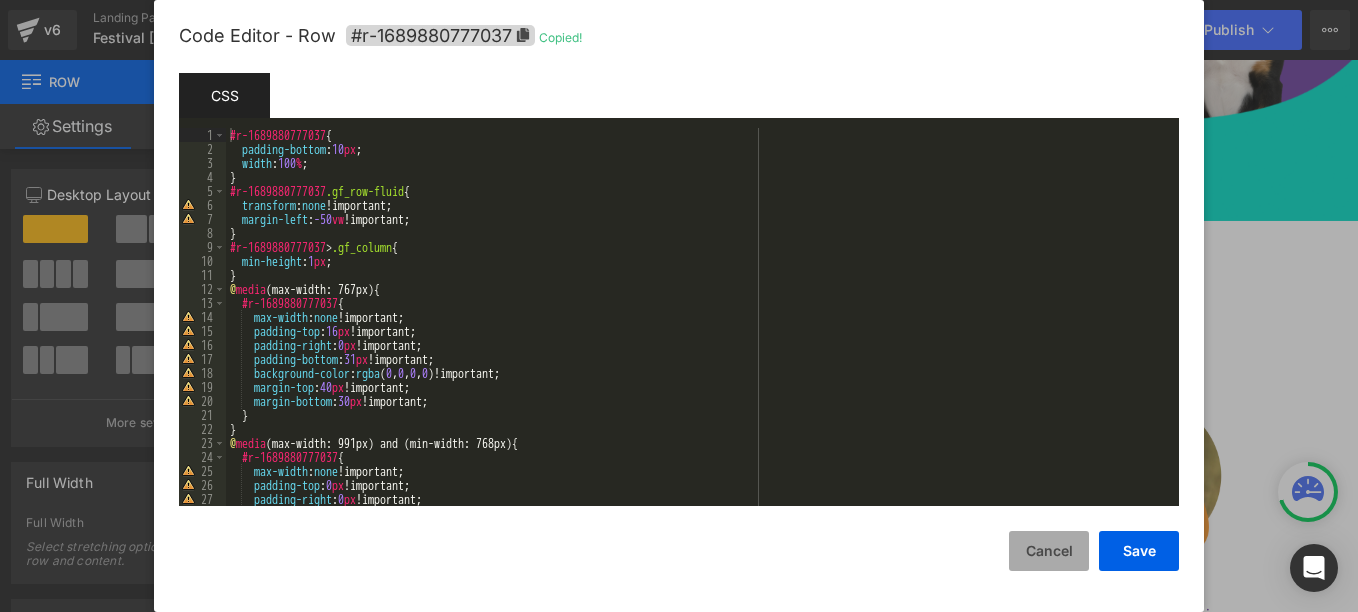 drag, startPoint x: 1031, startPoint y: 549, endPoint x: 1016, endPoint y: 538, distance: 18.601076 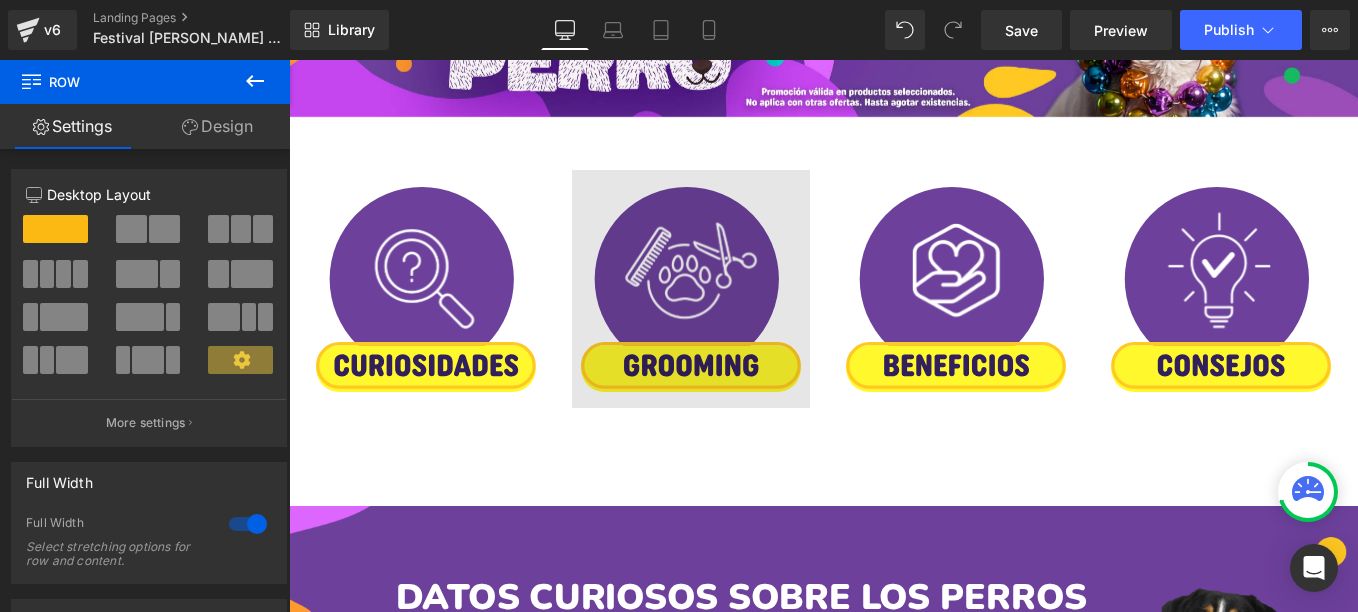 click at bounding box center [744, 319] 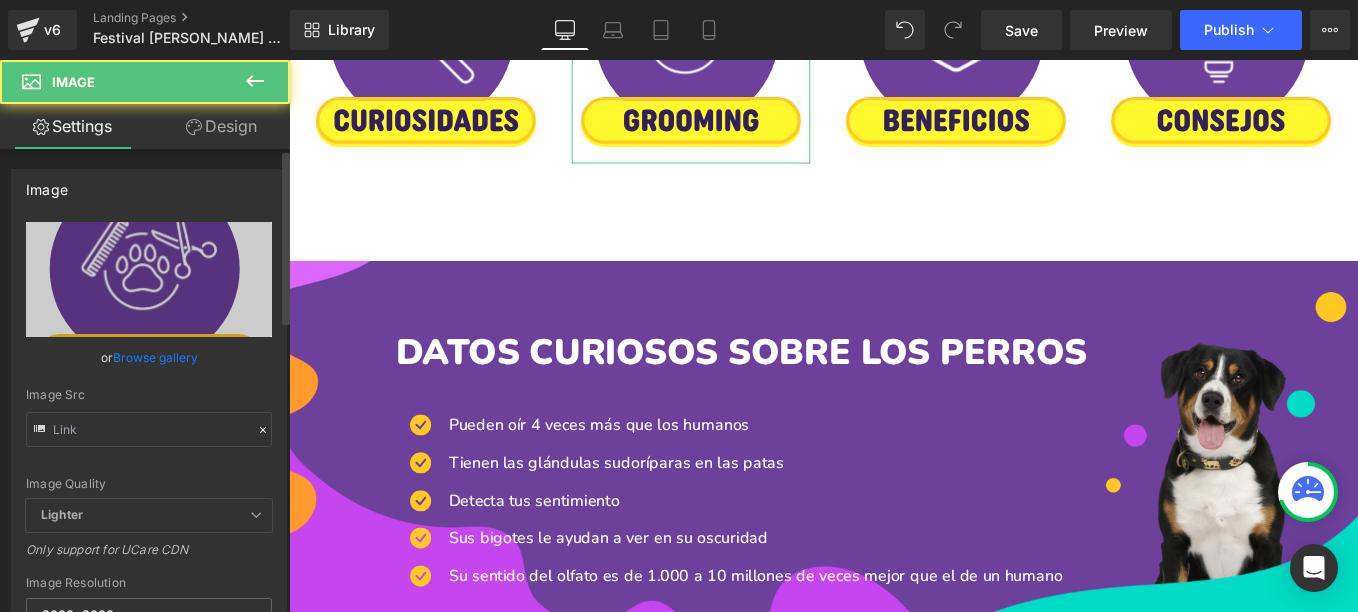 scroll, scrollTop: 533, scrollLeft: 0, axis: vertical 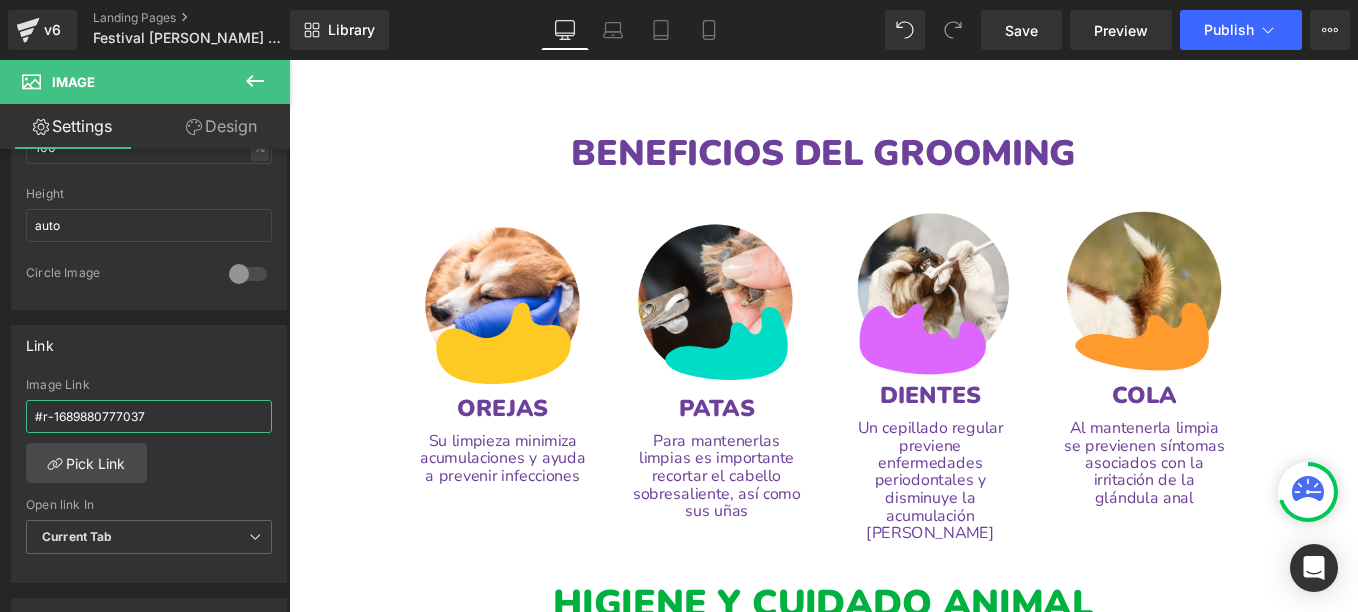 drag, startPoint x: 23, startPoint y: 420, endPoint x: -4, endPoint y: 415, distance: 27.45906 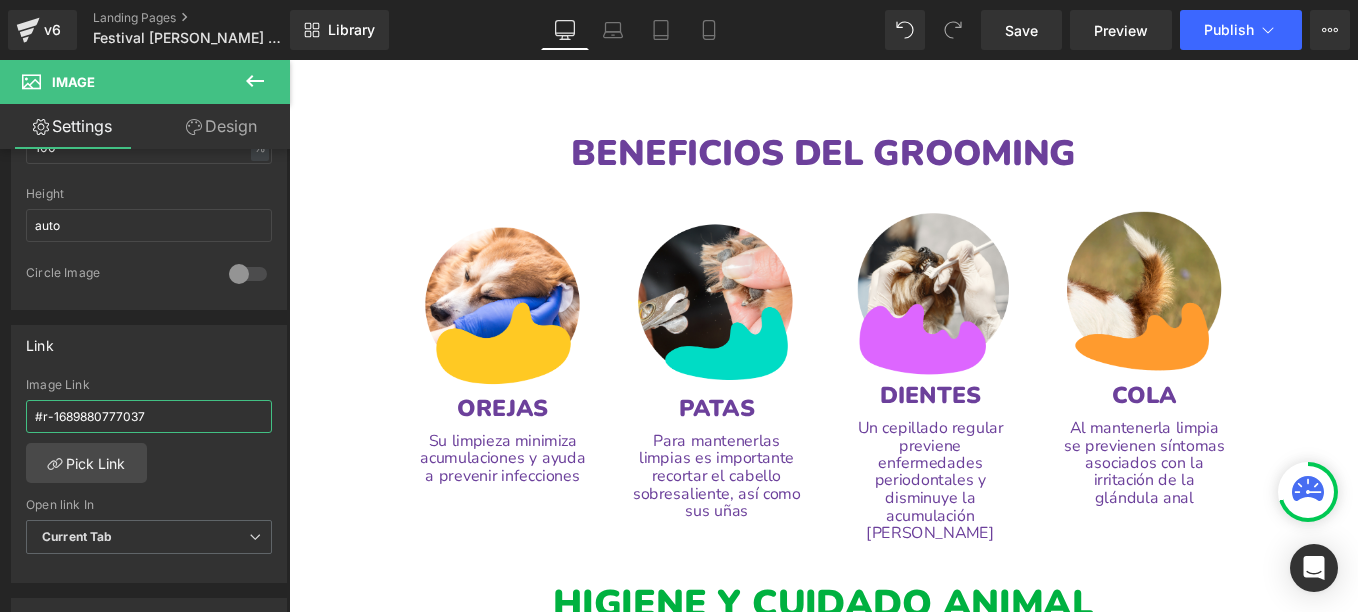 click on "Row  You are previewing how the   will restyle your page. You can not edit Elements in Preset Preview Mode.  v6 Landing Pages Festival Del Perro 2025 Library Desktop Desktop Laptop Tablet Mobile Save Preview Publish Scheduled View Live Page View with current Template Save Template to Library Schedule Publish  Optimize  Publish Settings Shortcuts  Your page can’t be published   You've reached the maximum number of published pages on your plan  (0/0).  You need to upgrade your plan or unpublish all your pages to get 1 publish slot.   Unpublish pages   Upgrade plan  Elements Global Style Base Row  rows, columns, layouts, div Heading  headings, titles, h1,h2,h3,h4,h5,h6 Text Block  texts, paragraphs, contents, blocks Image  images, photos, alts, uploads Icon  icons, symbols Button  button, call to action, cta Separator  separators, dividers, horizontal lines Liquid  liquid, custom code, html, javascript, css, reviews, apps, applications, embeded, iframe Banner Parallax  Hero Banner  Stack List" at bounding box center (679, 306) 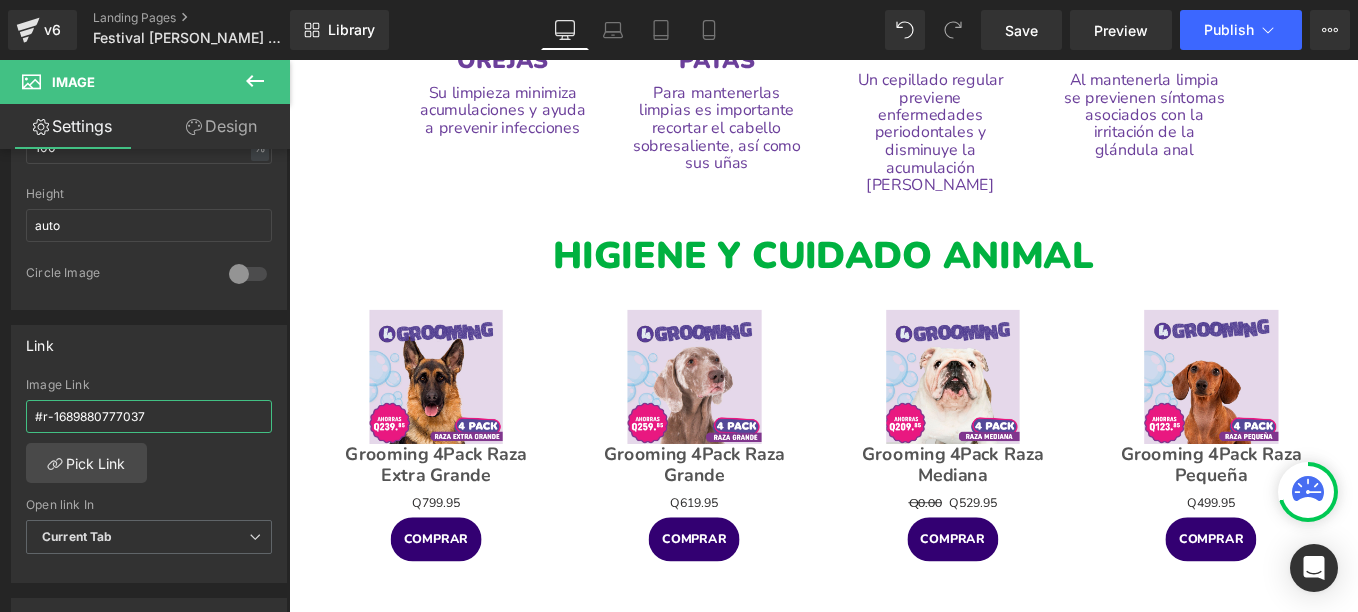 scroll, scrollTop: 1811, scrollLeft: 0, axis: vertical 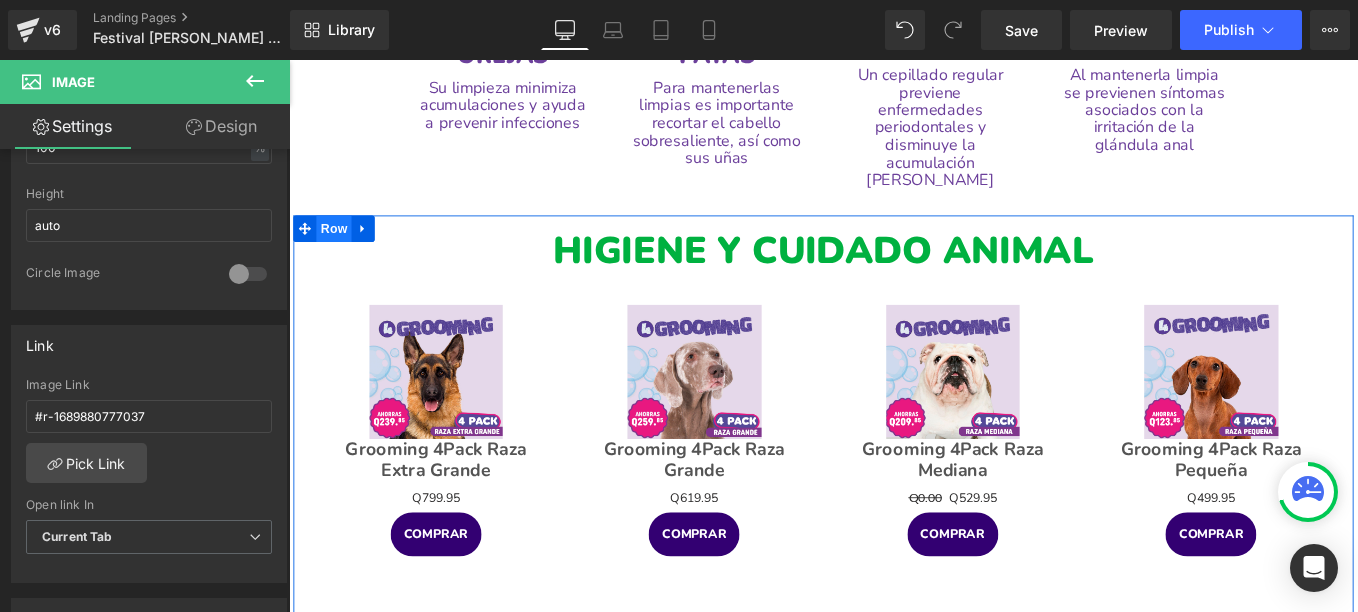 click on "Row" at bounding box center [340, 251] 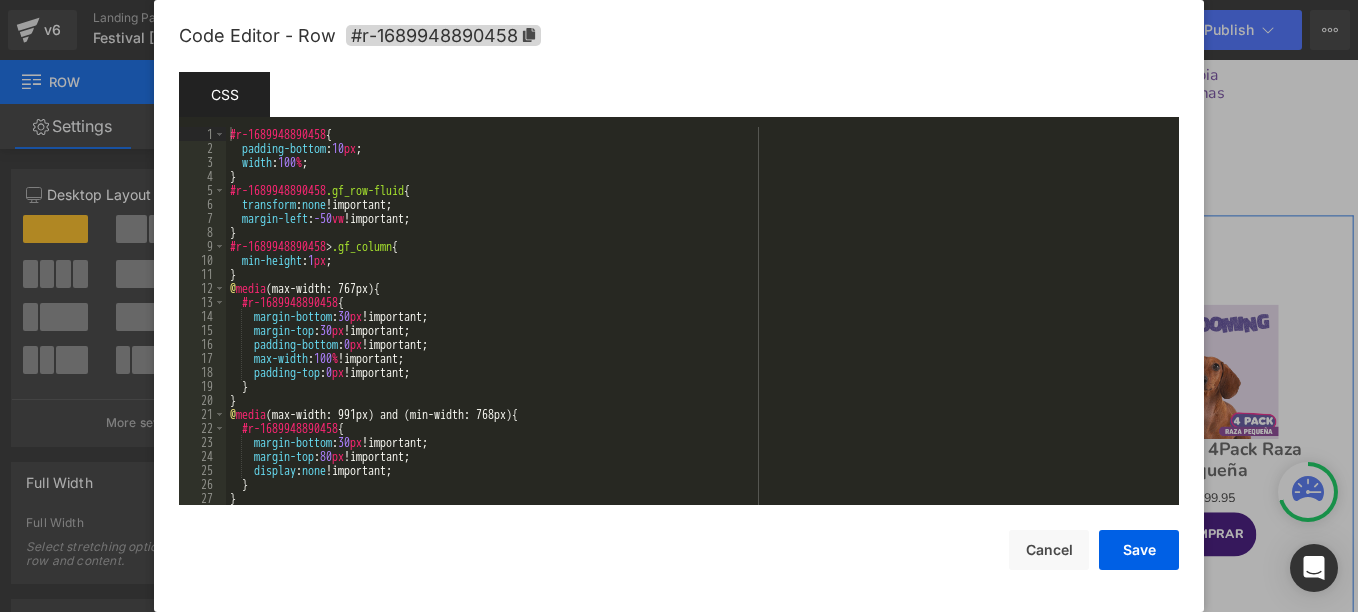 click on "Row  You are previewing how the   will restyle your page. You can not edit Elements in Preset Preview Mode.  v6 Landing Pages Festival Del Perro 2025 Library Desktop Desktop Laptop Tablet Mobile Save Preview Publish Scheduled View Live Page View with current Template Save Template to Library Schedule Publish  Optimize  Publish Settings Shortcuts  Your page can’t be published   You've reached the maximum number of published pages on your plan  (0/0).  You need to upgrade your plan or unpublish all your pages to get 1 publish slot.   Unpublish pages   Upgrade plan  Elements Global Style Base Row  rows, columns, layouts, div Heading  headings, titles, h1,h2,h3,h4,h5,h6 Text Block  texts, paragraphs, contents, blocks Image  images, photos, alts, uploads Icon  icons, symbols Button  button, call to action, cta Separator  separators, dividers, horizontal lines Liquid  liquid, custom code, html, javascript, css, reviews, apps, applications, embeded, iframe Banner Parallax  Hero Banner  Stack Tabs  Carousel  List" at bounding box center (679, 0) 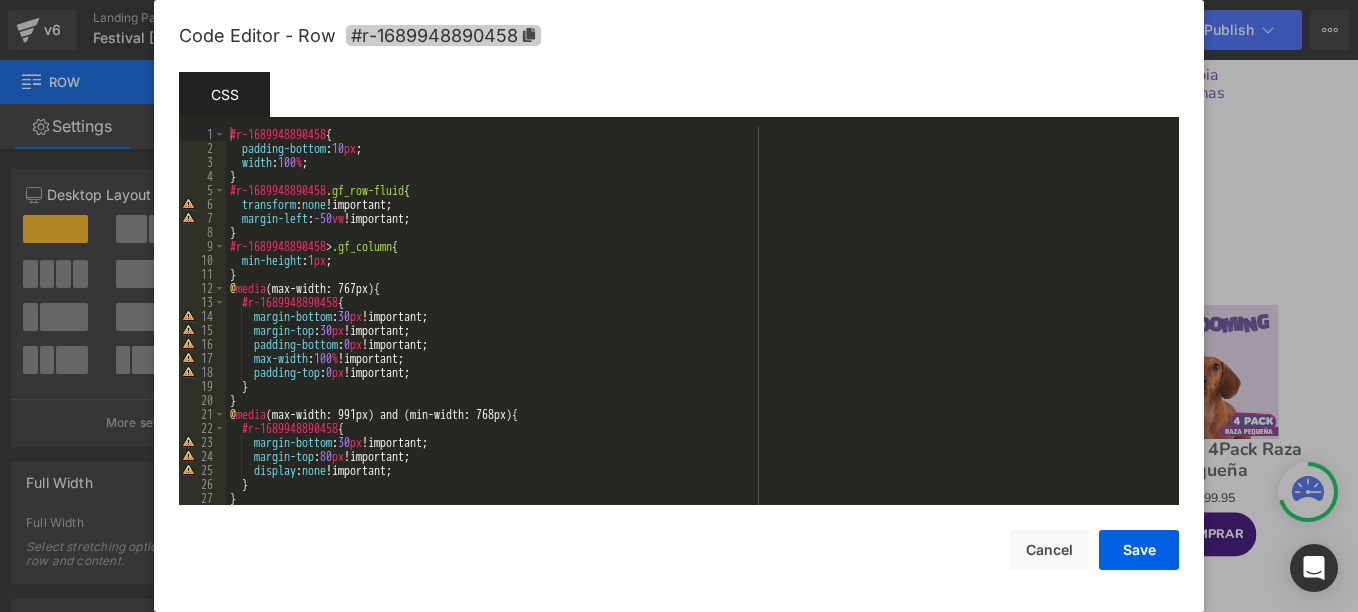 click on "#r-1689948890458" at bounding box center (443, 35) 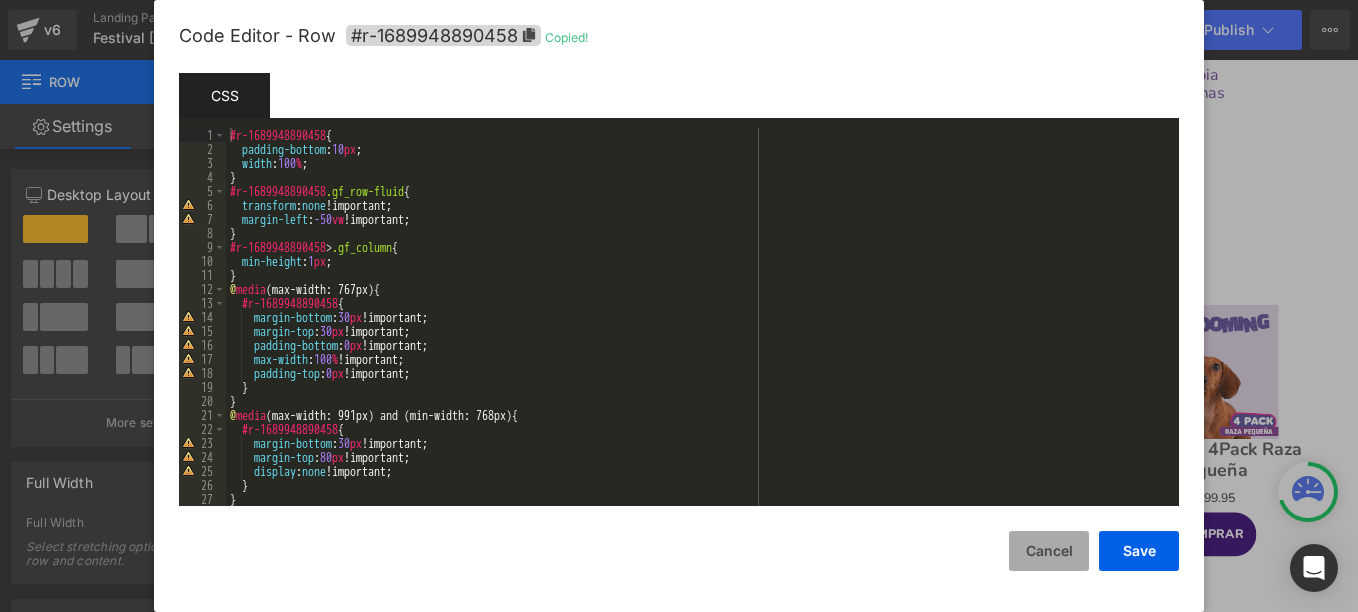 click on "Cancel" at bounding box center (1049, 551) 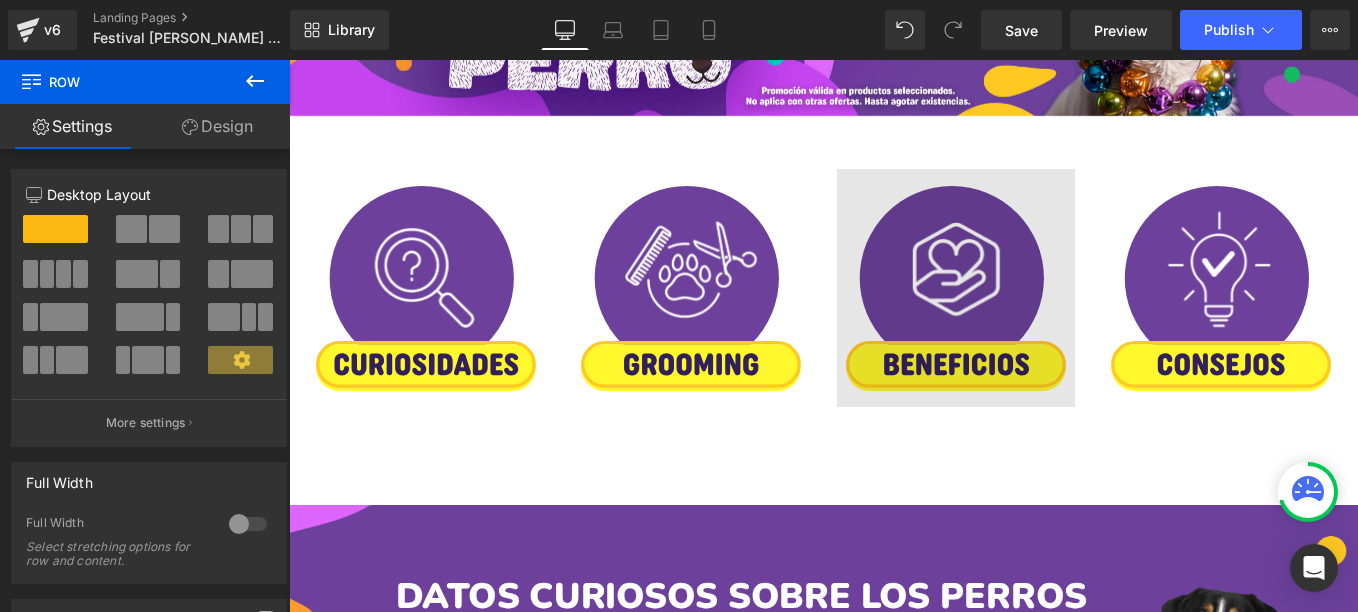scroll, scrollTop: 411, scrollLeft: 0, axis: vertical 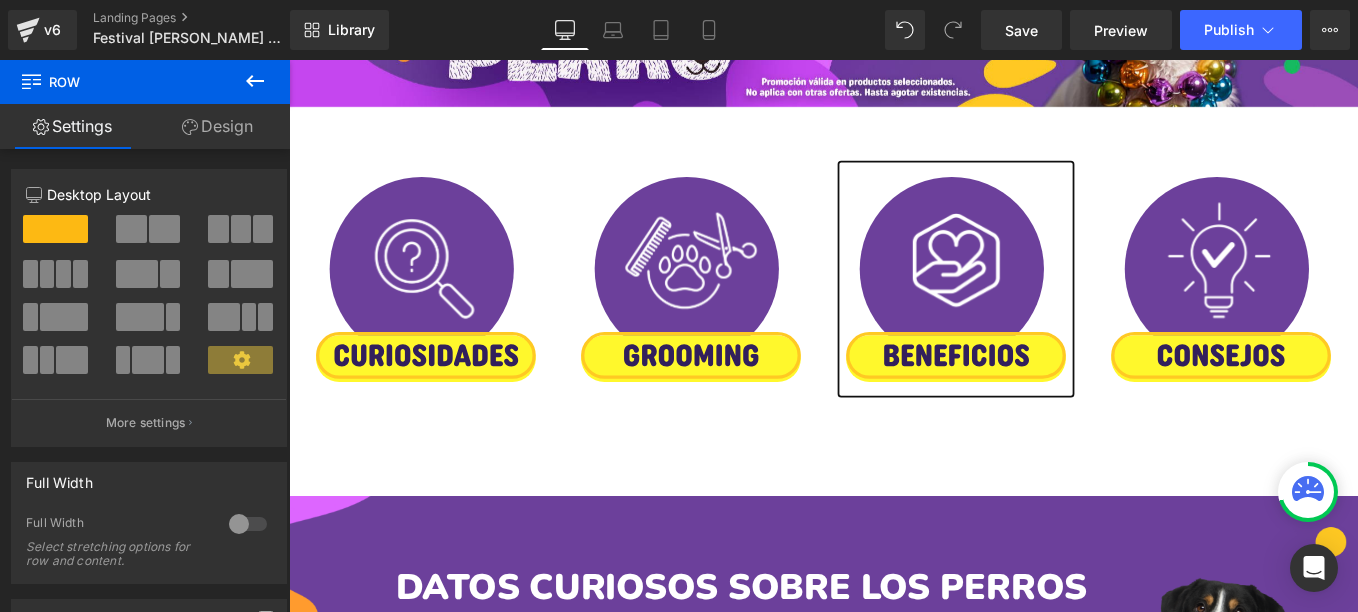 click on "Image" at bounding box center (1044, 308) 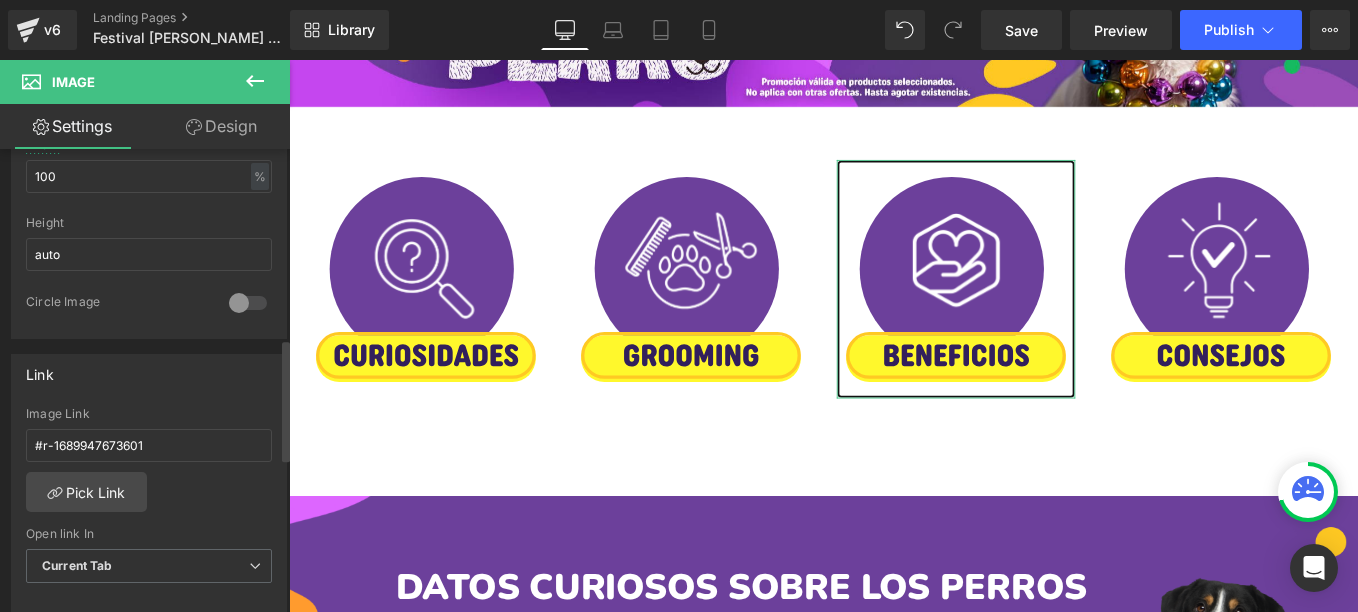 scroll 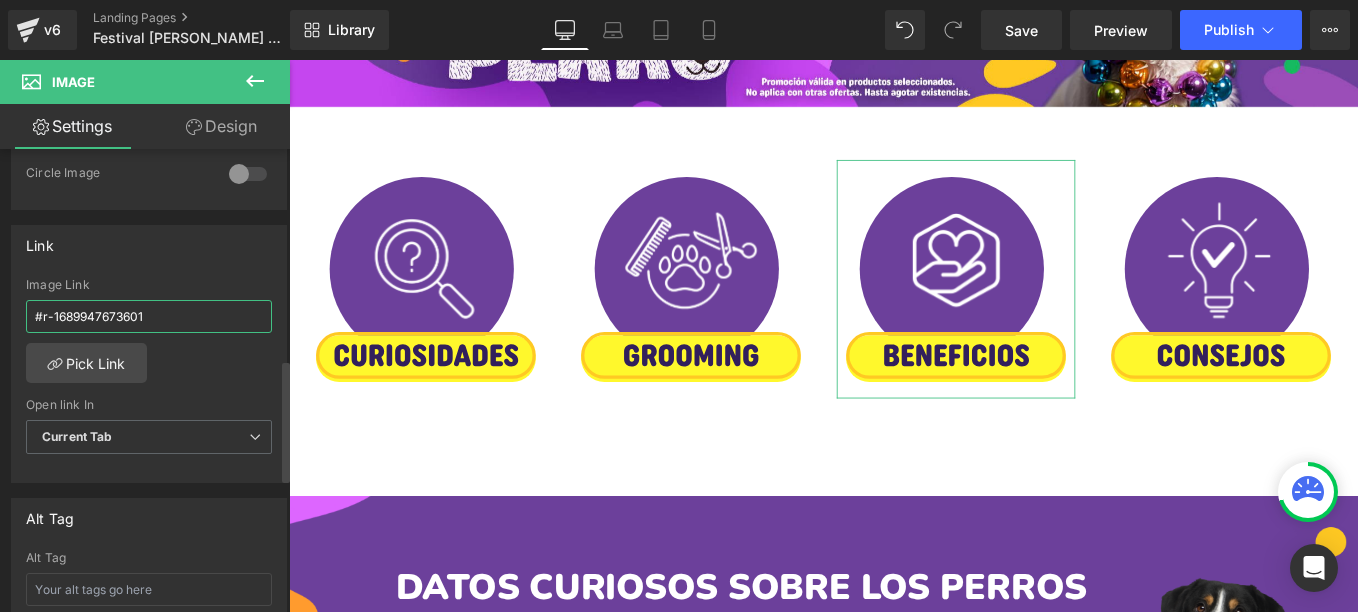 click on "#r-1689947673601" at bounding box center (149, 316) 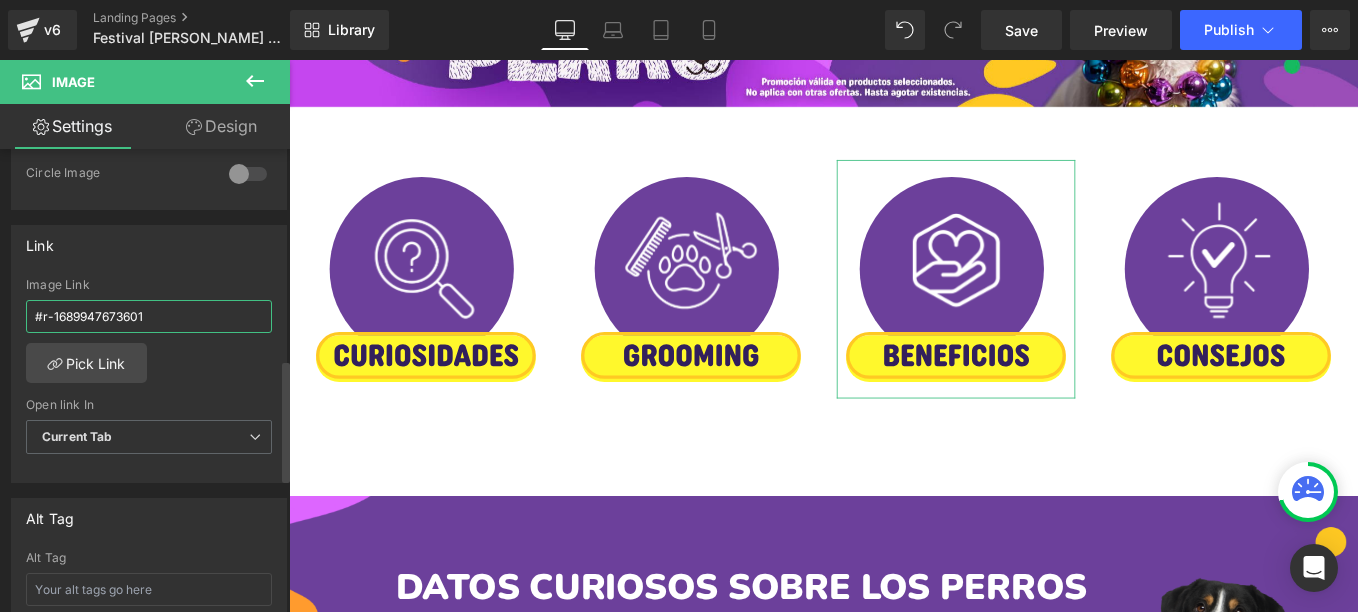 click on "#r-1689947673601" at bounding box center (149, 316) 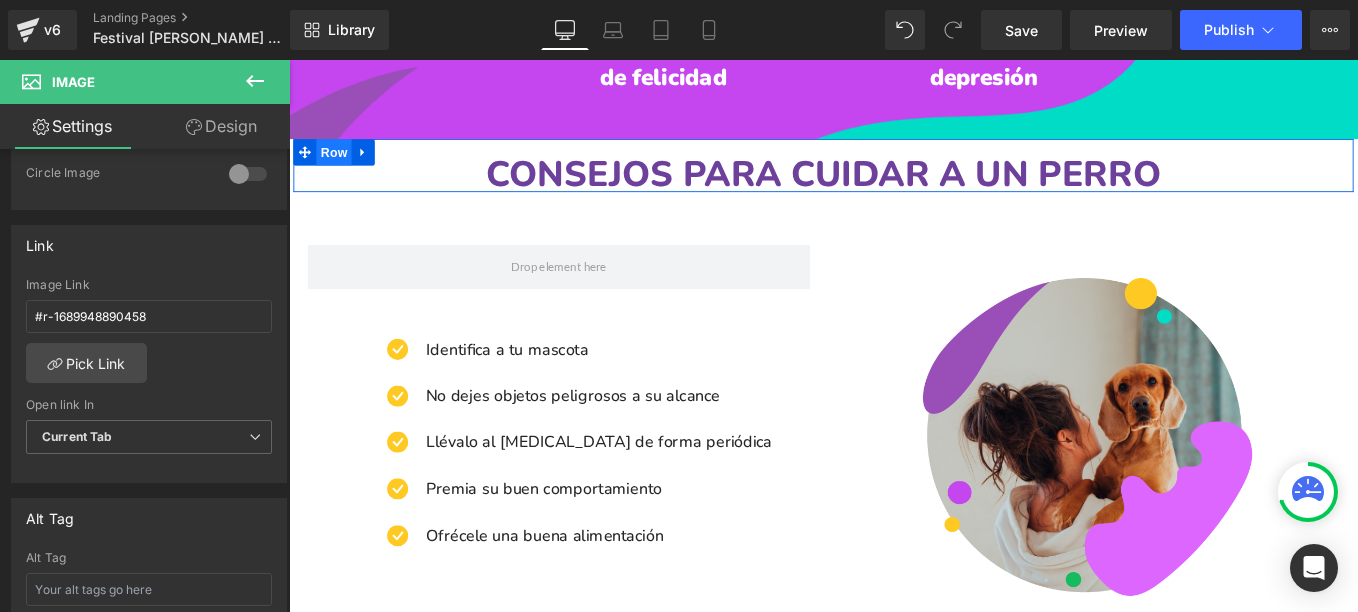 click on "Row" at bounding box center [340, 164] 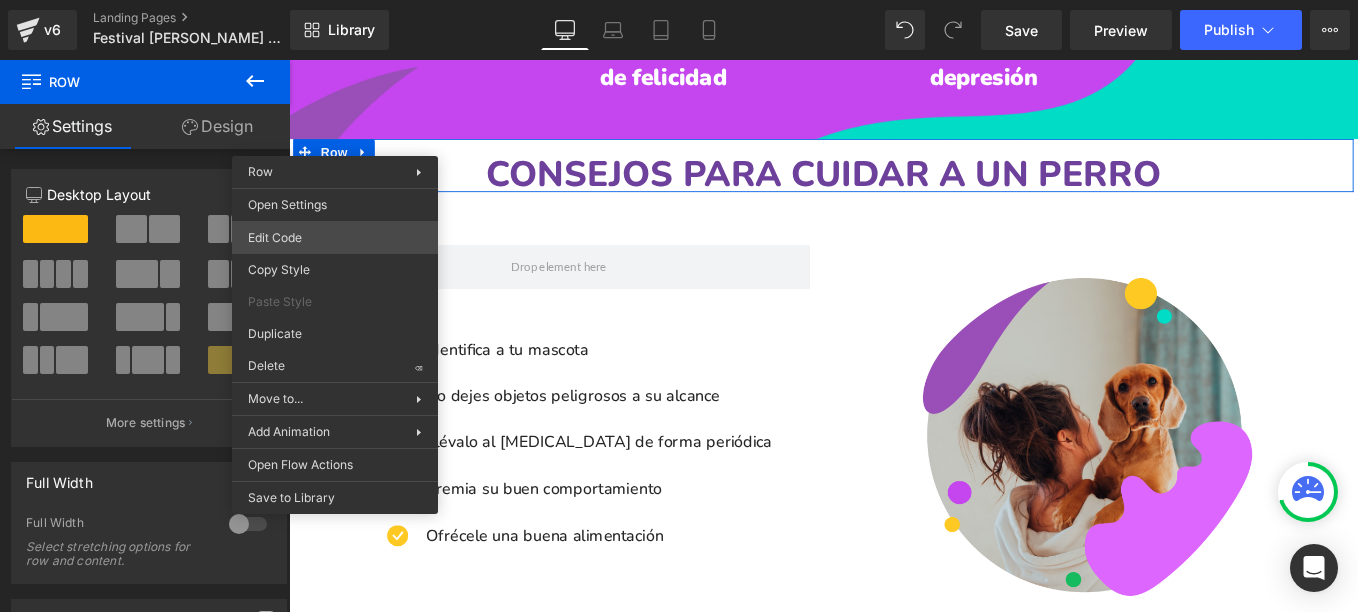click on "Row  You are previewing how the   will restyle your page. You can not edit Elements in Preset Preview Mode.  v6 Landing Pages Festival Del Perro 2025 Library Desktop Desktop Laptop Tablet Mobile Save Preview Publish Scheduled View Live Page View with current Template Save Template to Library Schedule Publish  Optimize  Publish Settings Shortcuts  Your page can’t be published   You've reached the maximum number of published pages on your plan  (0/0).  You need to upgrade your plan or unpublish all your pages to get 1 publish slot.   Unpublish pages   Upgrade plan  Elements Global Style Base Row  rows, columns, layouts, div Heading  headings, titles, h1,h2,h3,h4,h5,h6 Text Block  texts, paragraphs, contents, blocks Image  images, photos, alts, uploads Icon  icons, symbols Button  button, call to action, cta Separator  separators, dividers, horizontal lines Liquid  liquid, custom code, html, javascript, css, reviews, apps, applications, embeded, iframe Banner Parallax  Hero Banner  Stack Tabs  Carousel  List" at bounding box center [679, 0] 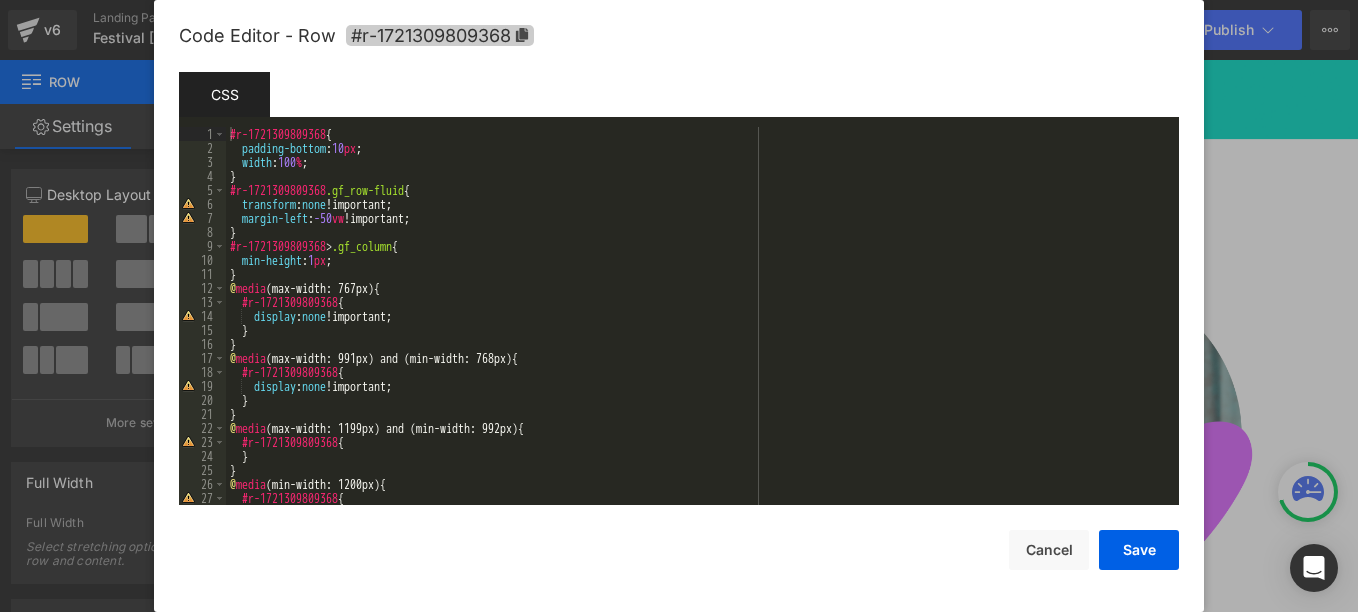 click on "#r-1721309809368" at bounding box center (440, 35) 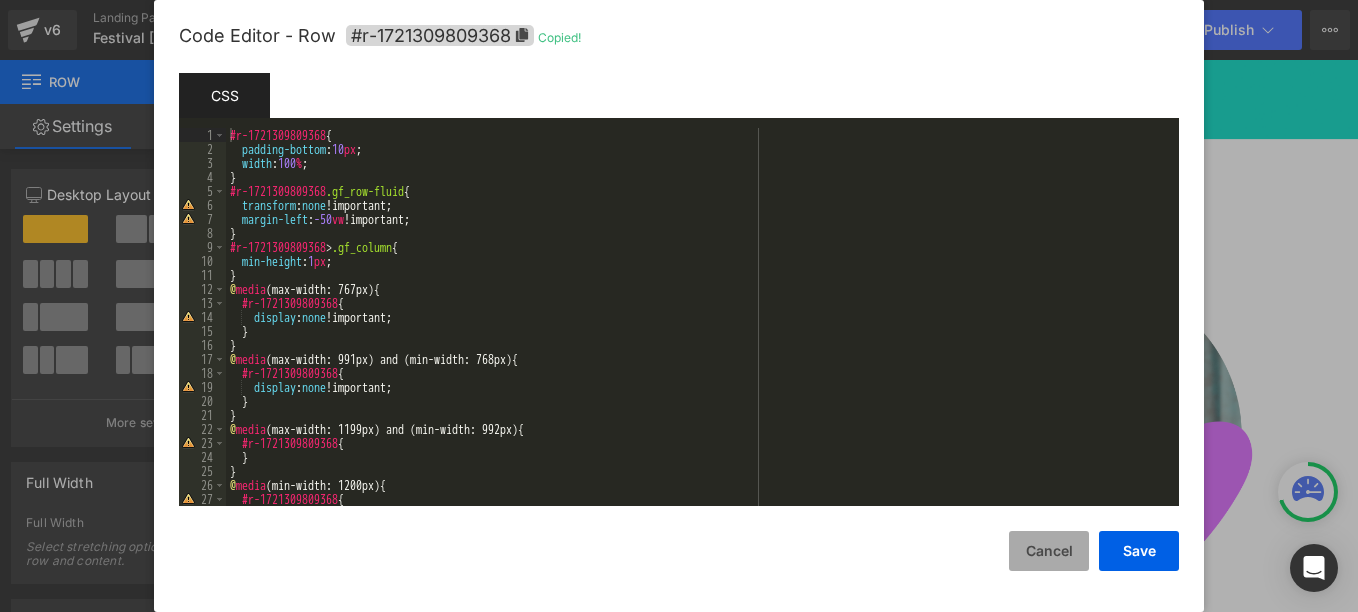 click on "Cancel" at bounding box center [1049, 551] 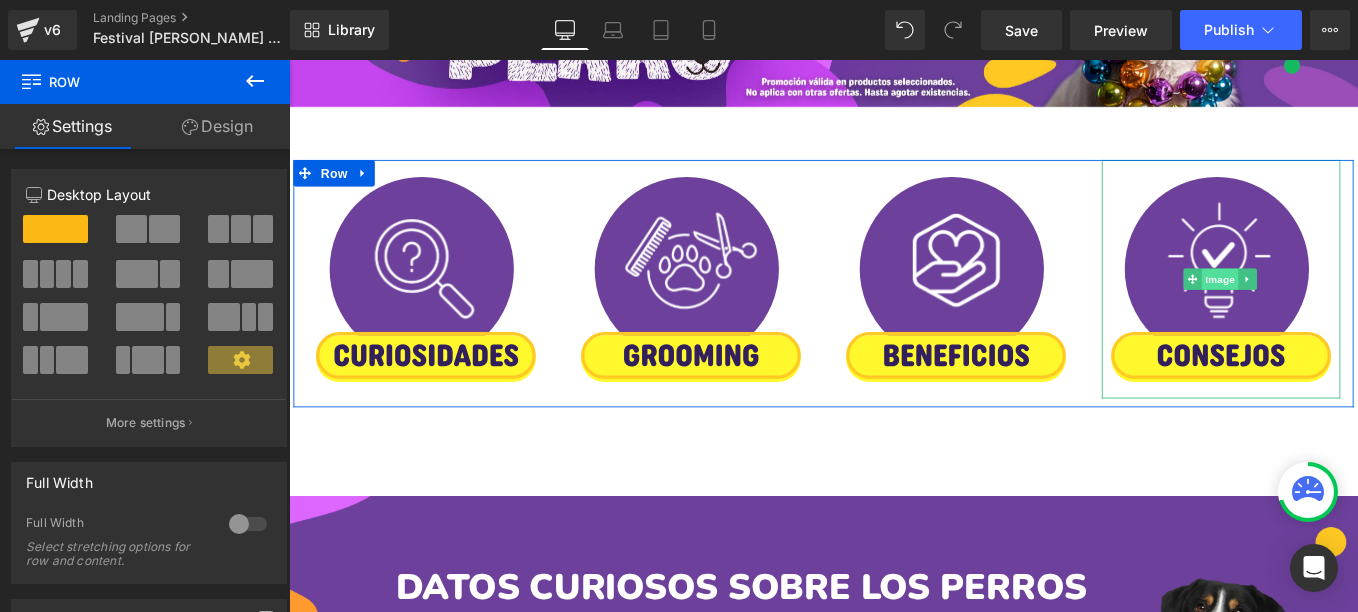 click on "Image" at bounding box center (1344, 308) 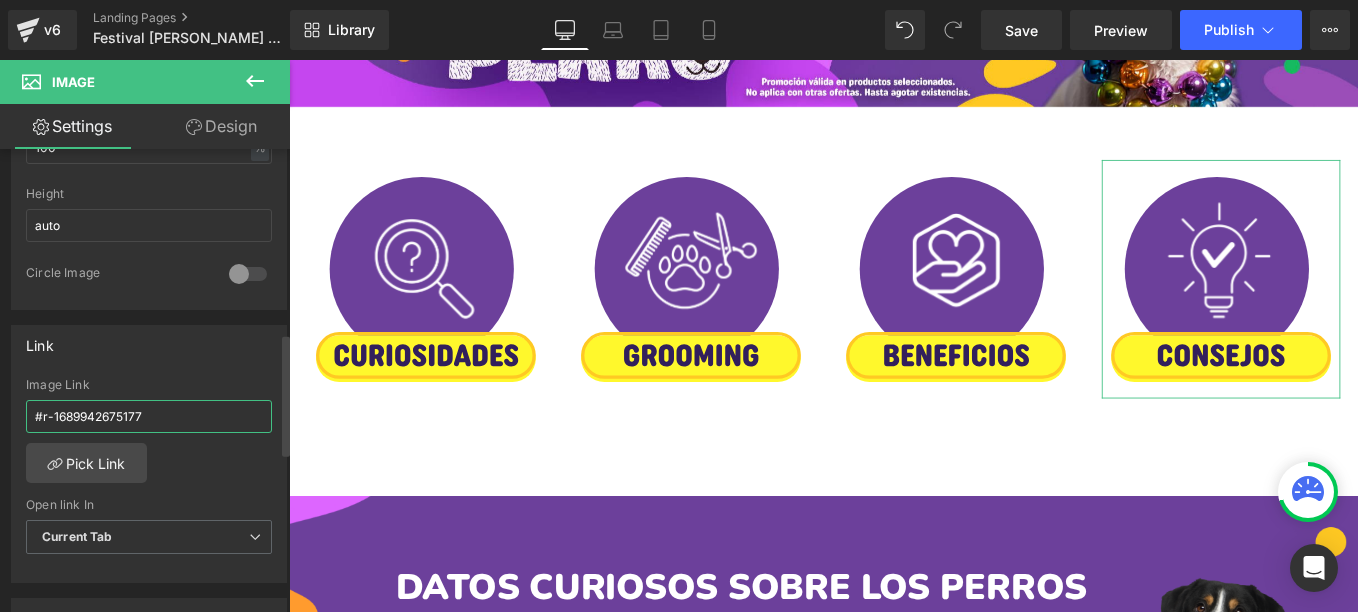 click on "#r-1689942675177" at bounding box center [149, 416] 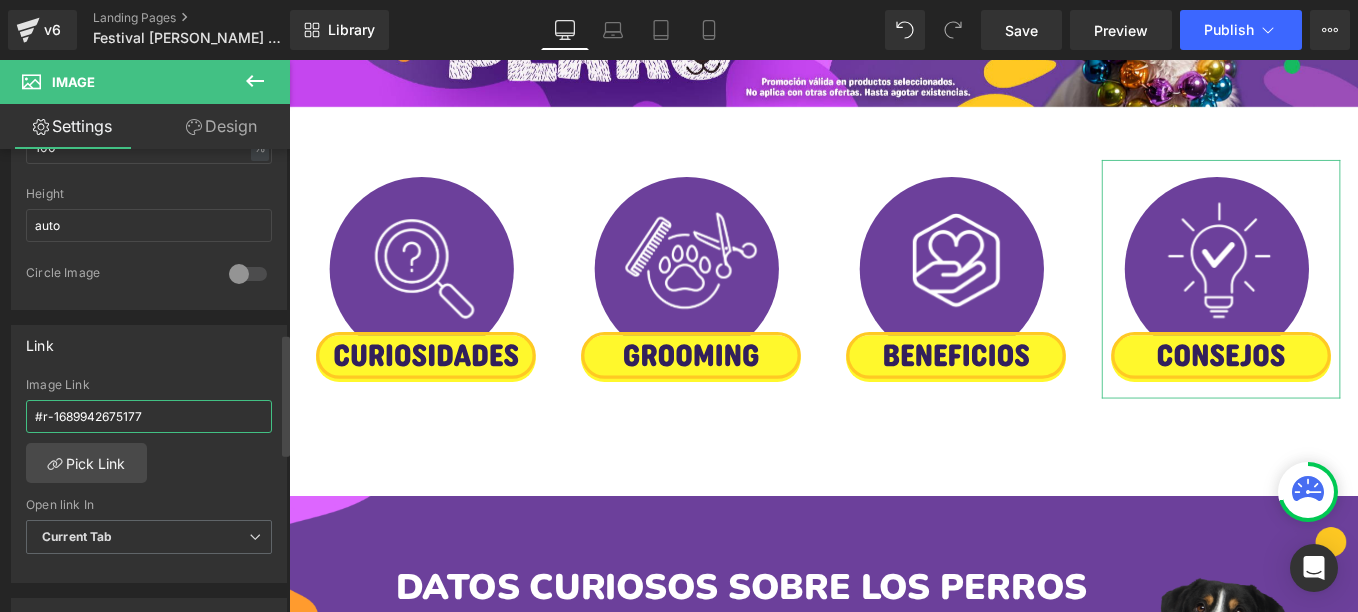 click on "#r-1689942675177" at bounding box center (149, 416) 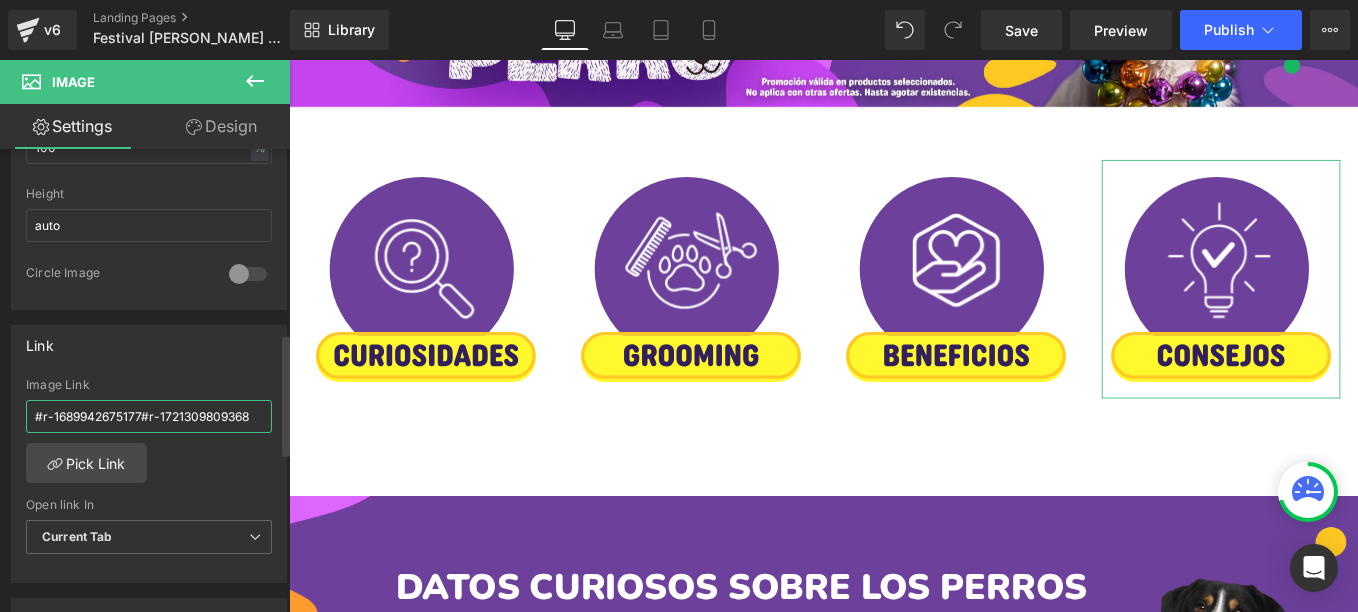 paste 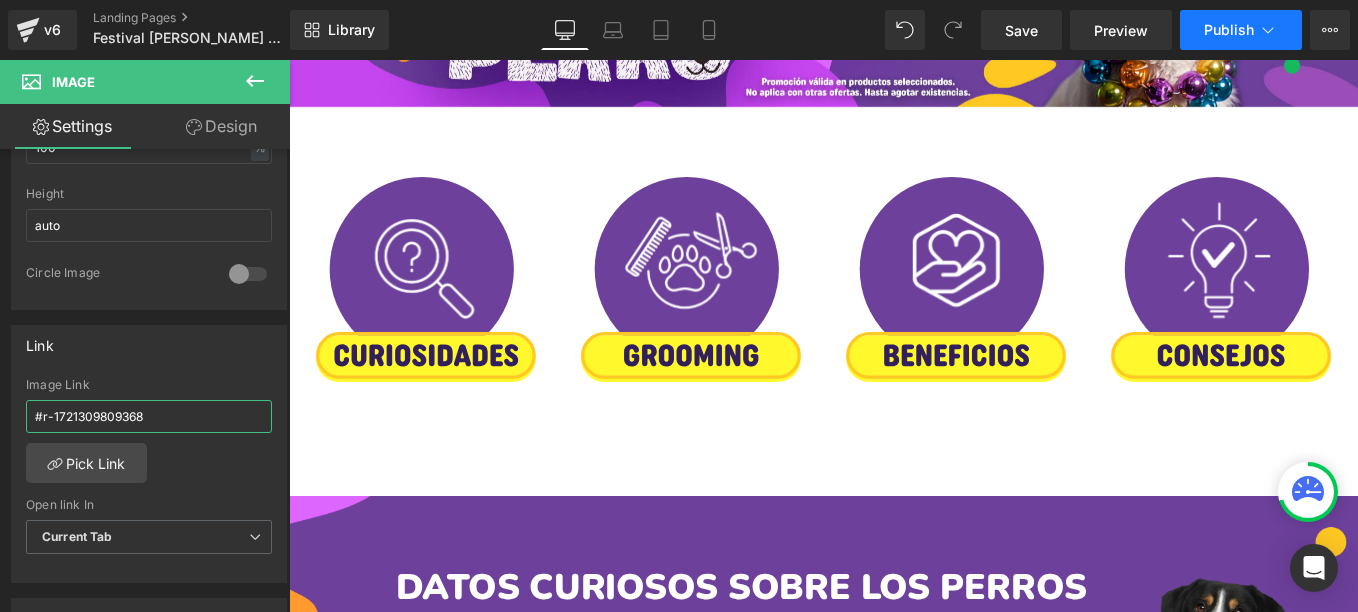 type on "#r-1721309809368" 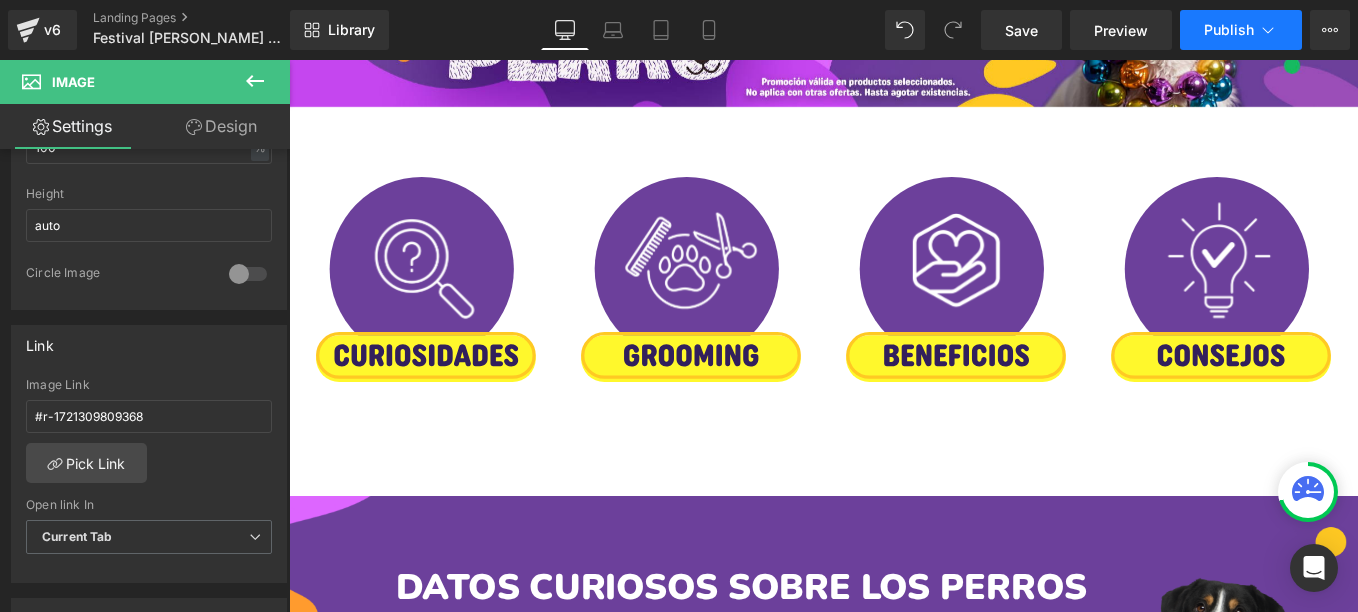 click on "Publish" at bounding box center (1241, 30) 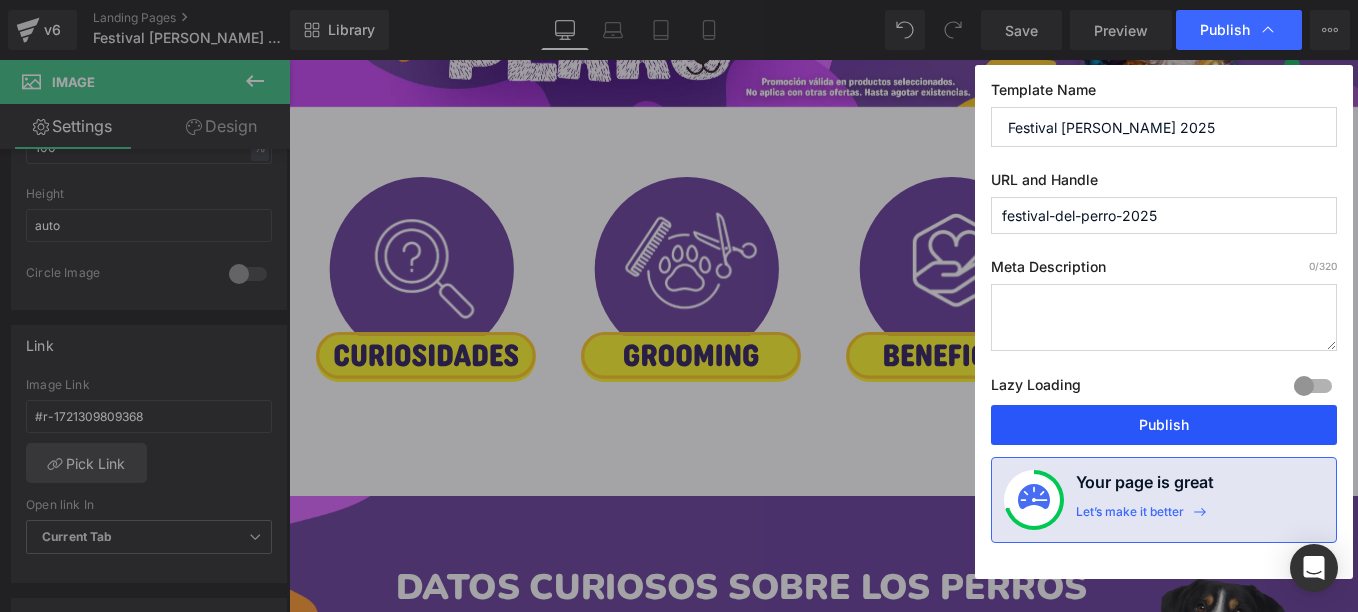 click on "Publish" at bounding box center (1164, 425) 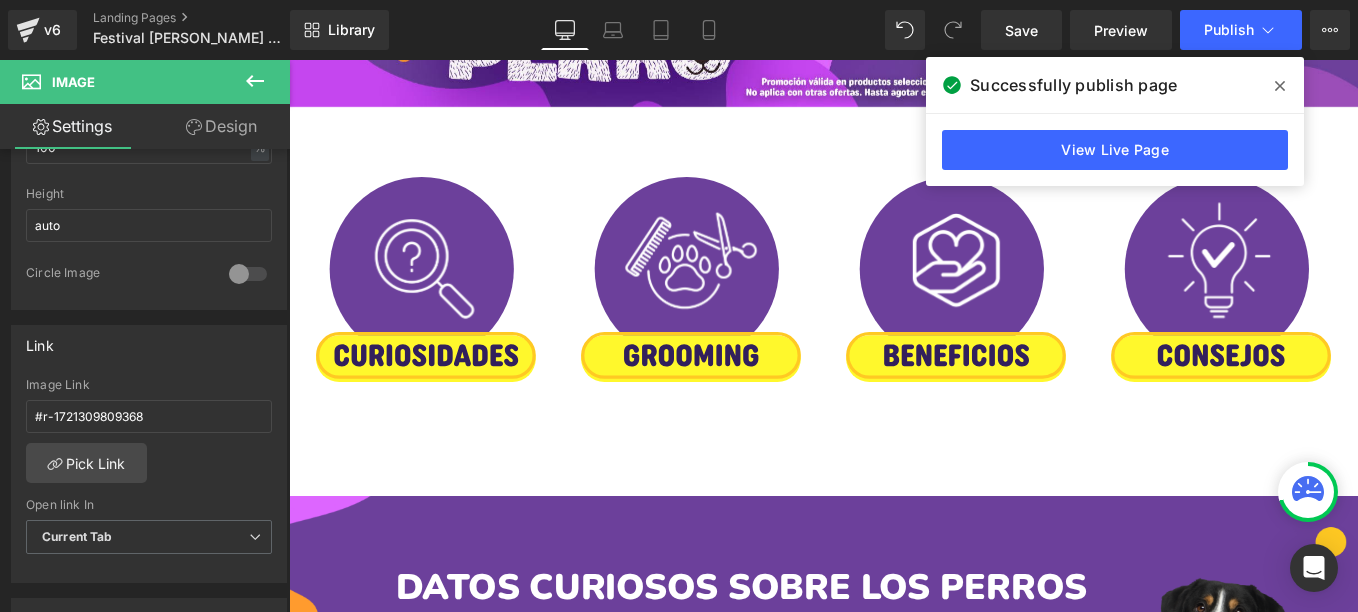 drag, startPoint x: 1290, startPoint y: 82, endPoint x: 1106, endPoint y: 192, distance: 214.3735 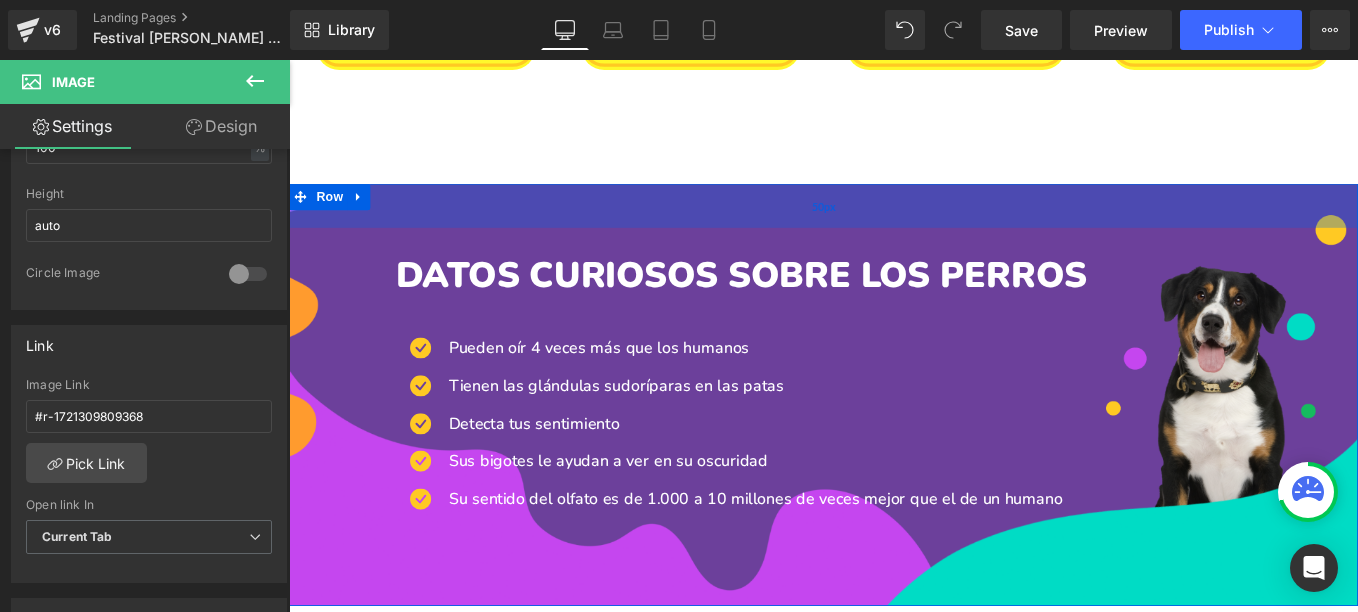 scroll, scrollTop: 800, scrollLeft: 0, axis: vertical 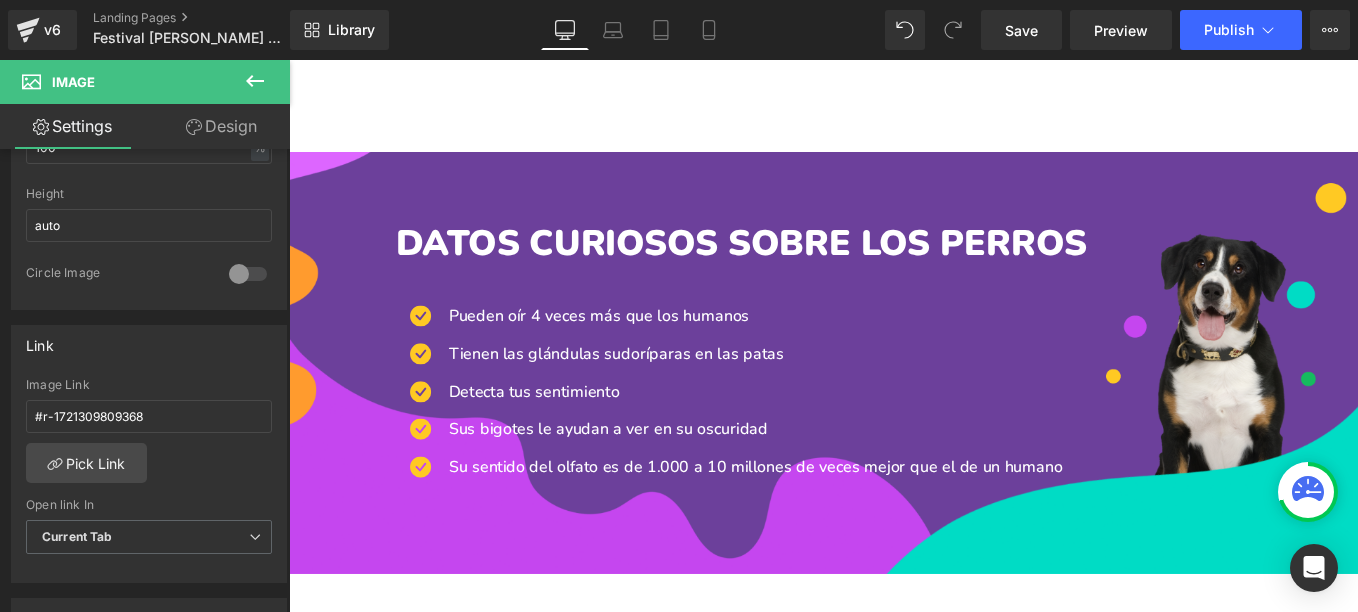 click on "Library Desktop Desktop Laptop Tablet Mobile Save Preview Publish Scheduled View Live Page View with current Template Save Template to Library Schedule Publish  Optimize  Publish Settings Shortcuts  Your page can’t be published   You've reached the maximum number of published pages on your plan  (0/0).  You need to upgrade your plan or unpublish all your pages to get 1 publish slot.   Unpublish pages   Upgrade plan" at bounding box center (824, 30) 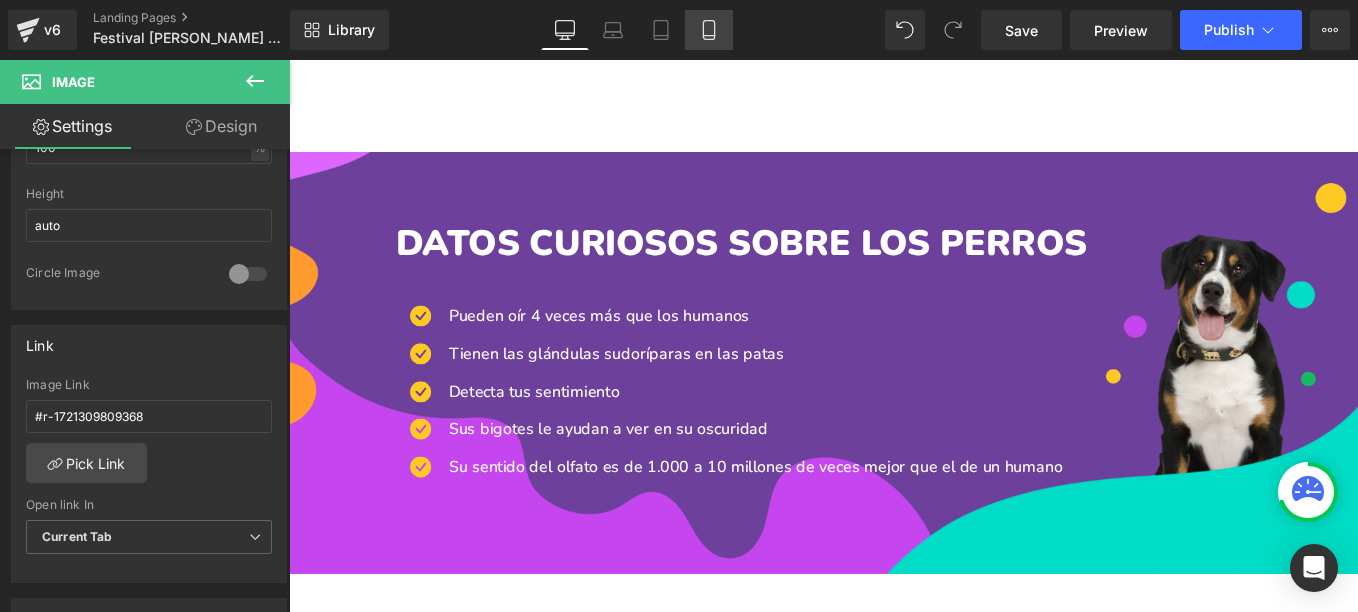 click on "Mobile" at bounding box center [709, 30] 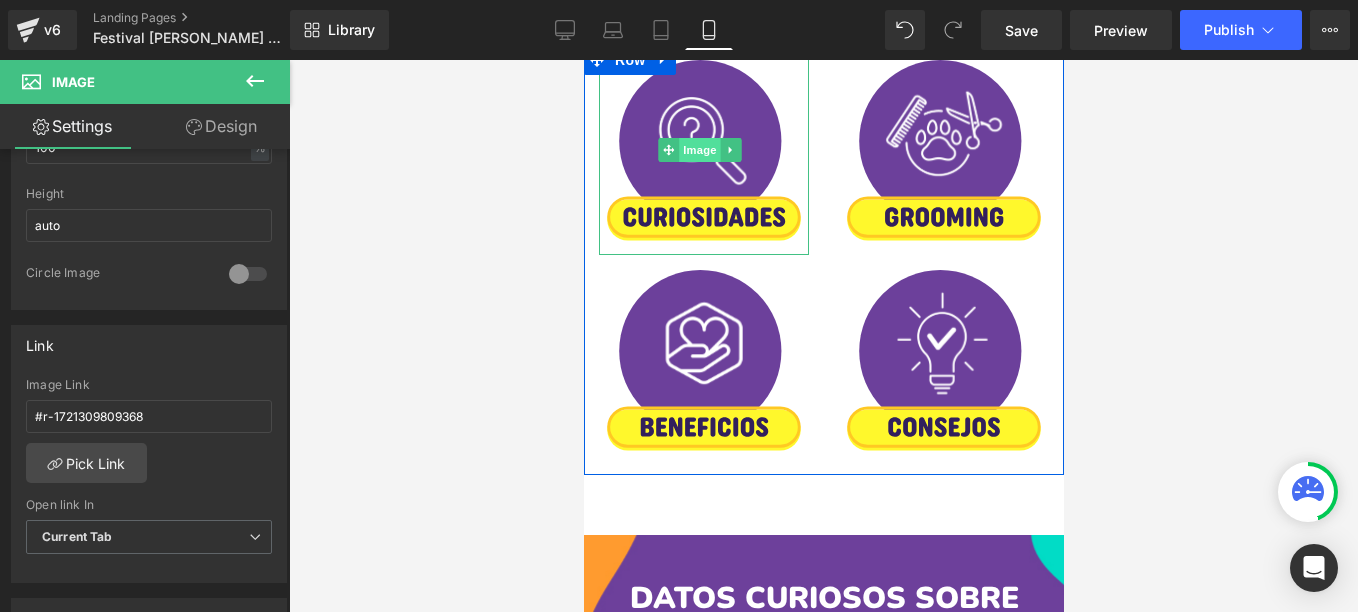 click on "Image" at bounding box center (699, 150) 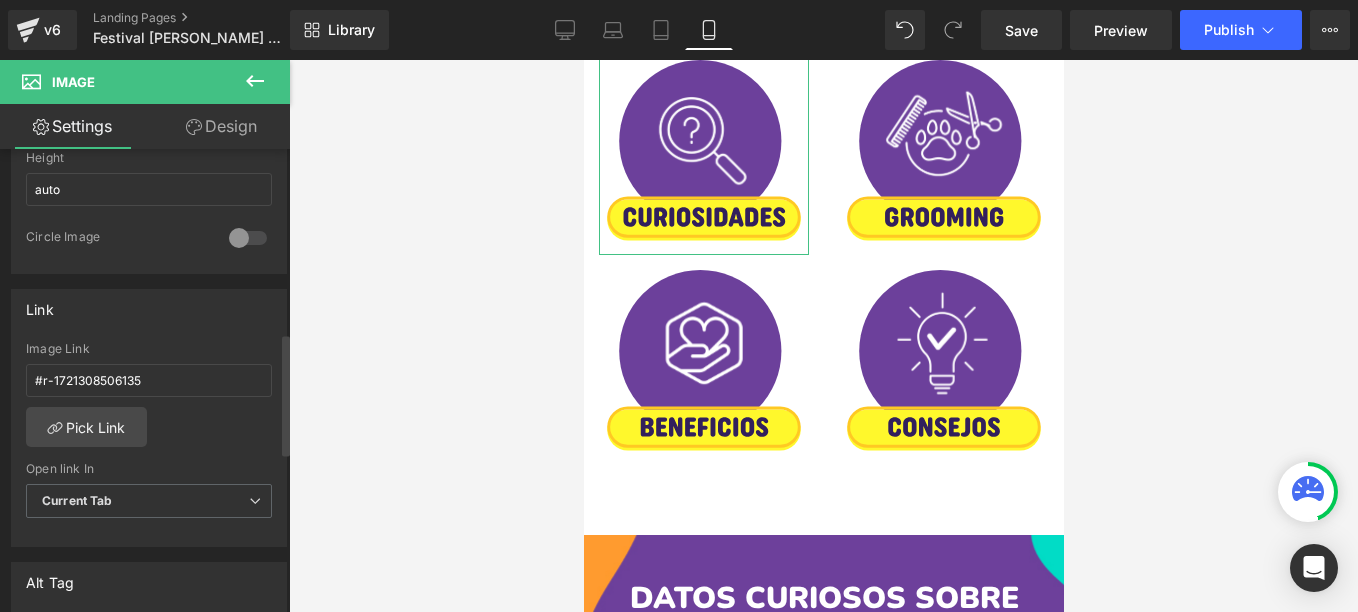 scroll, scrollTop: 800, scrollLeft: 0, axis: vertical 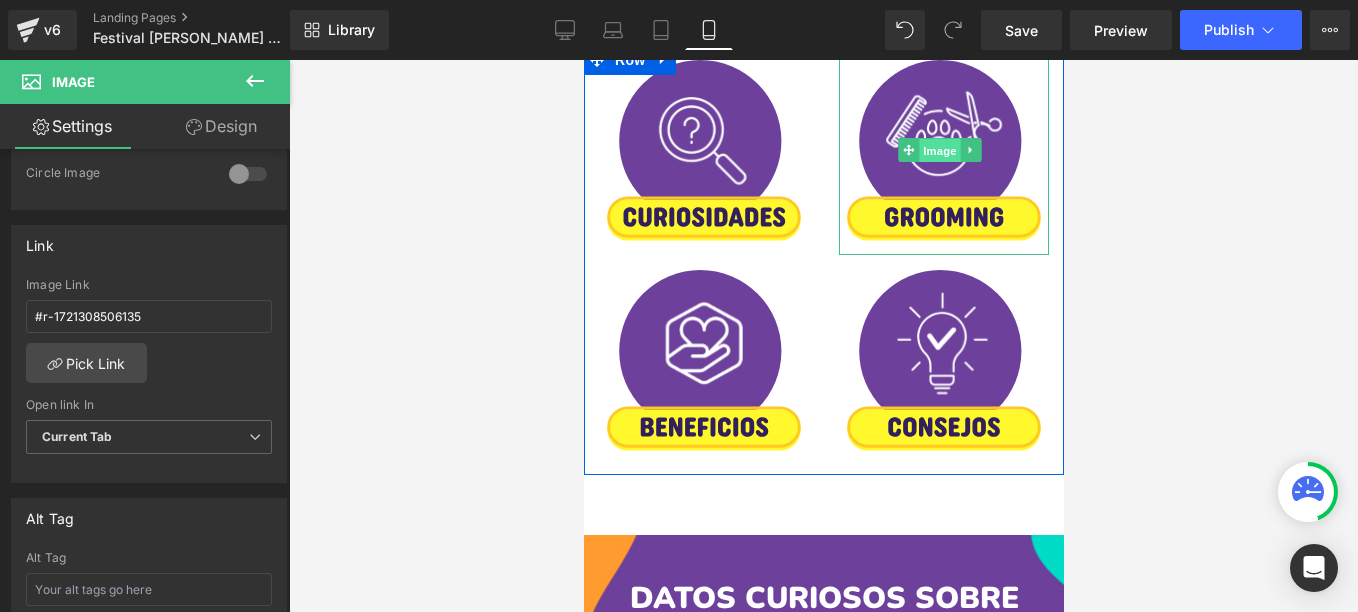 click on "Image" at bounding box center (939, 150) 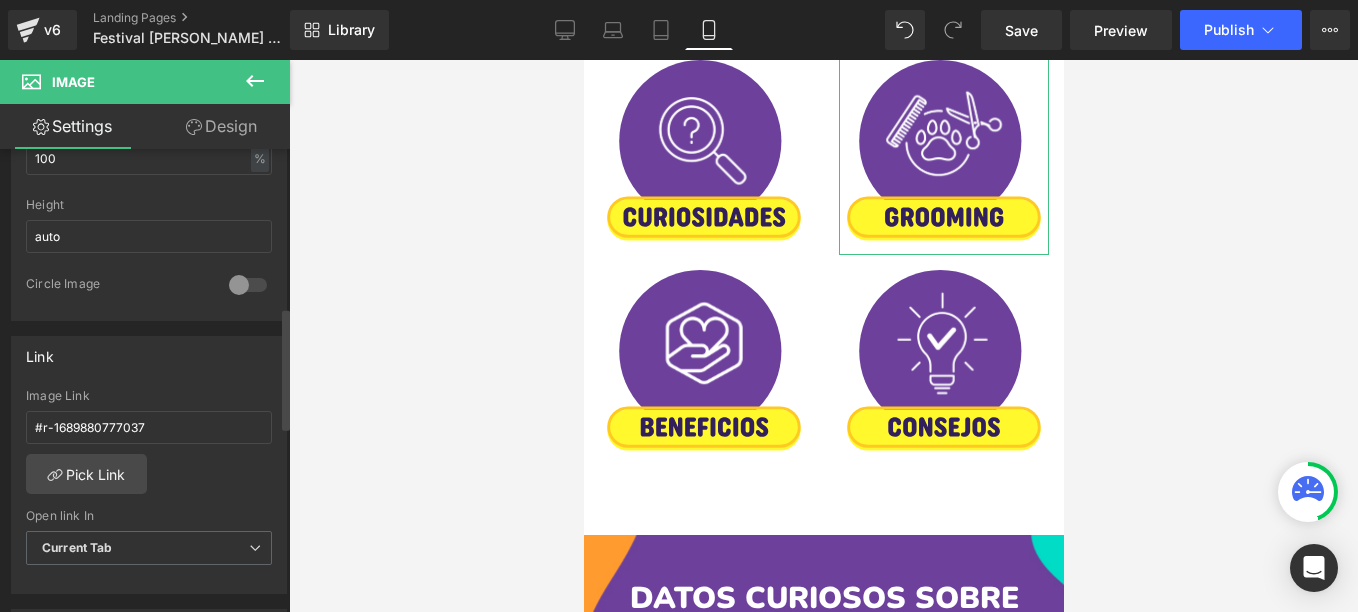 scroll, scrollTop: 700, scrollLeft: 0, axis: vertical 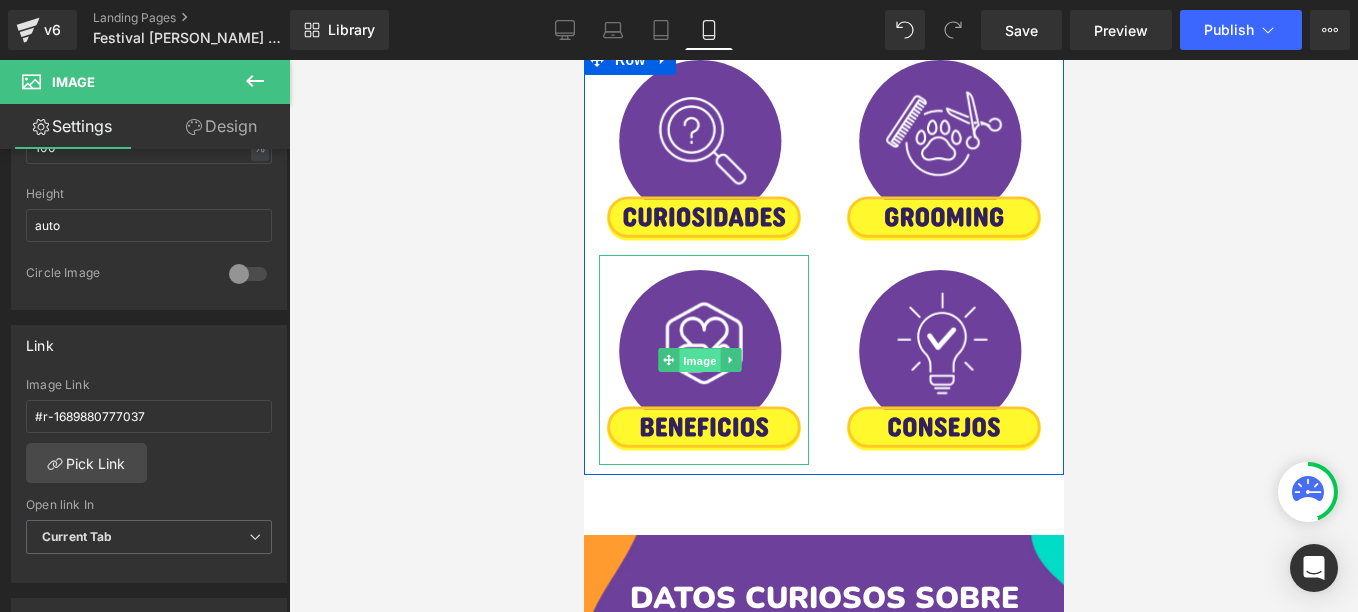 click on "Image" at bounding box center (699, 360) 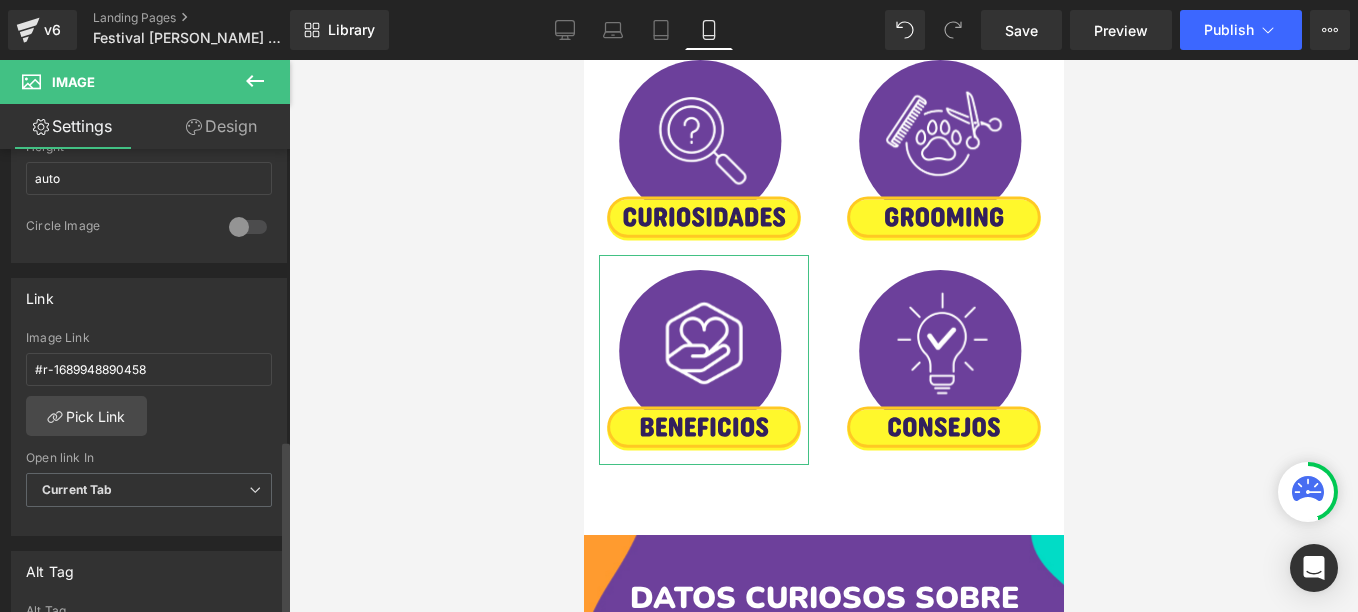 scroll, scrollTop: 800, scrollLeft: 0, axis: vertical 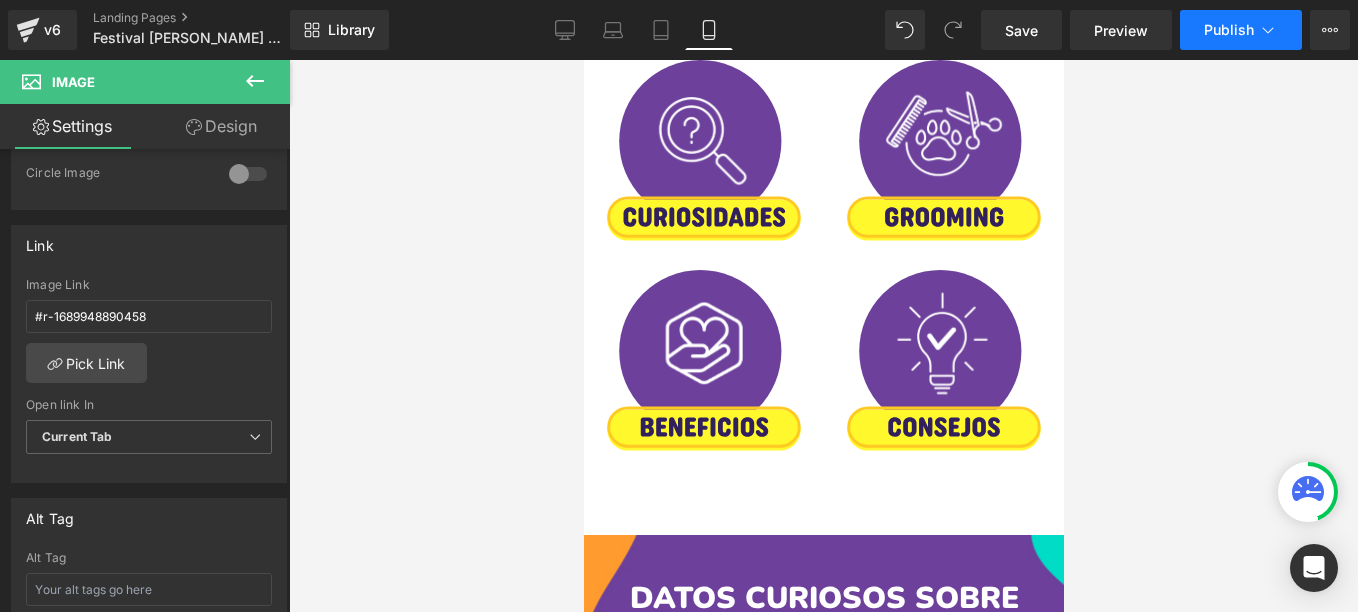 click on "Publish" at bounding box center [1241, 30] 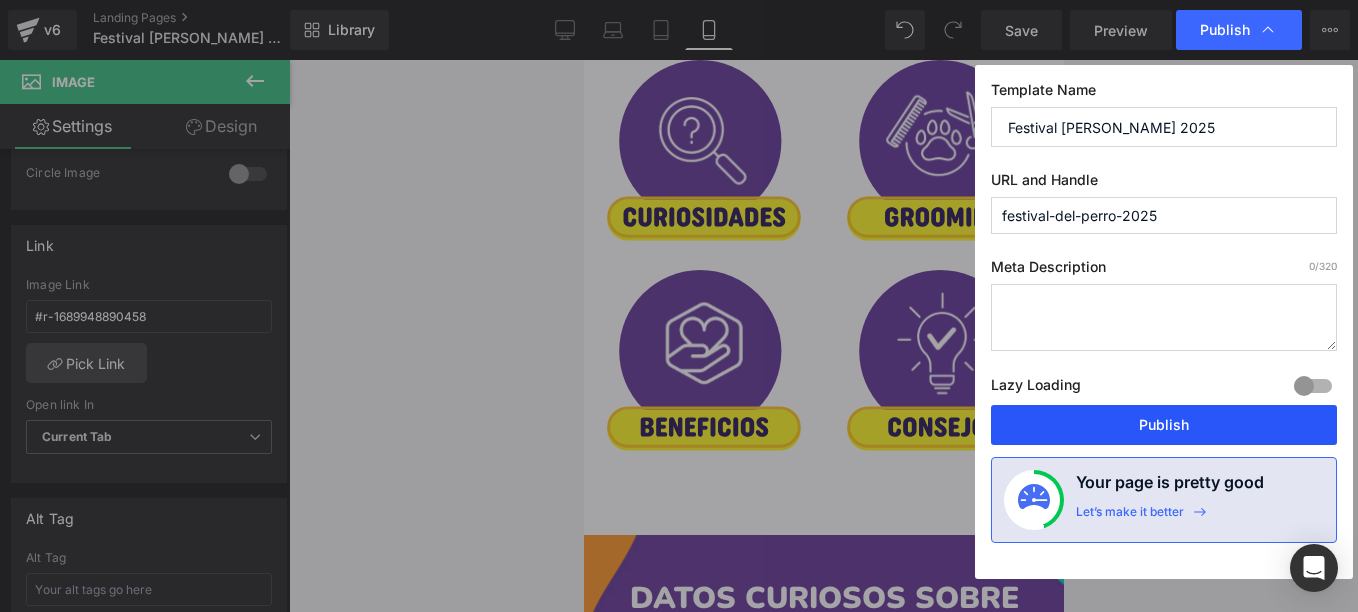 click on "Publish" at bounding box center (1164, 425) 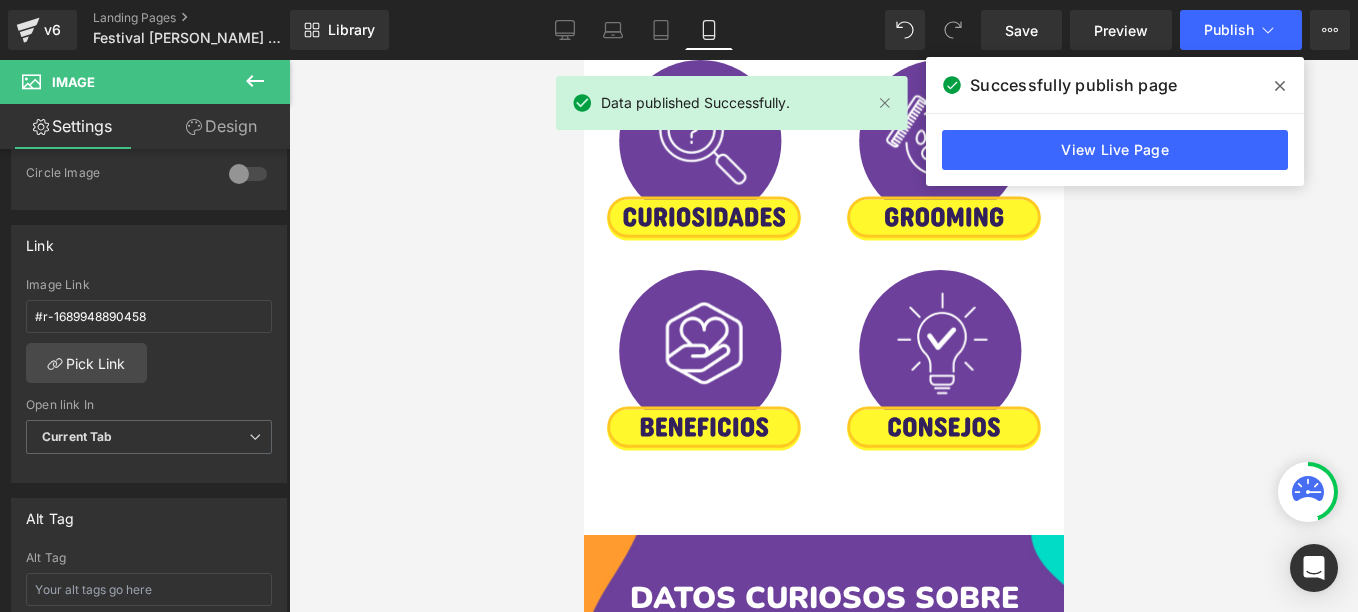 click at bounding box center [1280, 86] 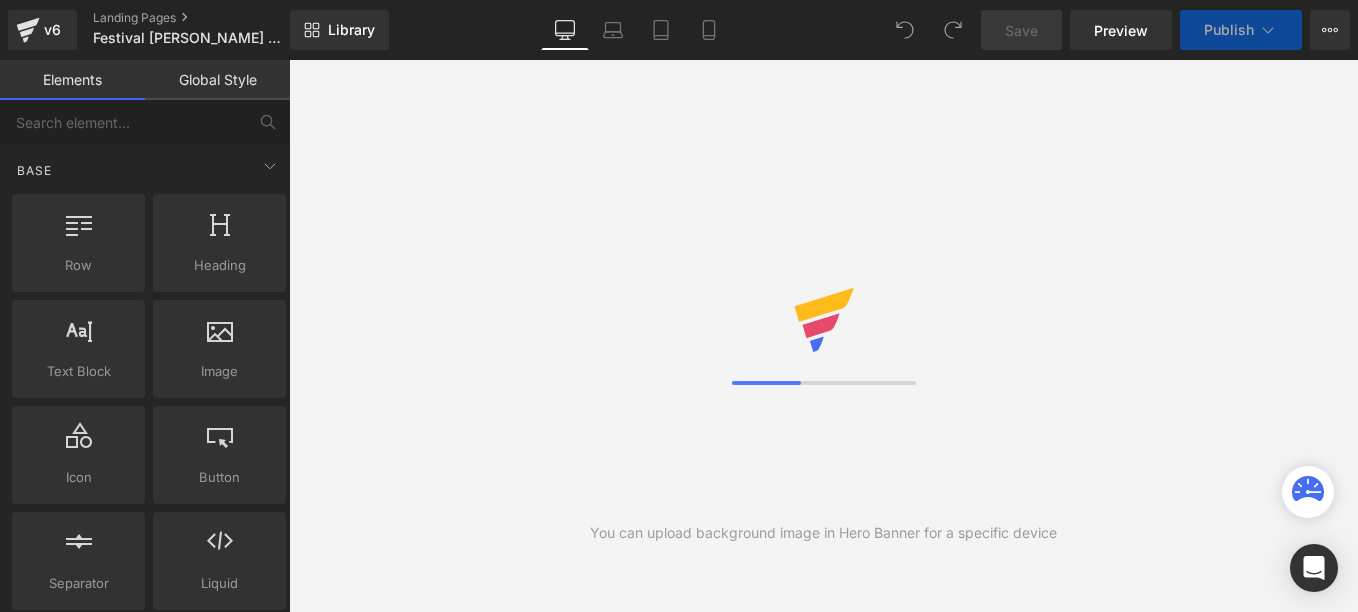 scroll, scrollTop: 0, scrollLeft: 0, axis: both 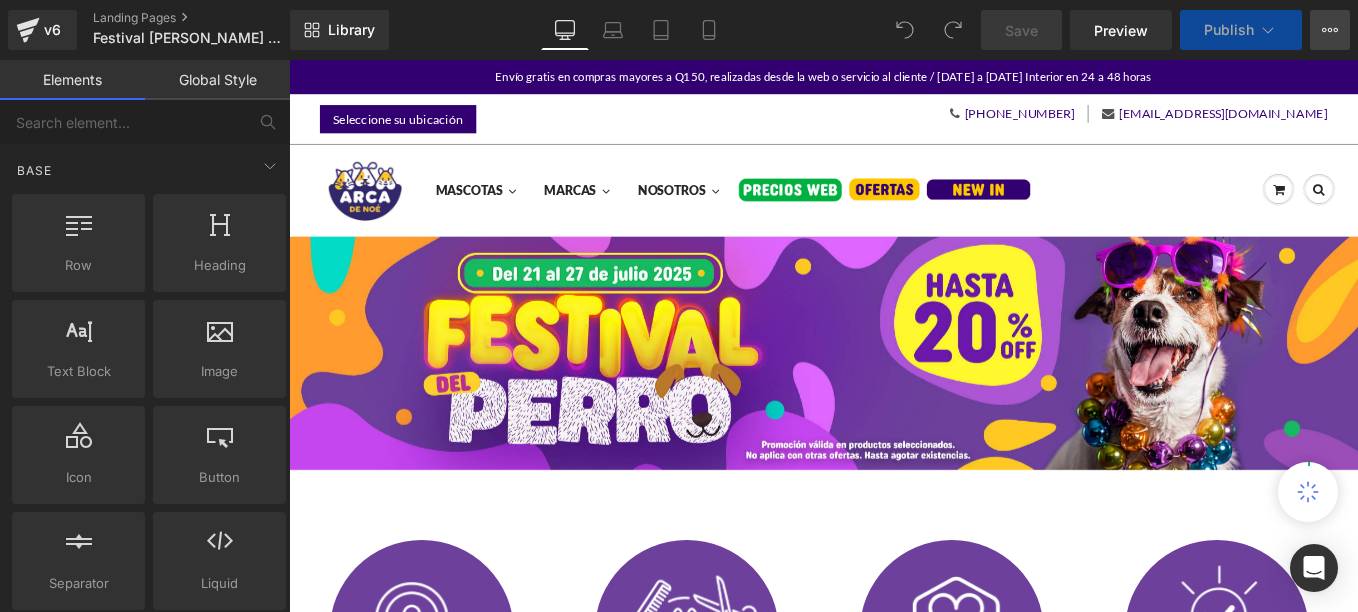 click on "View Live Page View with current Template Save Template to Library Schedule Publish  Optimize  Publish Settings Shortcuts" at bounding box center (1330, 30) 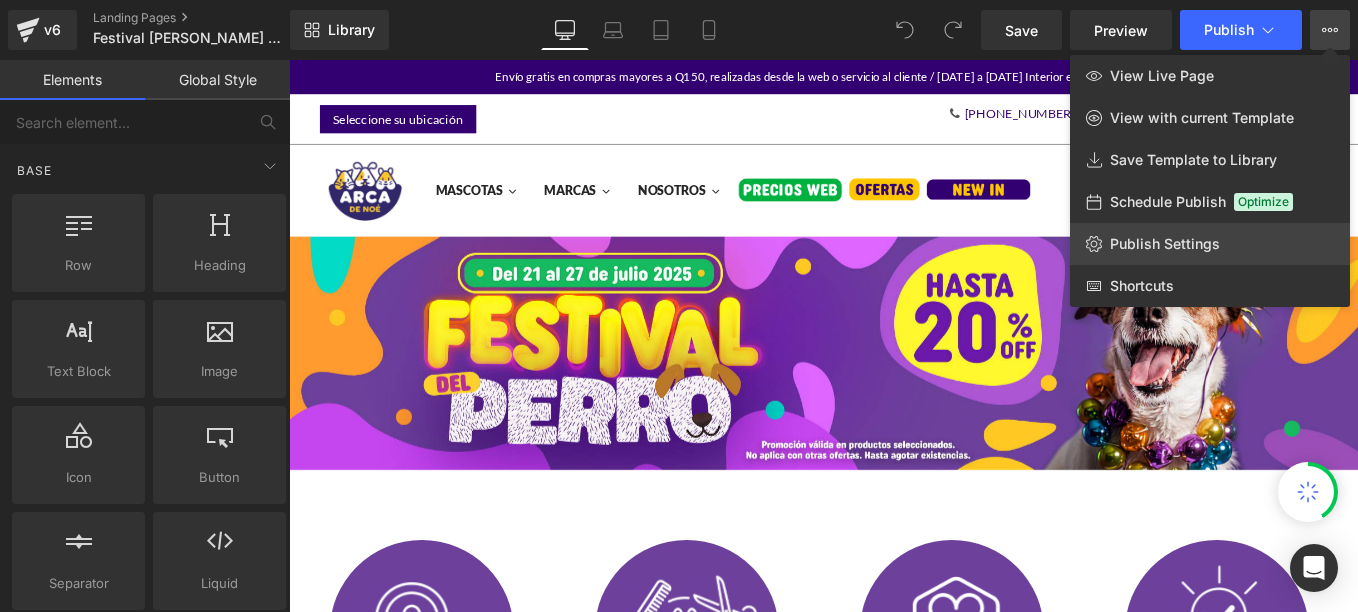 click on "Publish Settings" 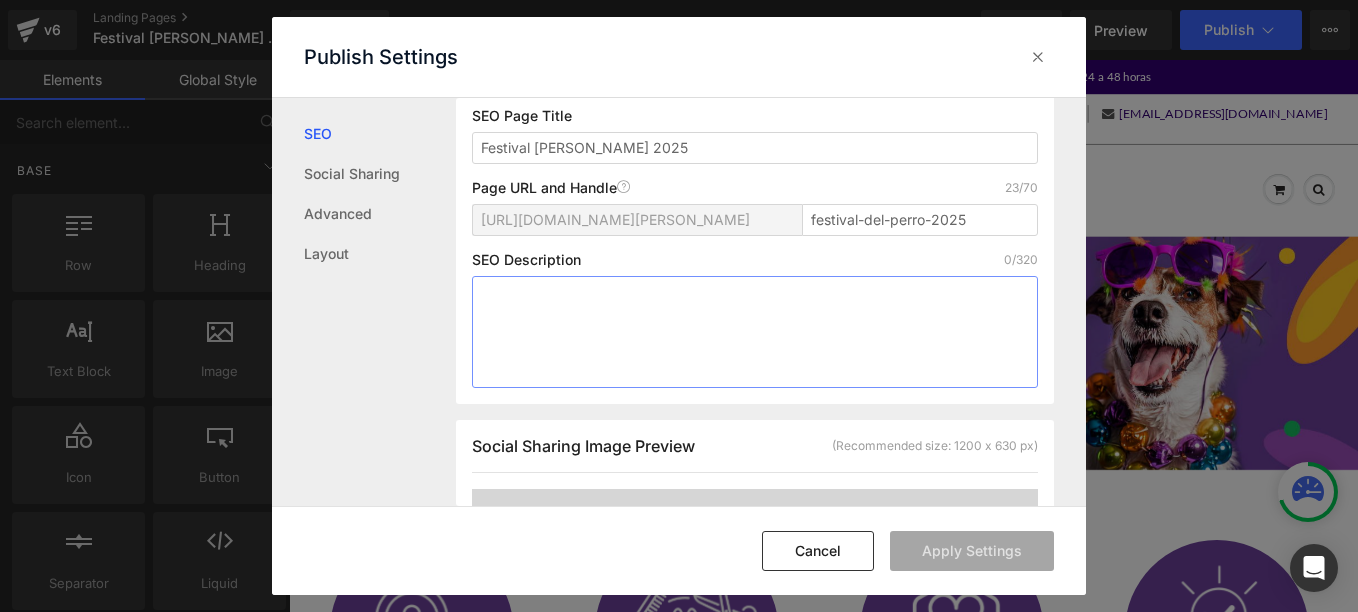click at bounding box center (755, 332) 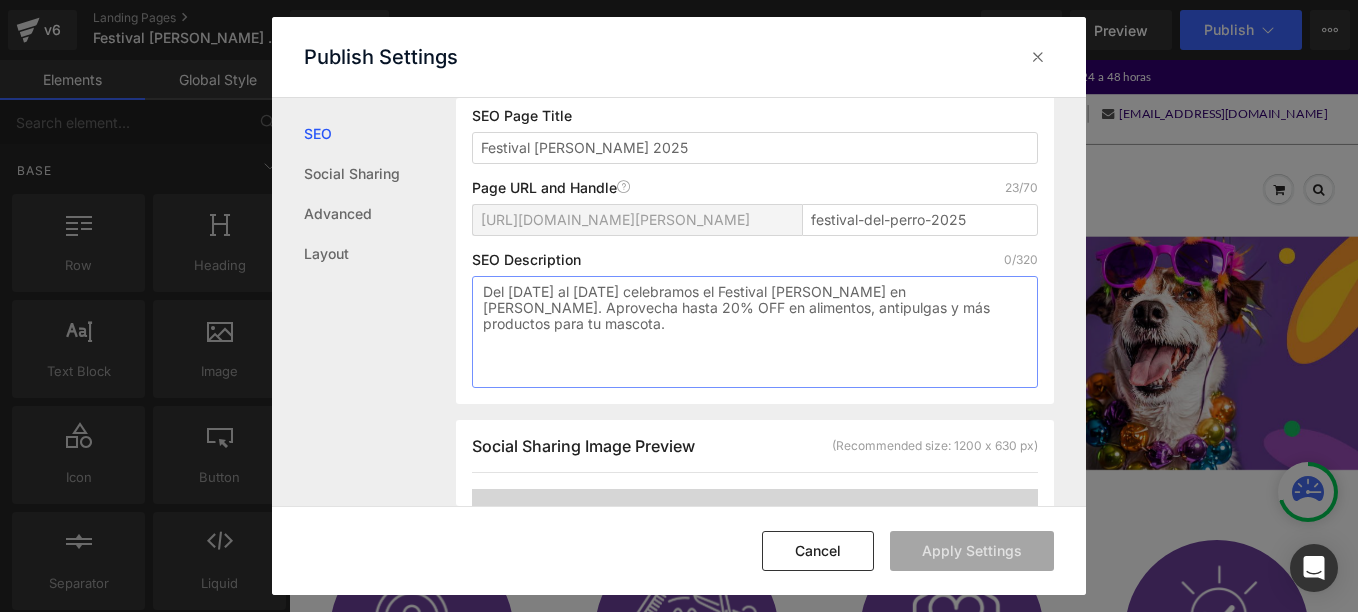 scroll, scrollTop: 219, scrollLeft: 0, axis: vertical 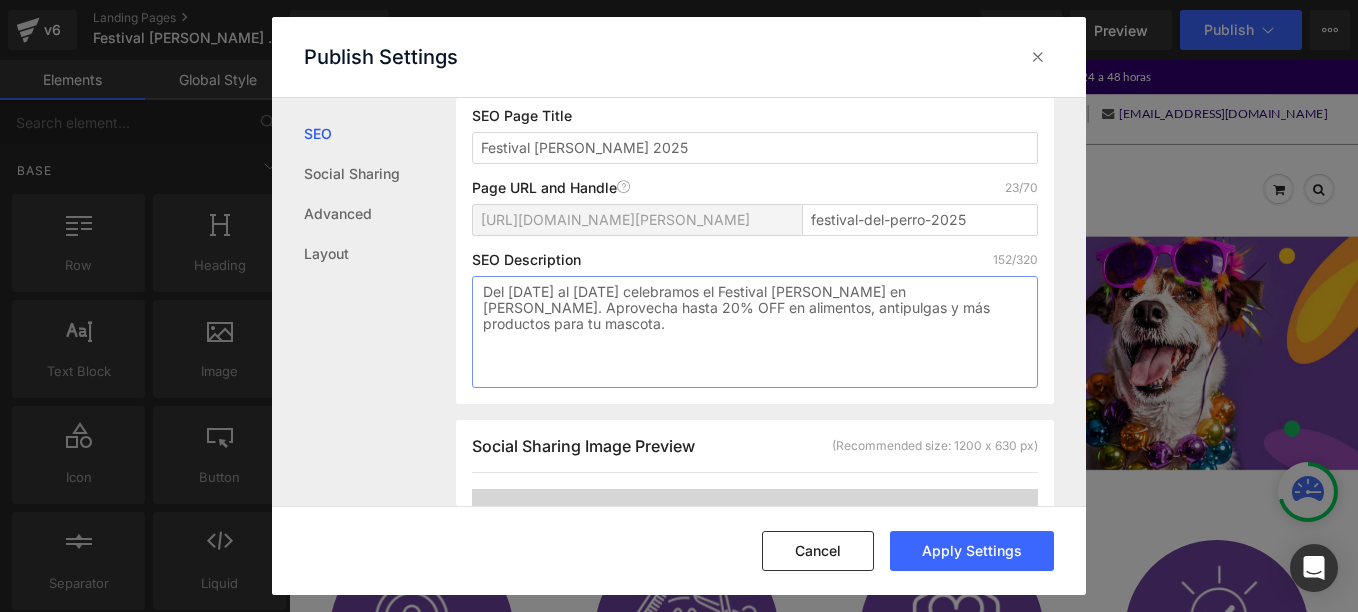 type on "Del [DATE] al [DATE] celebramos el Festival [PERSON_NAME] en [PERSON_NAME]. Aprovecha hasta 20% OFF en alimentos, antipulgas y más productos para tu mascota." 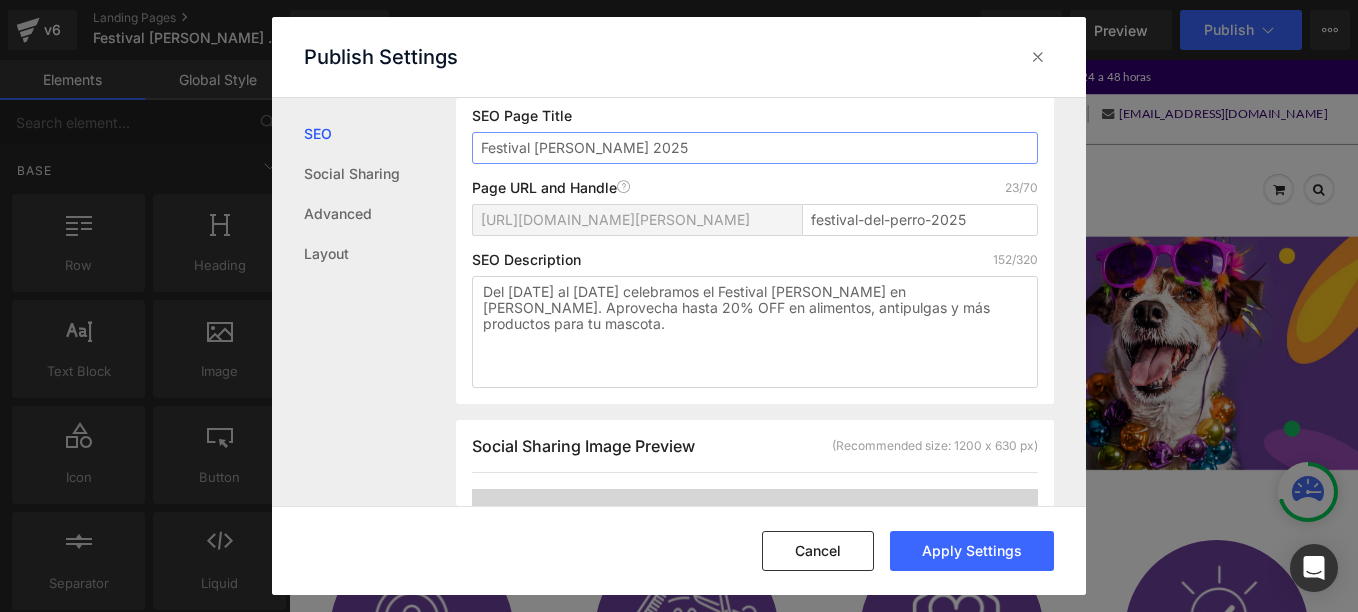 drag, startPoint x: 643, startPoint y: 142, endPoint x: 450, endPoint y: 134, distance: 193.16573 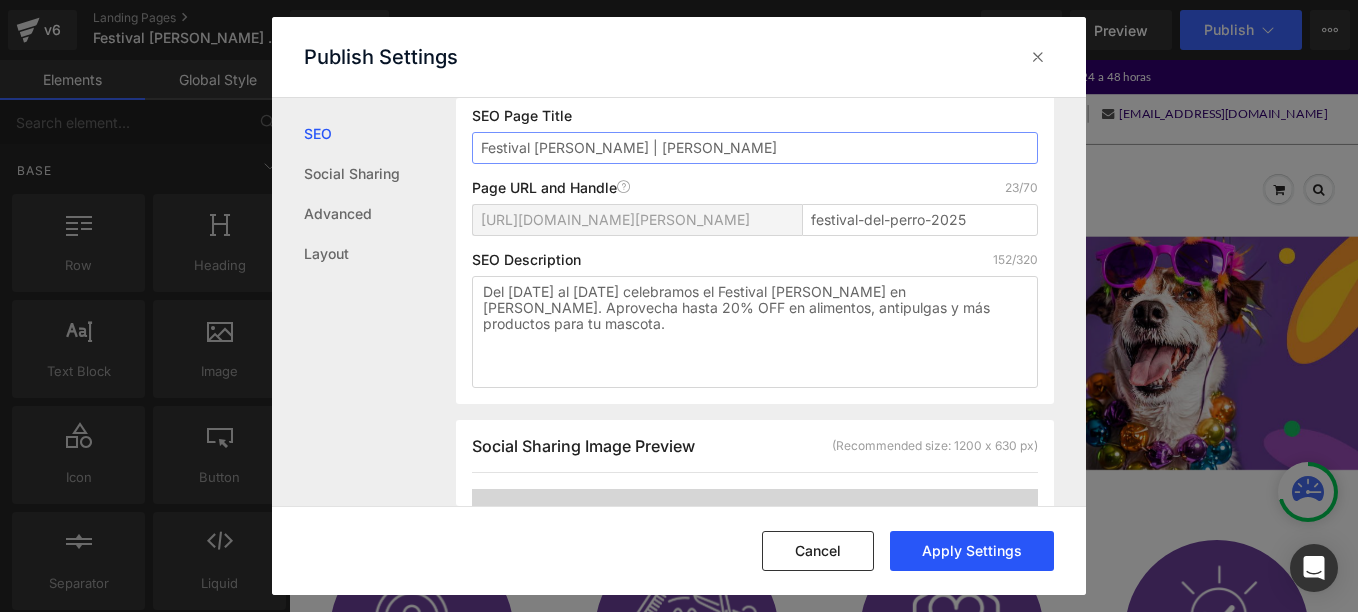type on "Festival [PERSON_NAME] | [PERSON_NAME]" 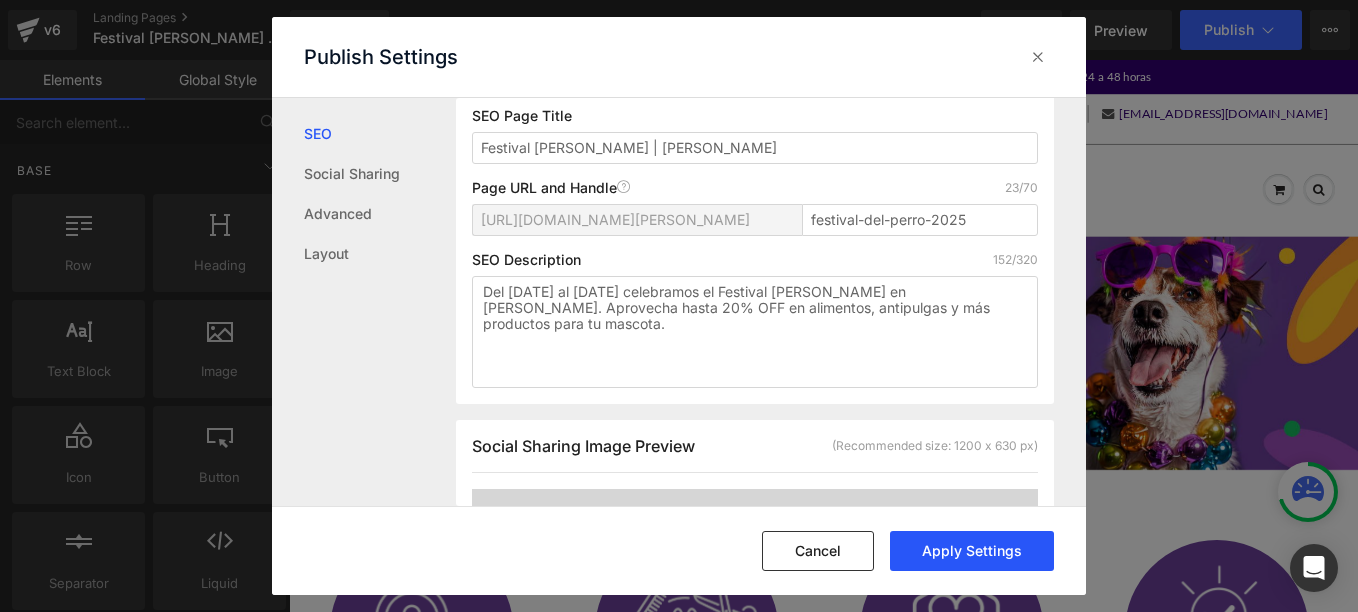 click on "Apply Settings" at bounding box center (972, 551) 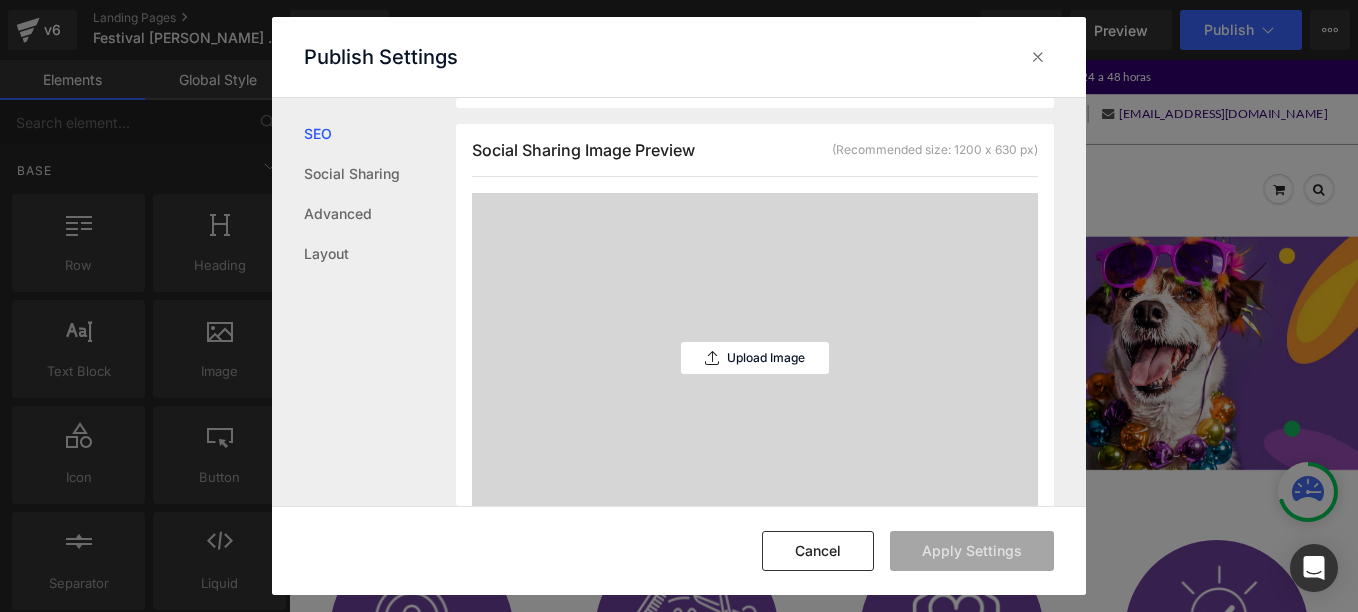 scroll, scrollTop: 519, scrollLeft: 0, axis: vertical 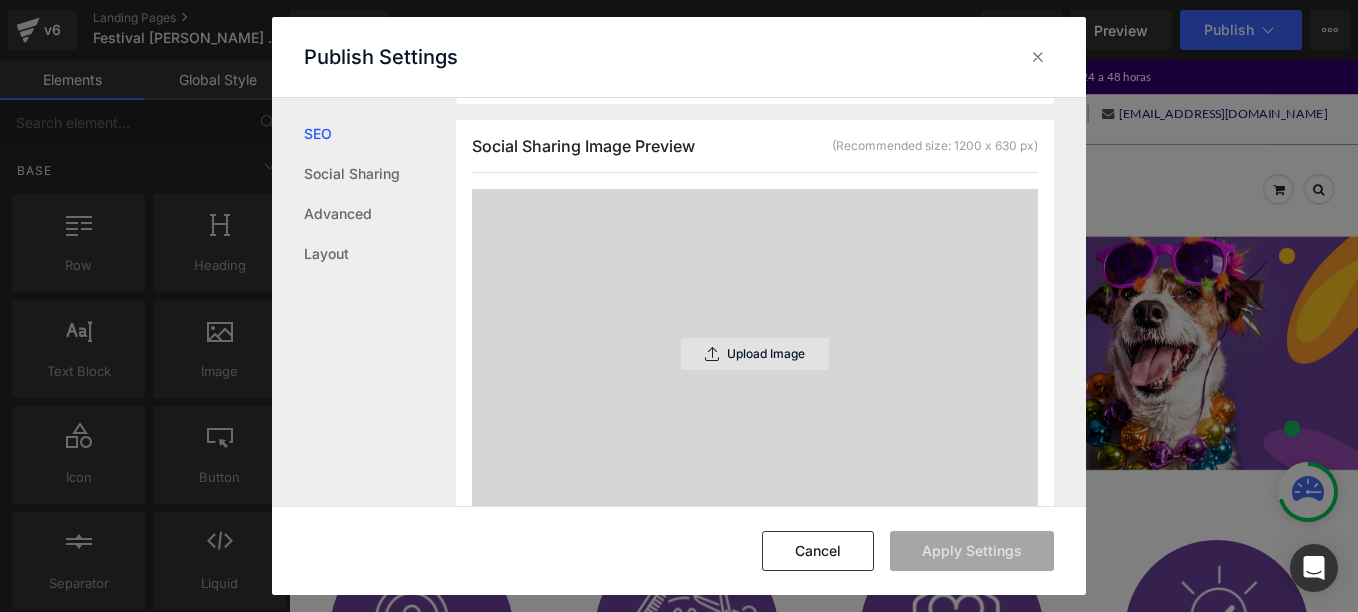 click on "Upload Image" at bounding box center [766, 354] 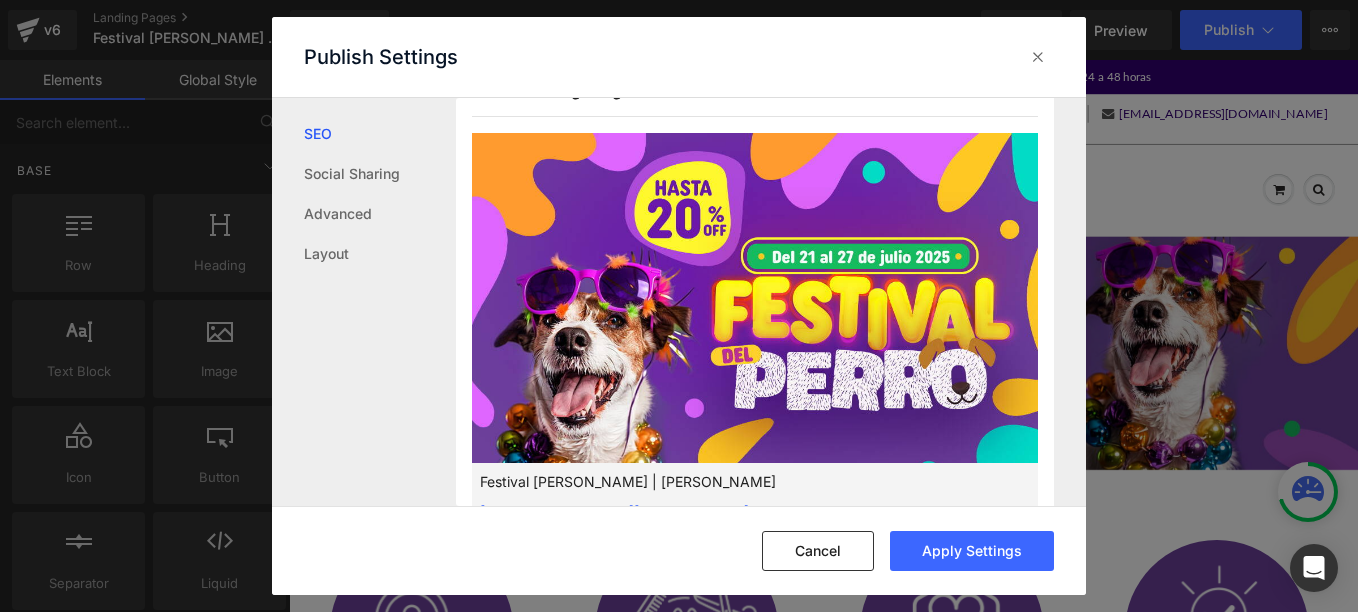 scroll, scrollTop: 619, scrollLeft: 0, axis: vertical 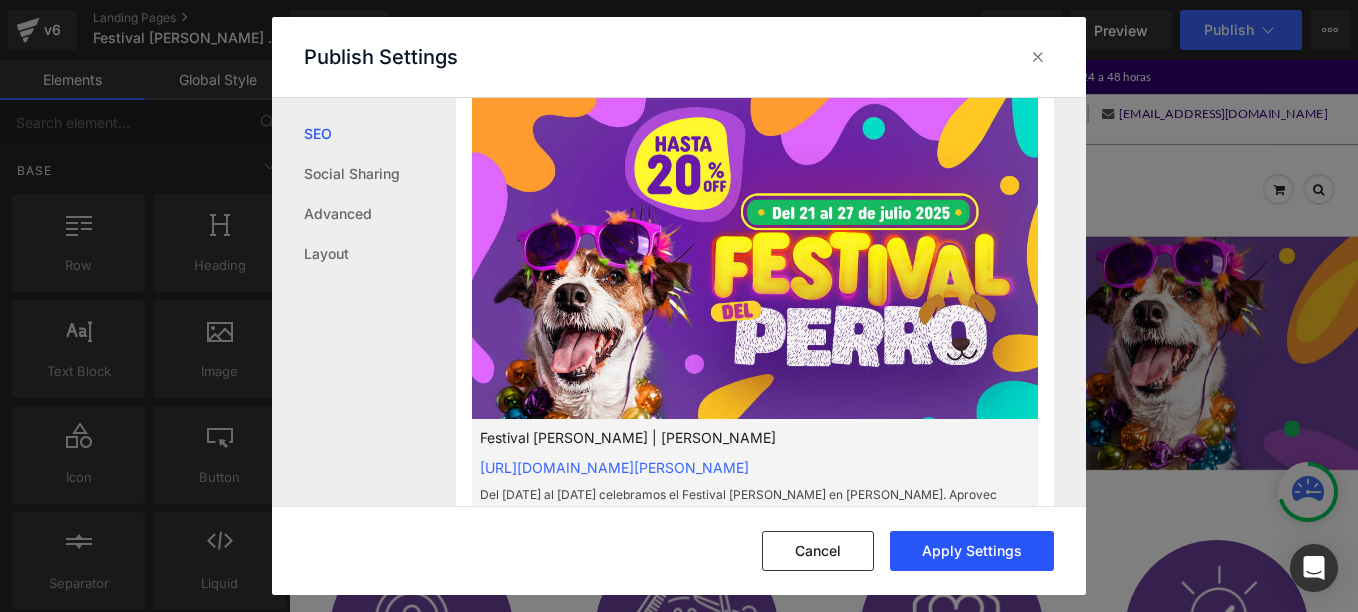click on "Apply Settings" at bounding box center (972, 551) 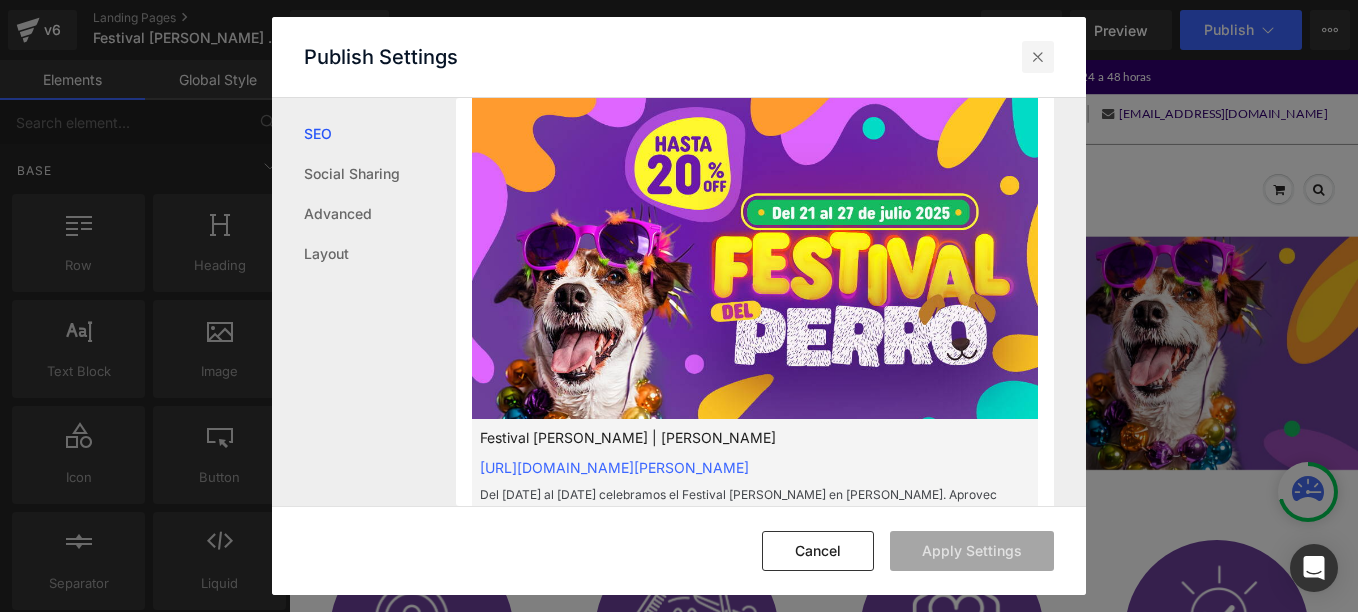 click at bounding box center (1038, 57) 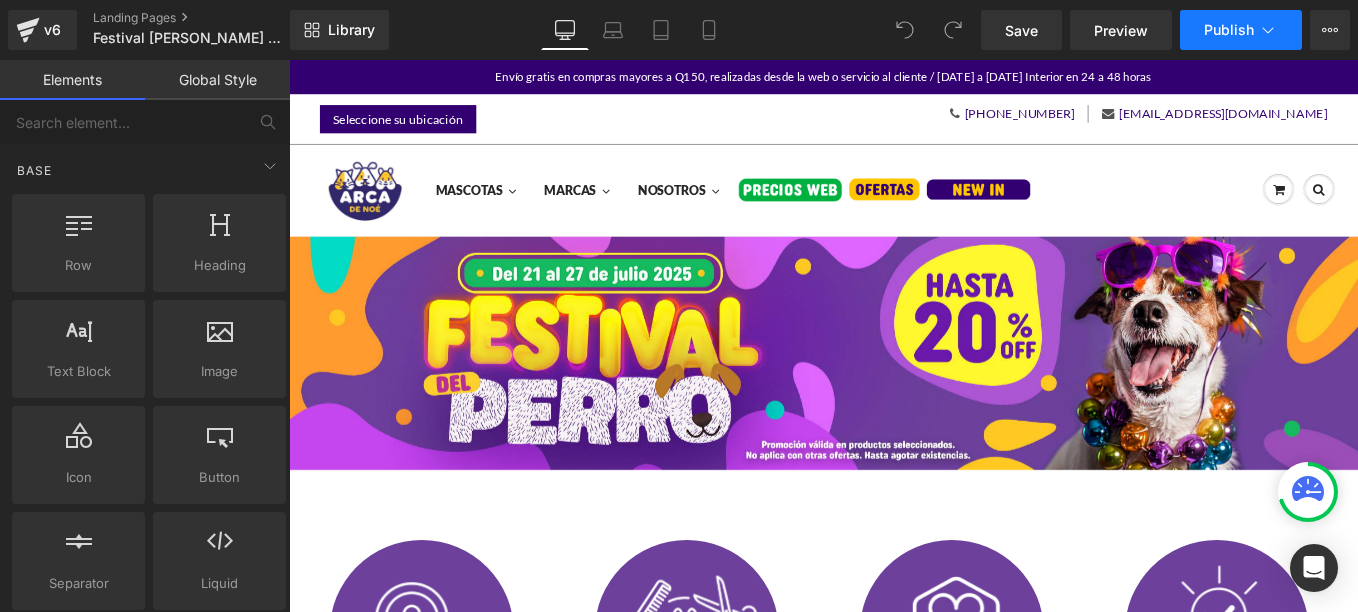 click on "Publish" at bounding box center [1241, 30] 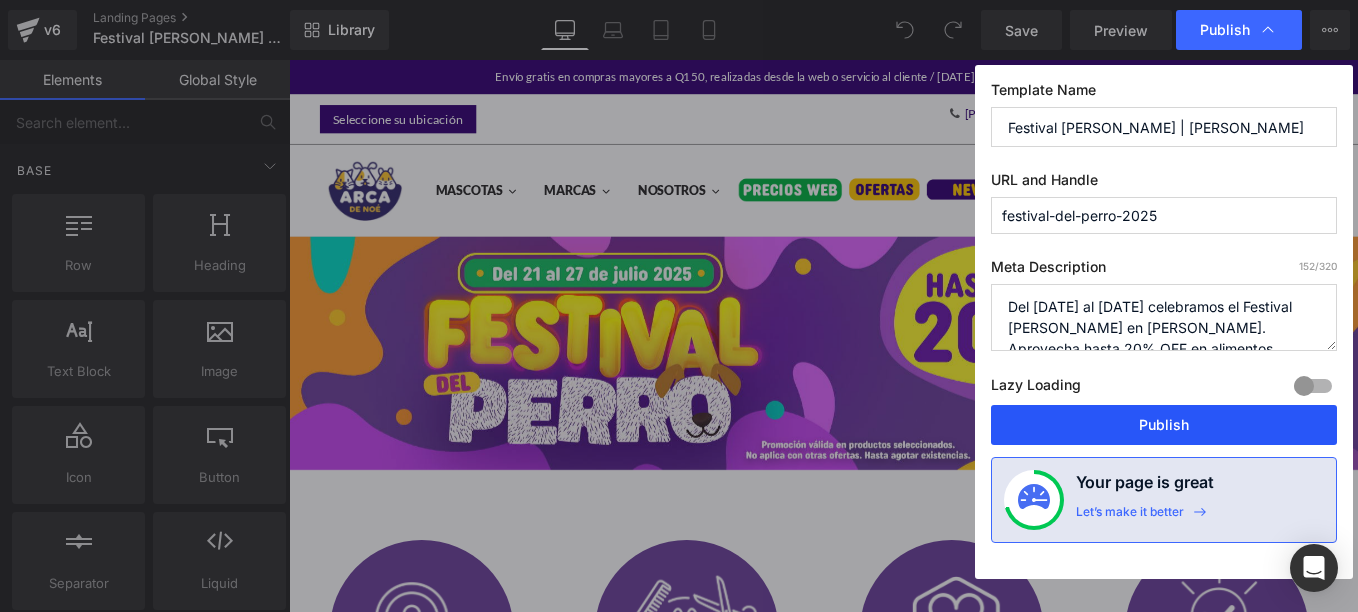 click on "Publish" at bounding box center (1164, 425) 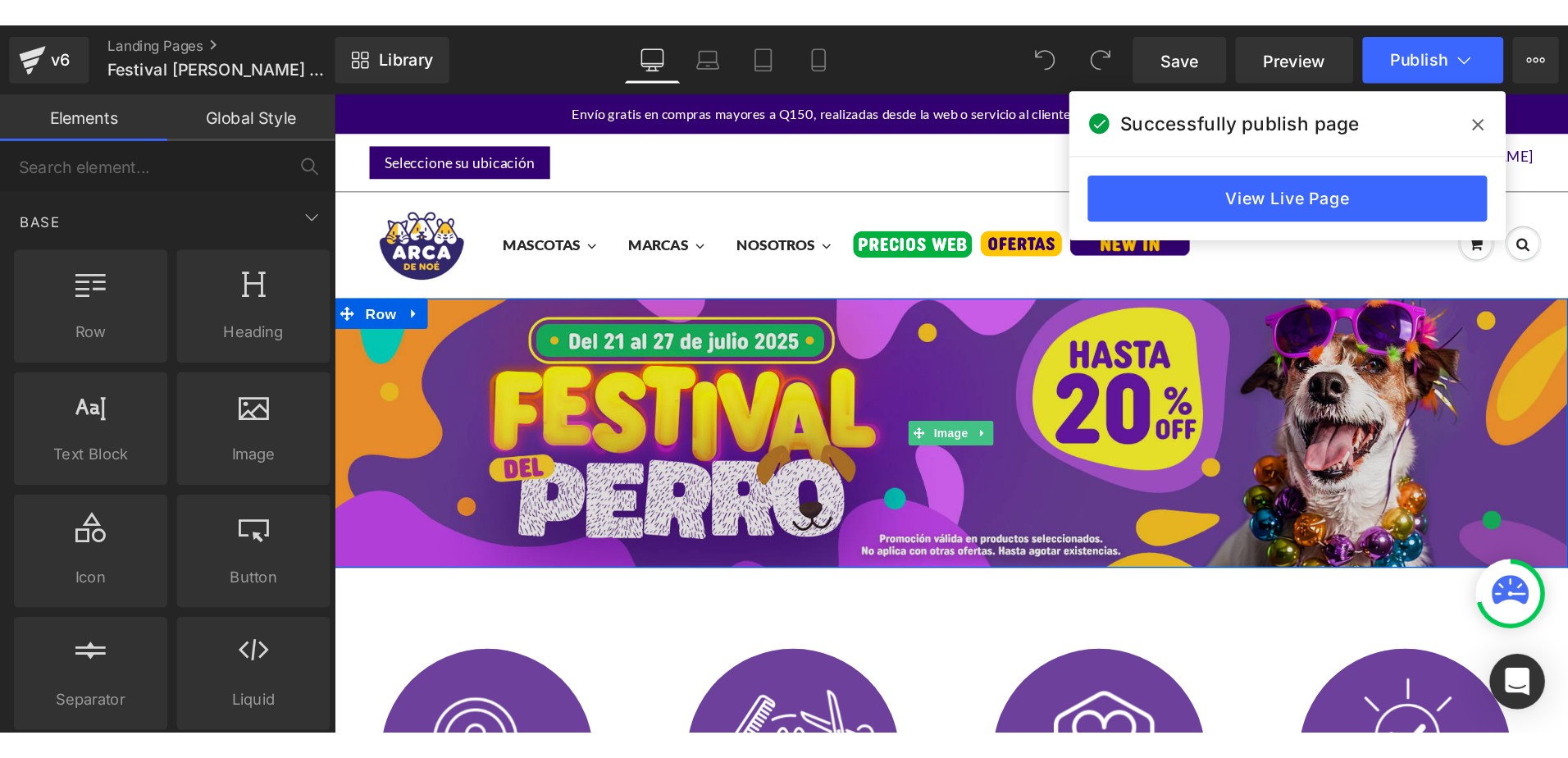 scroll, scrollTop: 328, scrollLeft: 0, axis: vertical 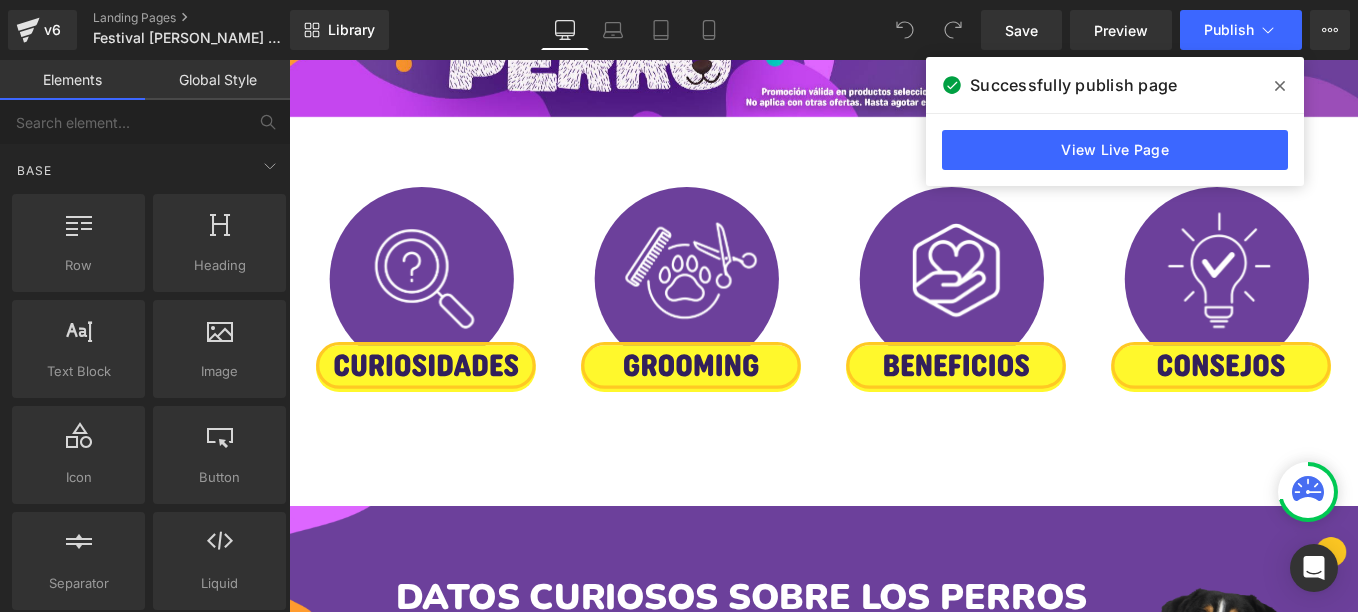 click 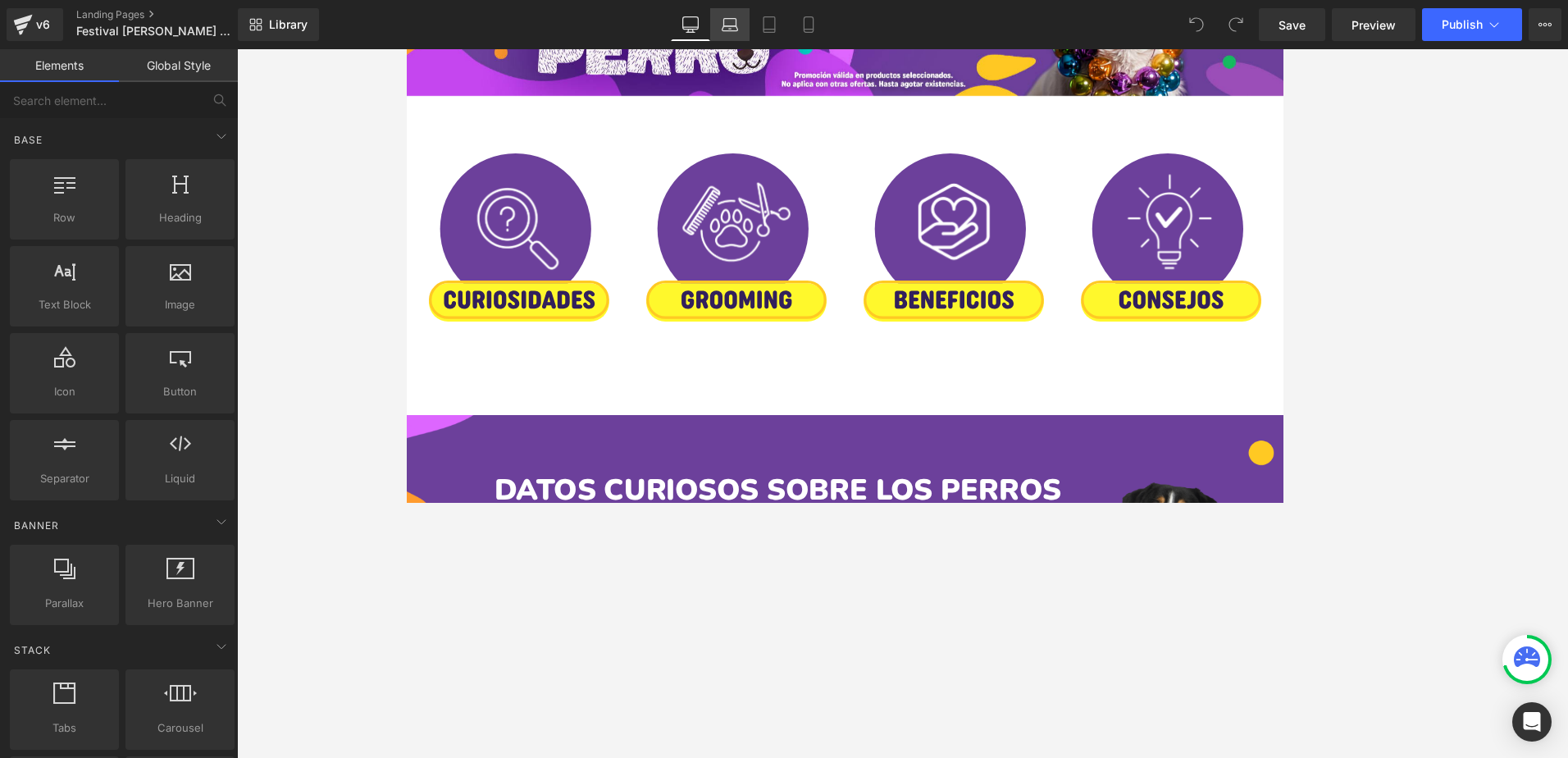 click 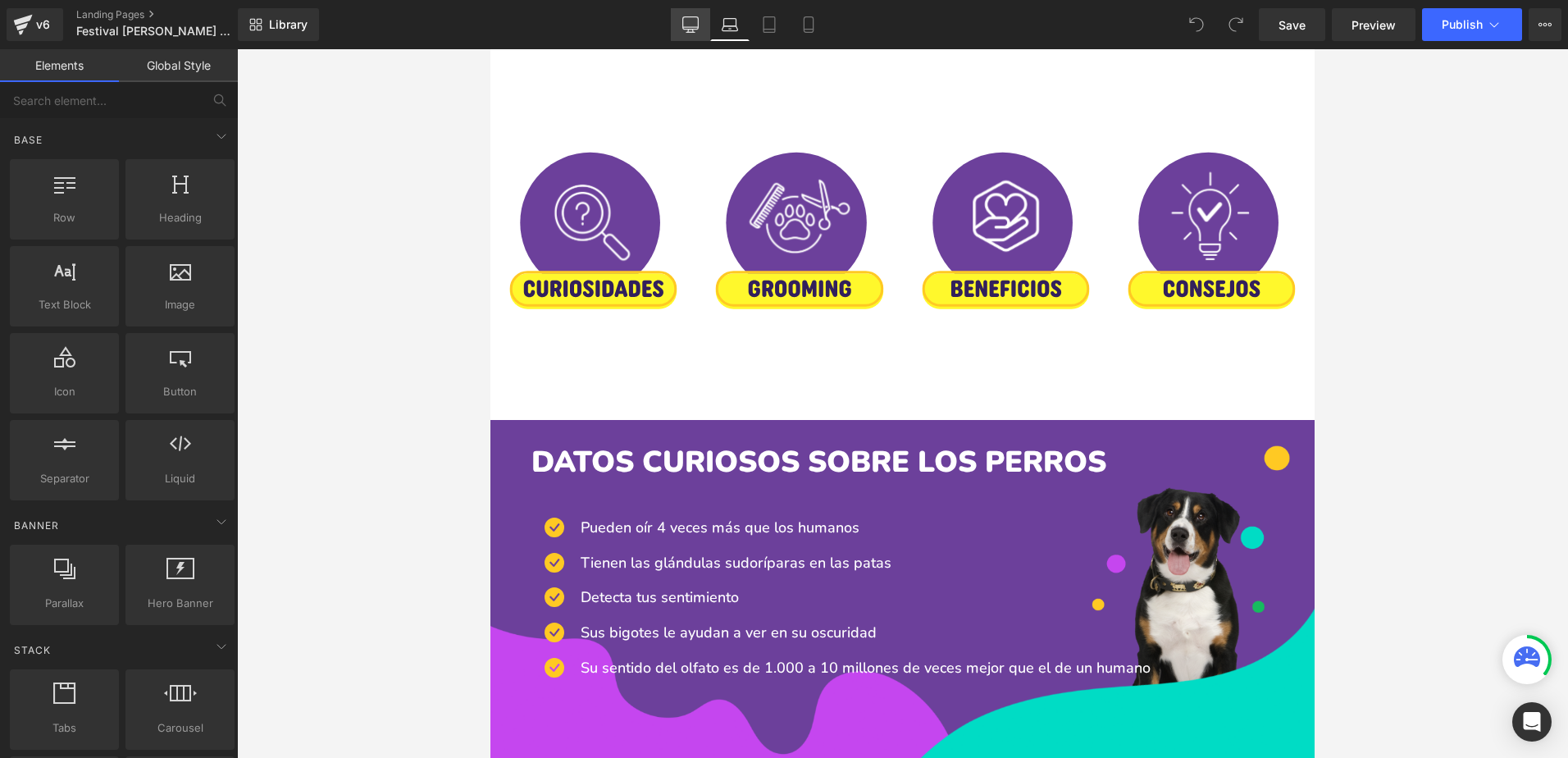 click 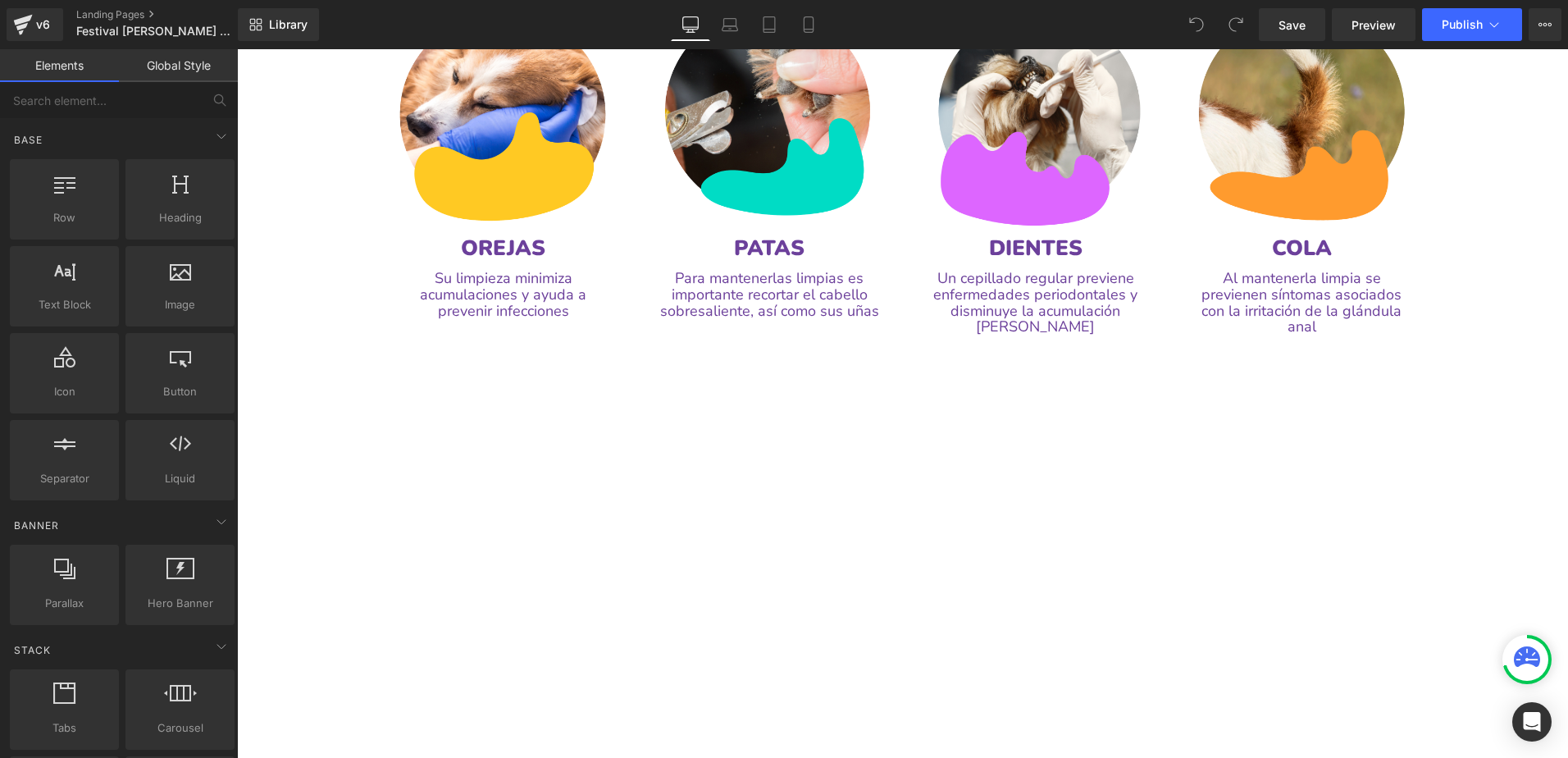 scroll, scrollTop: 1604, scrollLeft: 0, axis: vertical 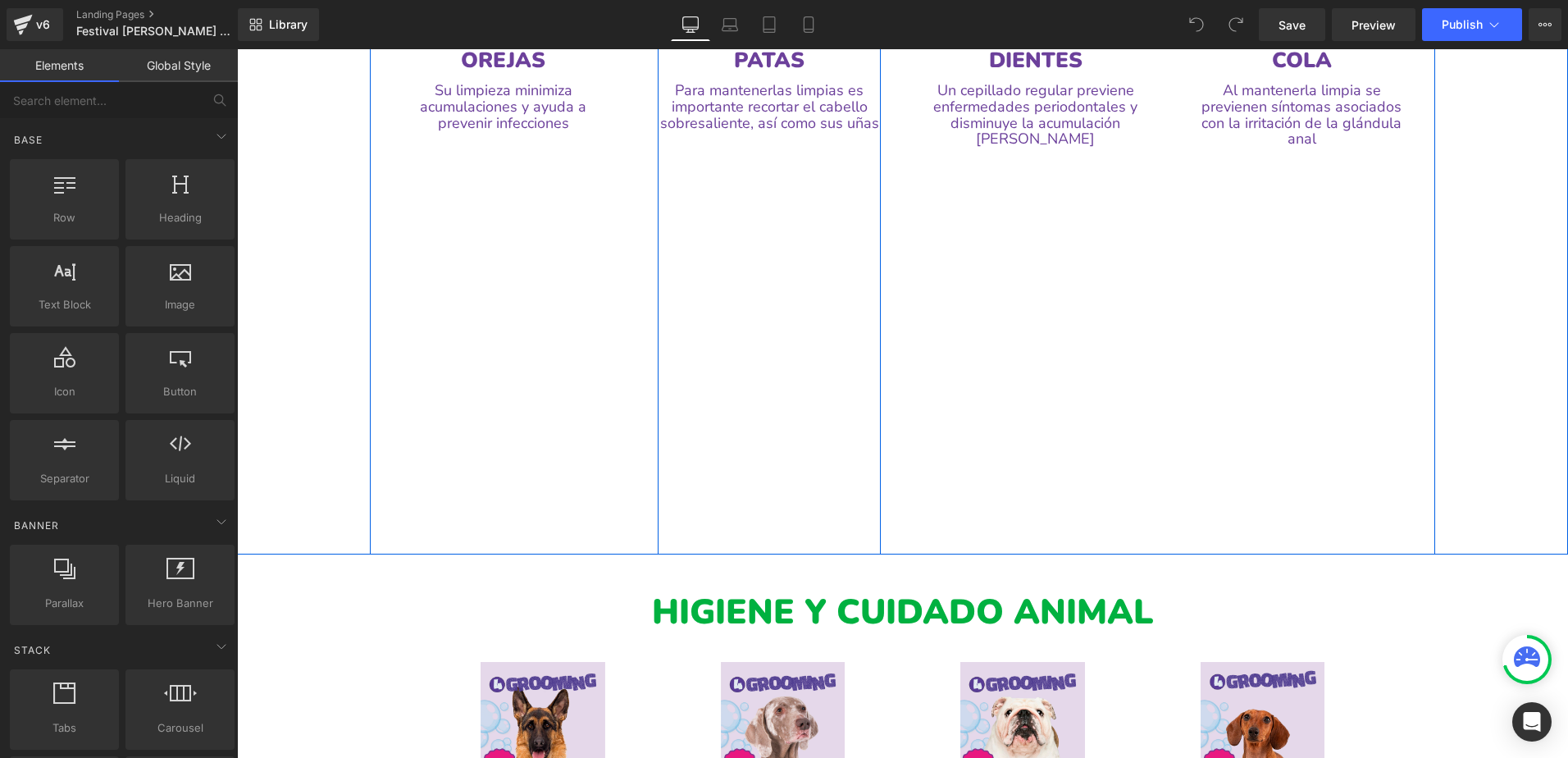 click on "Image         PATAS Heading         Para mantenerlas limpias es importante recortar el cabello sobresaliente, así como sus uñas Text Block         Row" at bounding box center [769, 183] 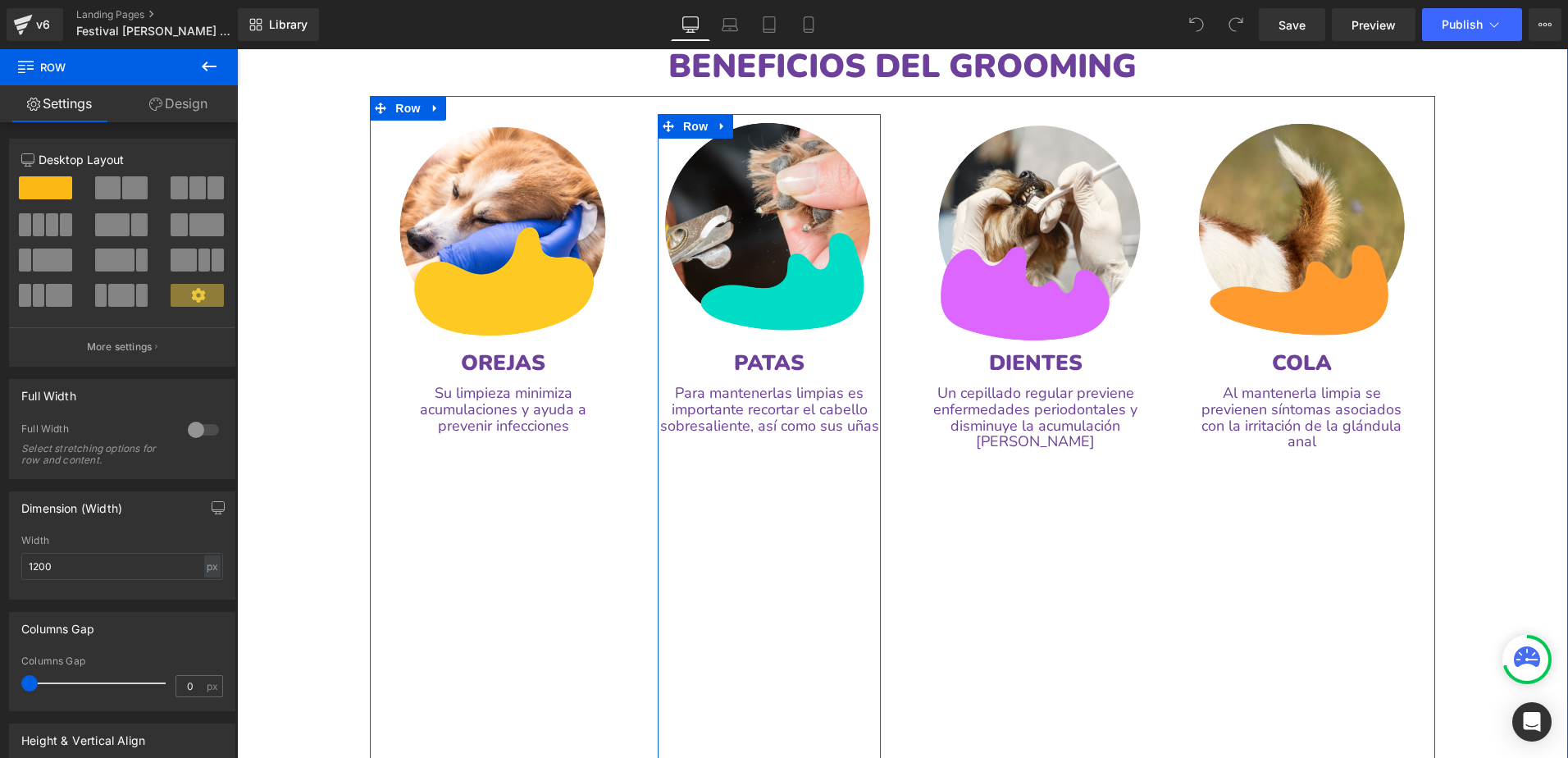 scroll, scrollTop: 1276, scrollLeft: 0, axis: vertical 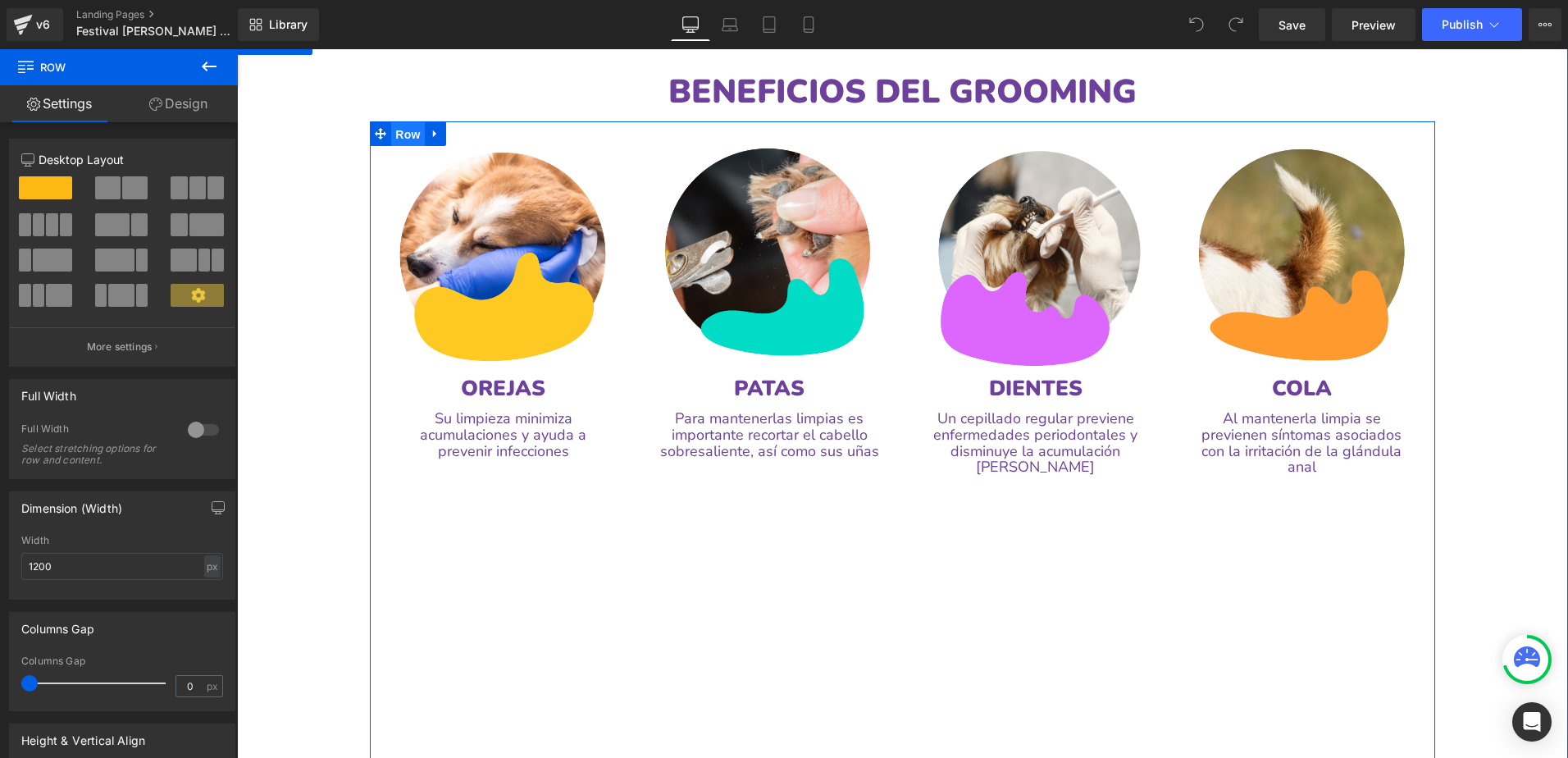 click on "Row" at bounding box center [408, 135] 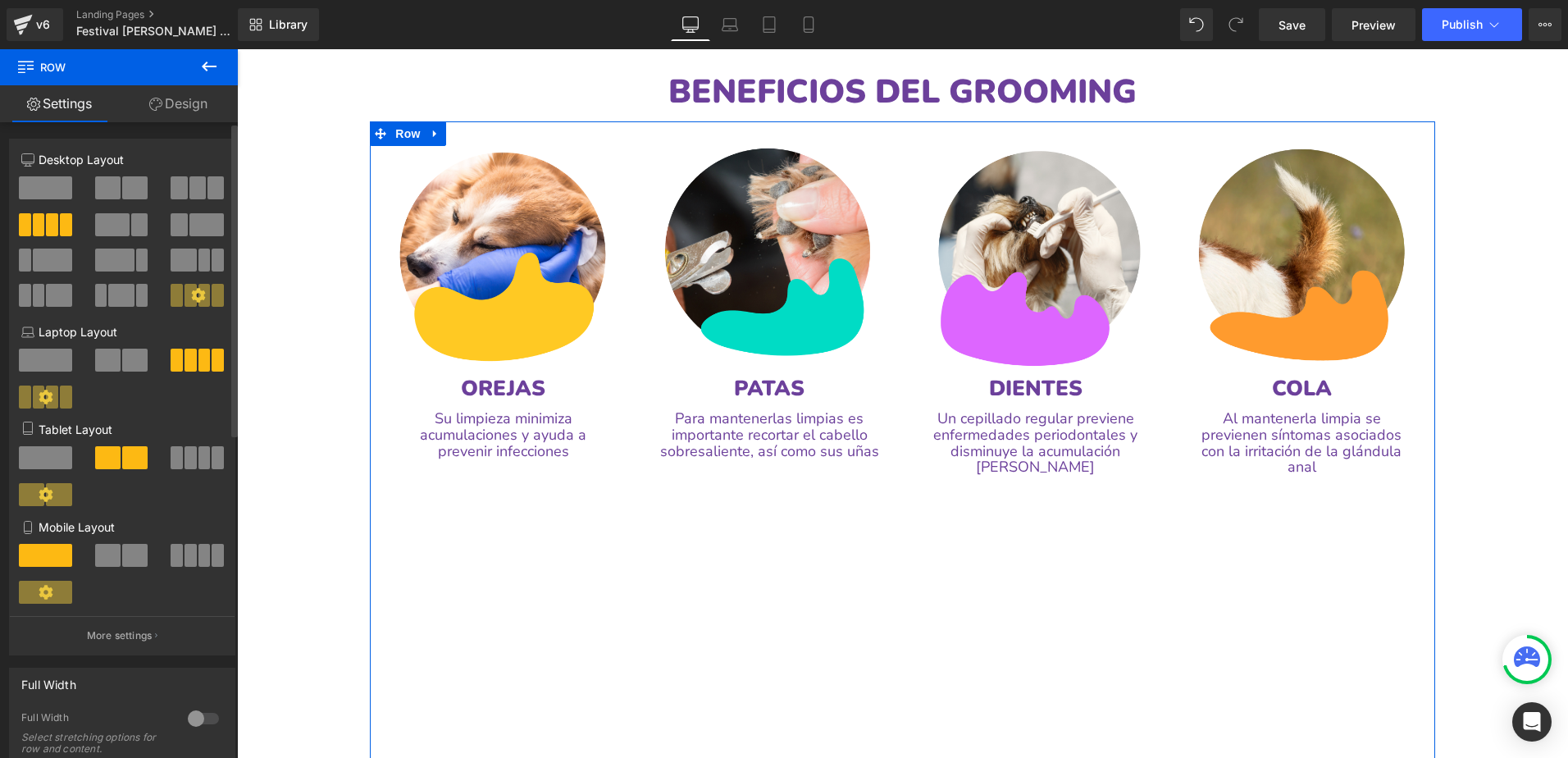 click on "3+3+3+3  Desktop Layout                                                                                                                                                                        Laptop Layout                                Tablet Layout                                Mobile Layout                               More settings" at bounding box center (122, 403) 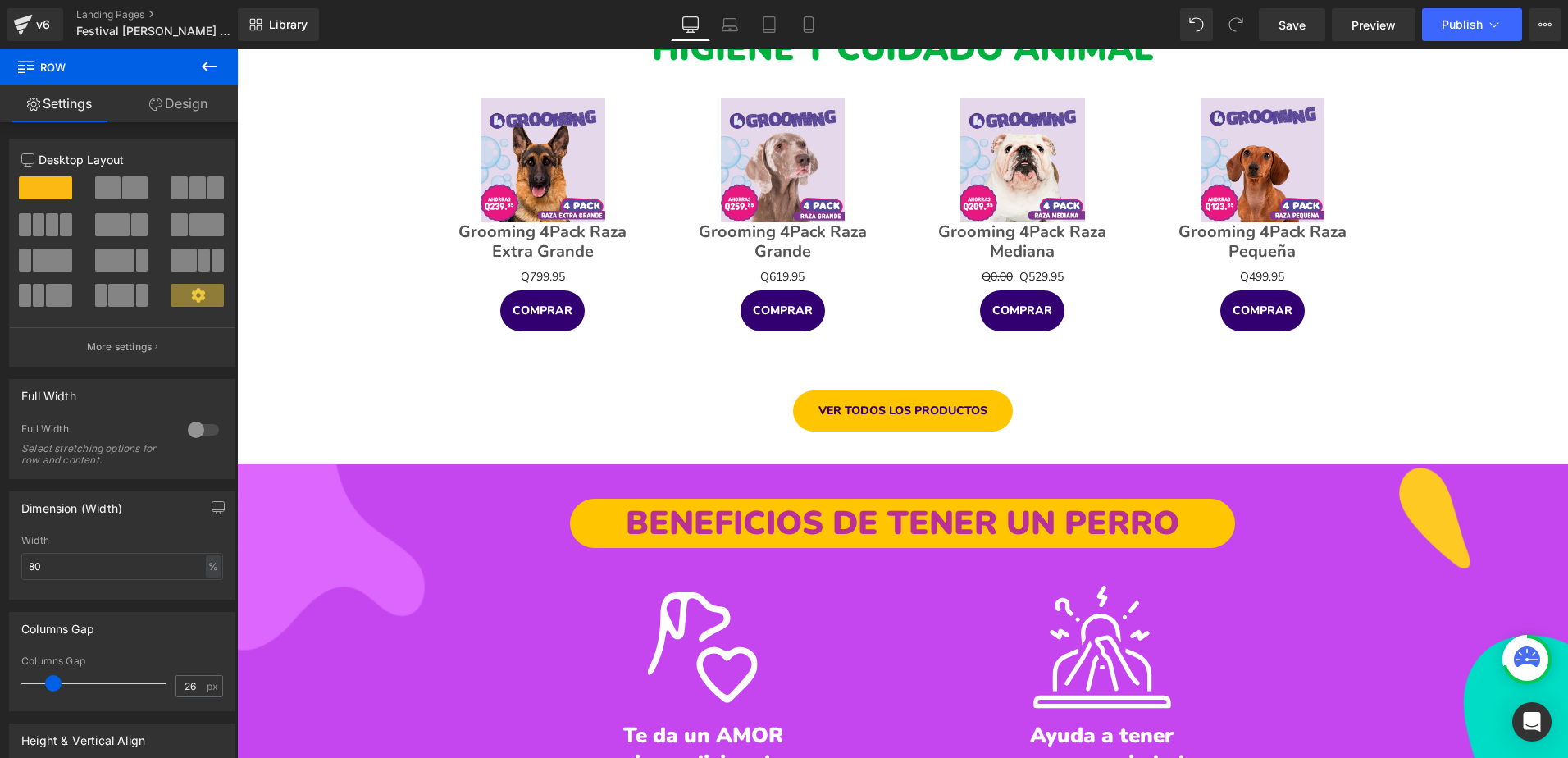 scroll, scrollTop: 5706, scrollLeft: 0, axis: vertical 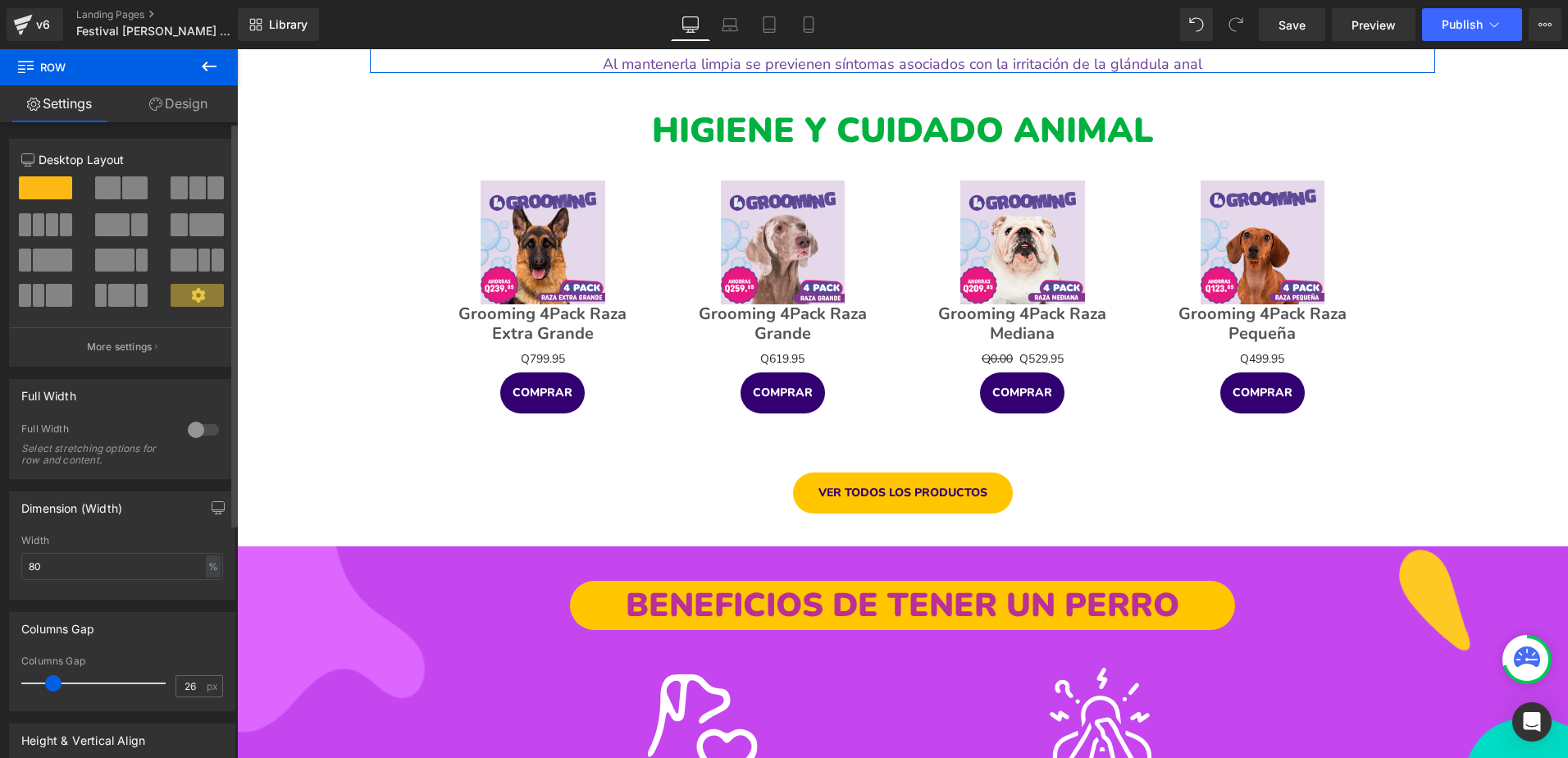 click at bounding box center [39, 225] 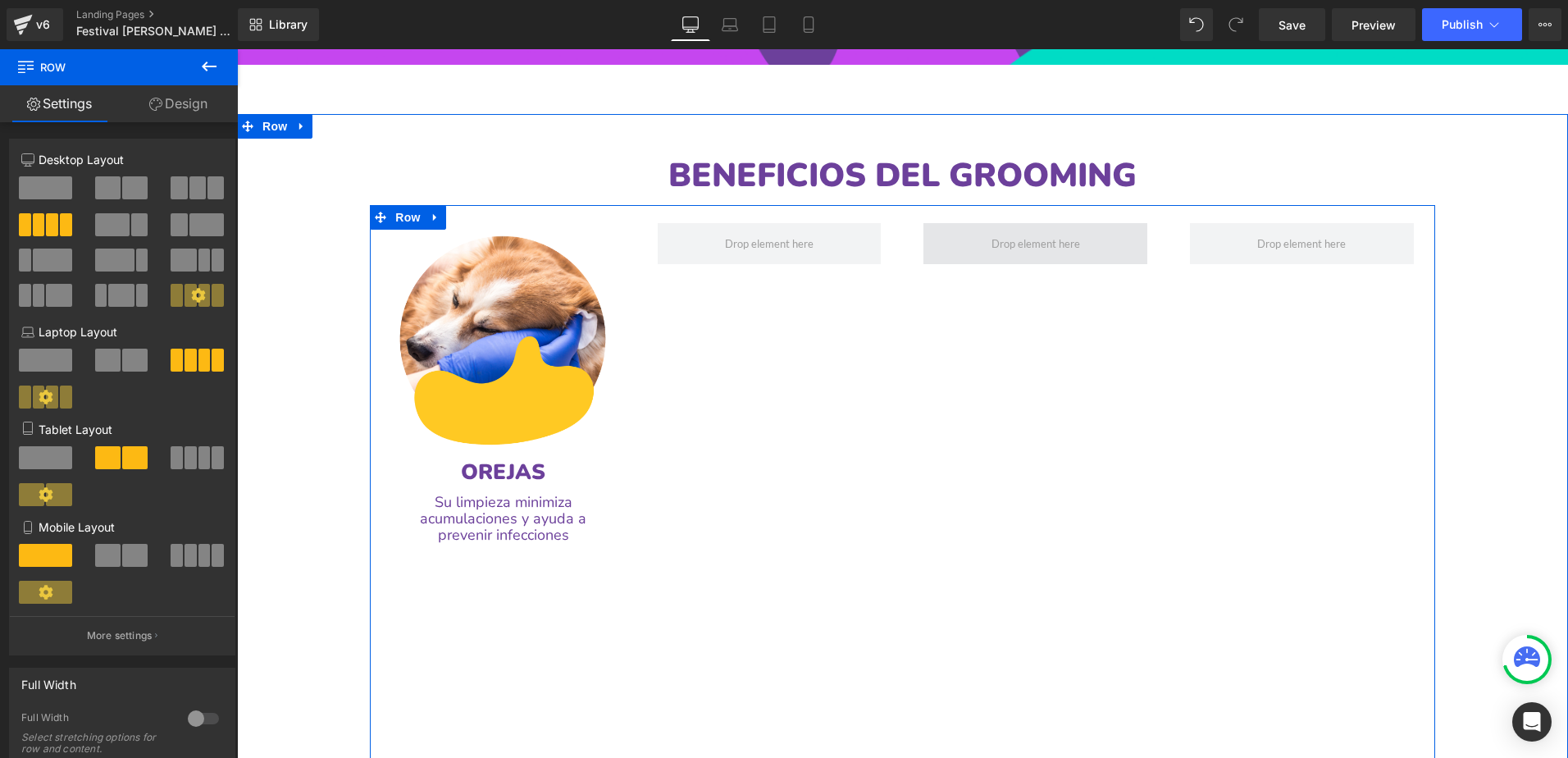 scroll, scrollTop: 1153, scrollLeft: 0, axis: vertical 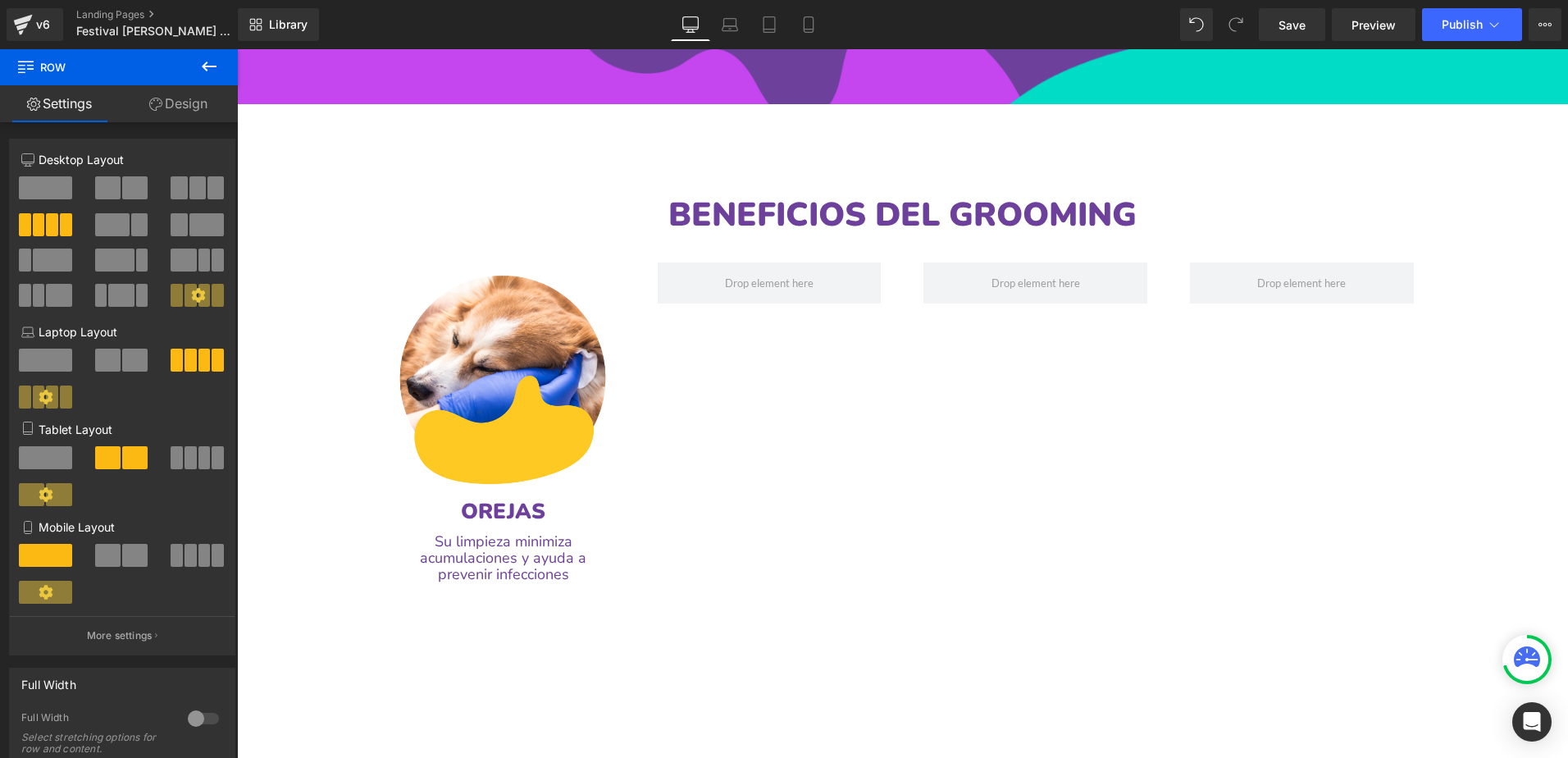 click 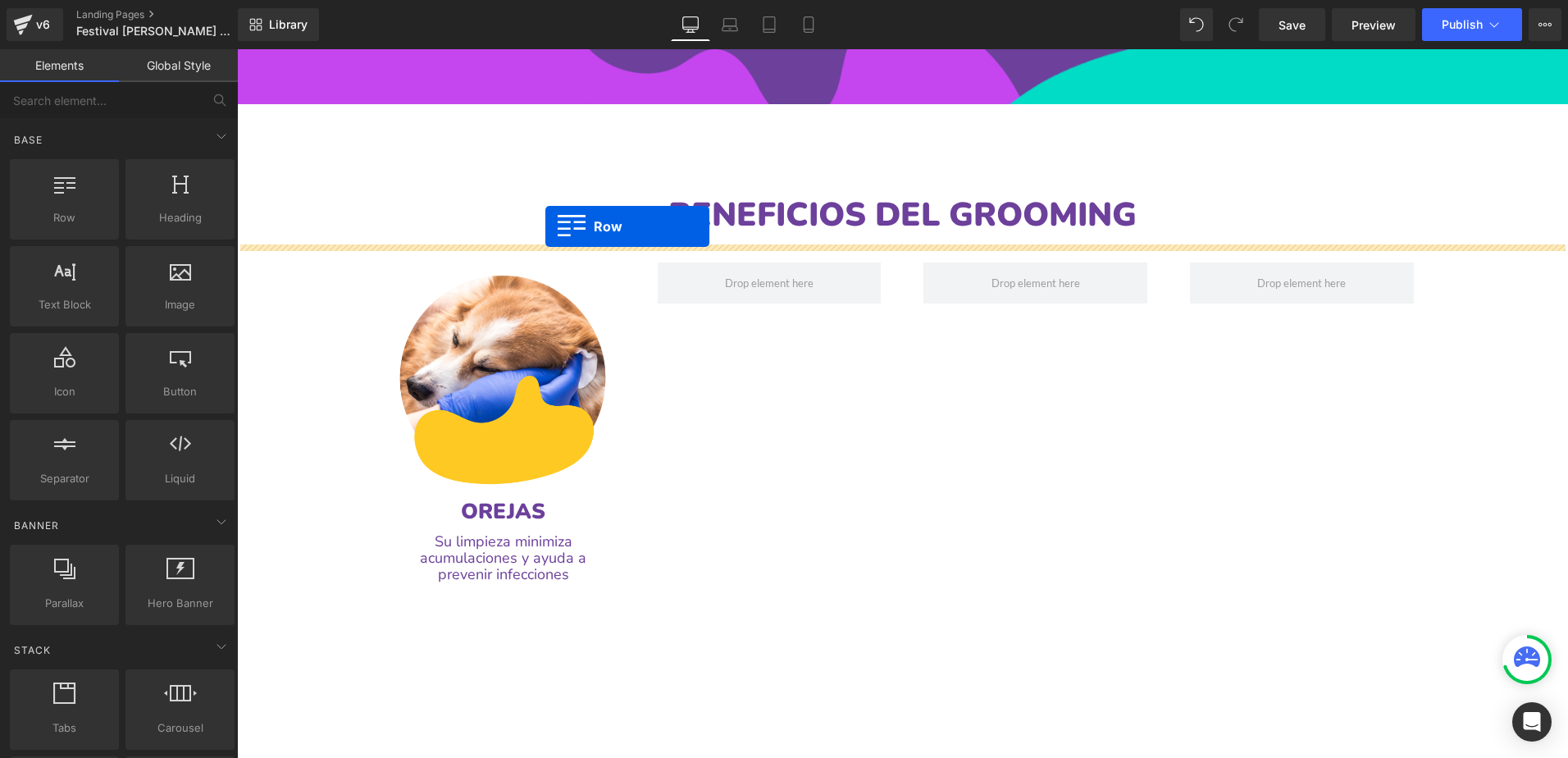 drag, startPoint x: 312, startPoint y: 269, endPoint x: 545, endPoint y: 226, distance: 236.9346 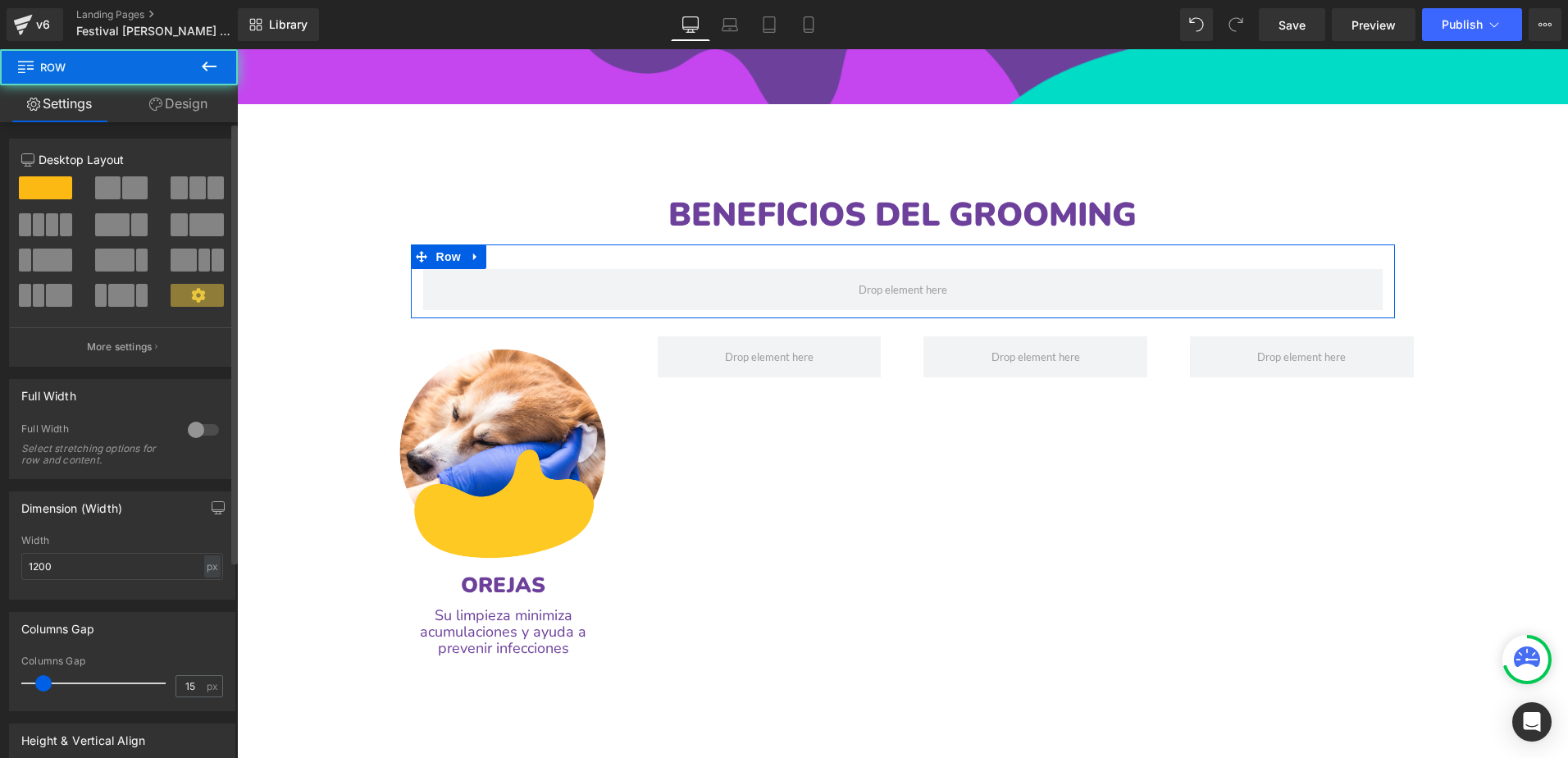 click at bounding box center (39, 225) 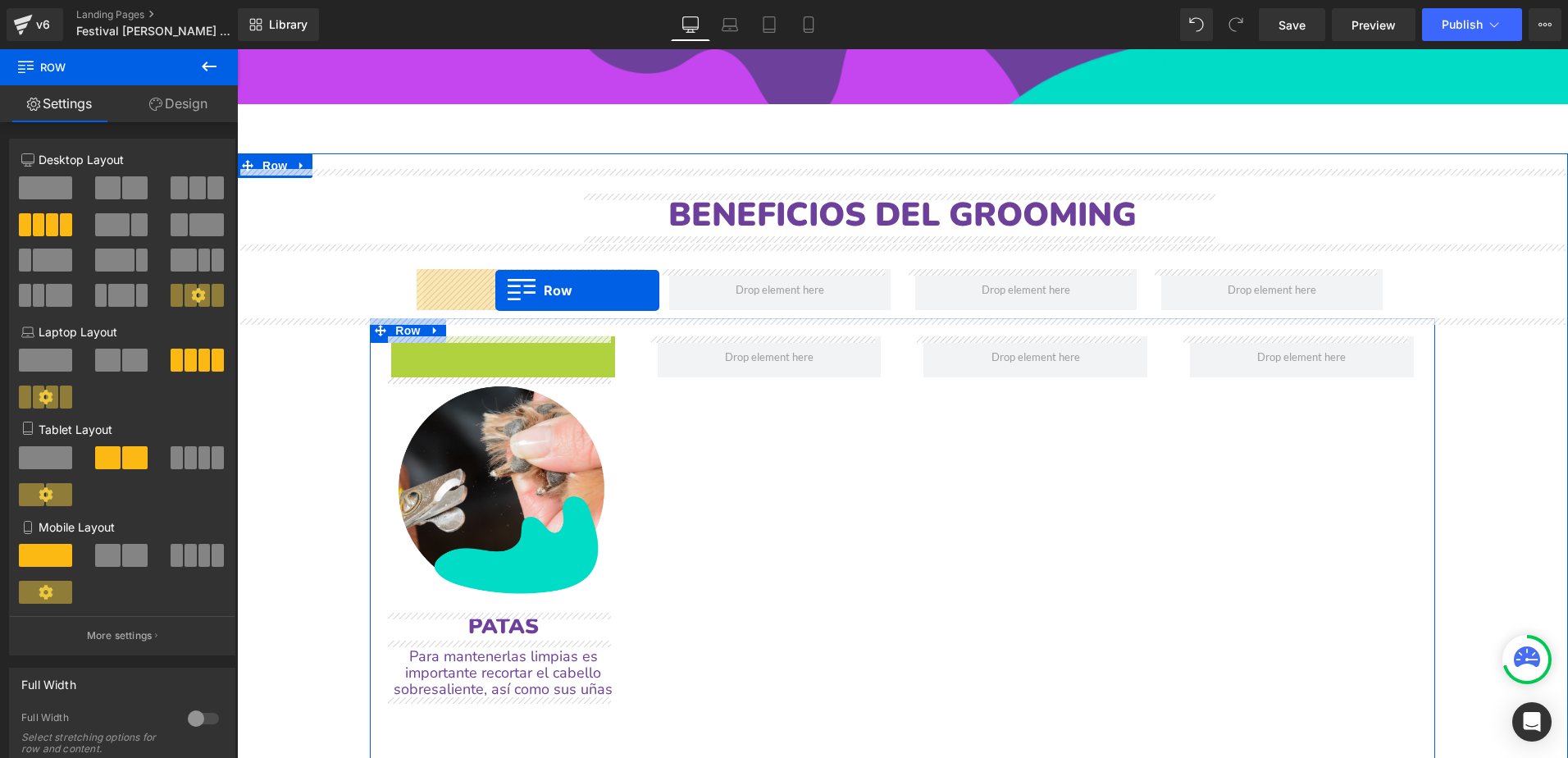drag, startPoint x: 397, startPoint y: 352, endPoint x: 495, endPoint y: 290, distance: 115.96551 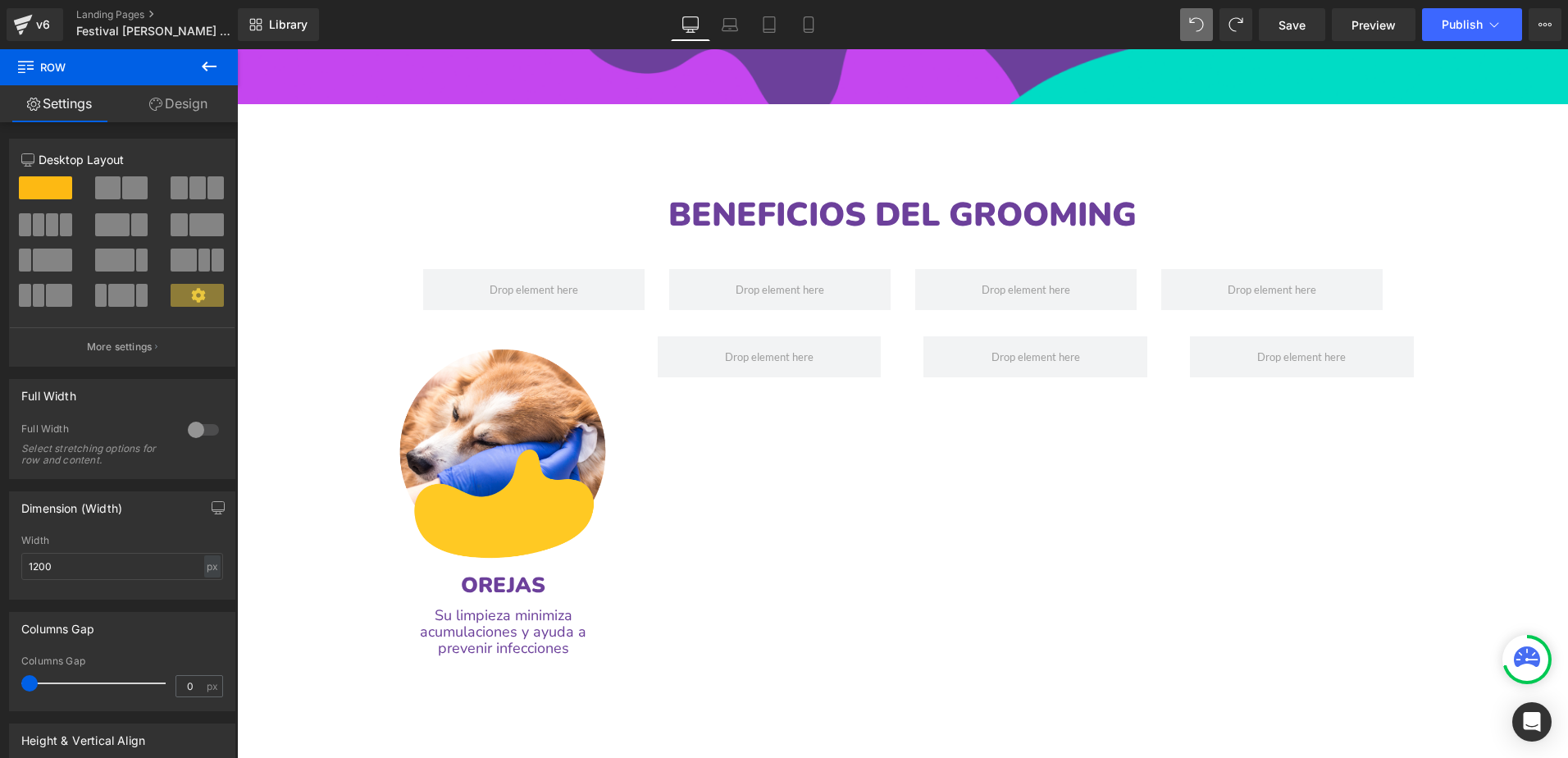 click at bounding box center [209, 67] 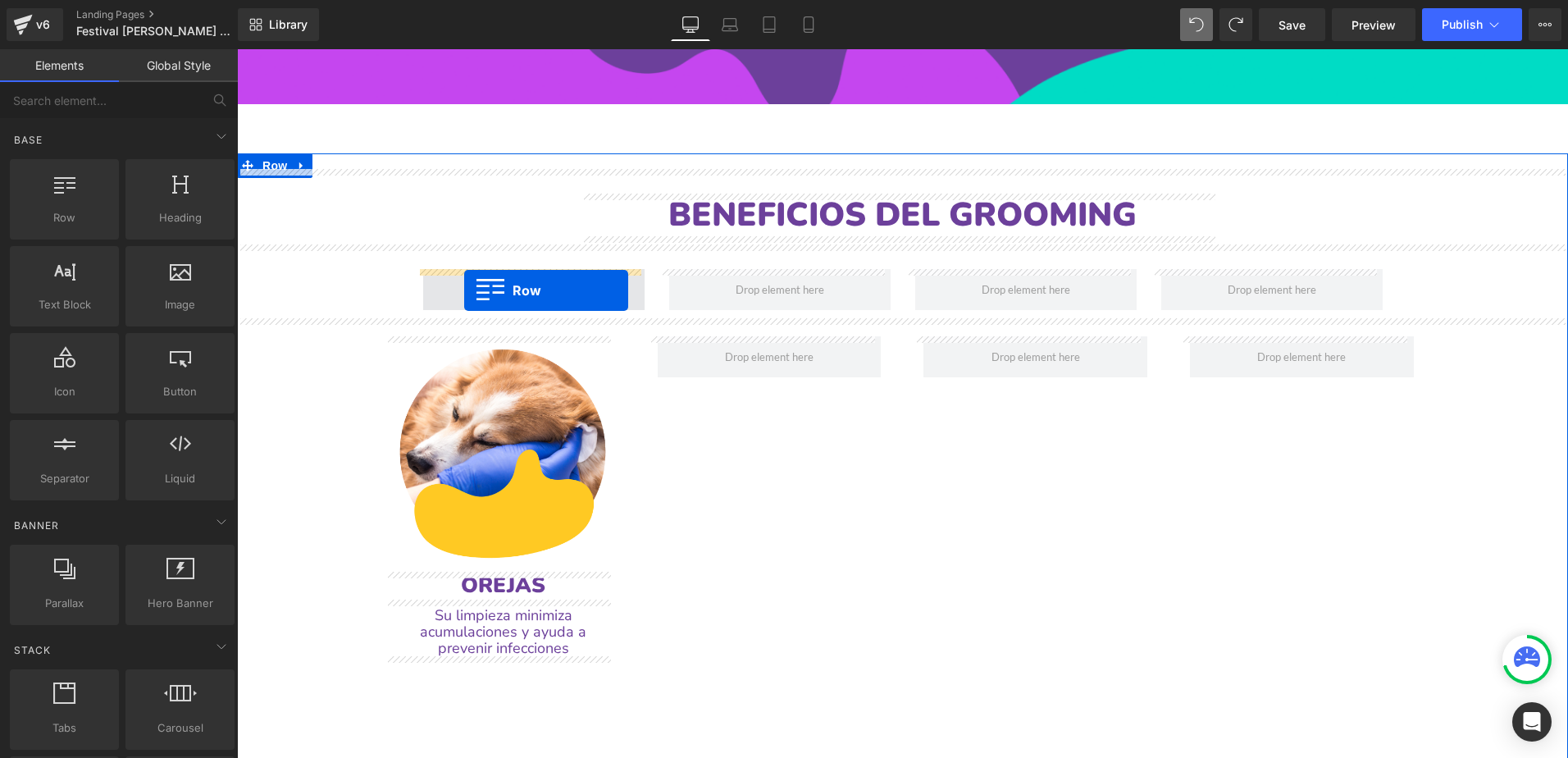 drag, startPoint x: 316, startPoint y: 273, endPoint x: 464, endPoint y: 290, distance: 148.97315 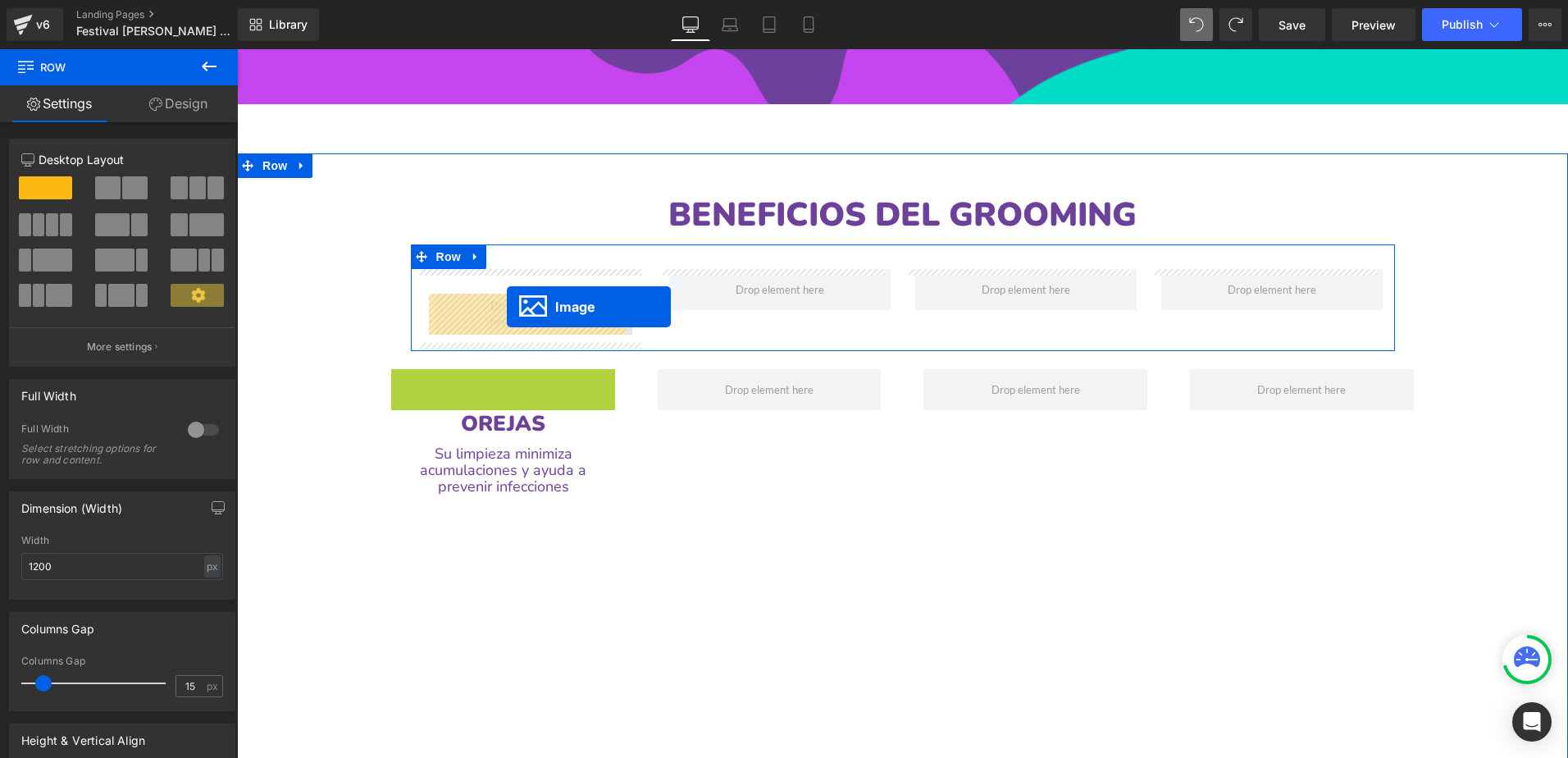 drag, startPoint x: 465, startPoint y: 482, endPoint x: 507, endPoint y: 307, distance: 179.96944 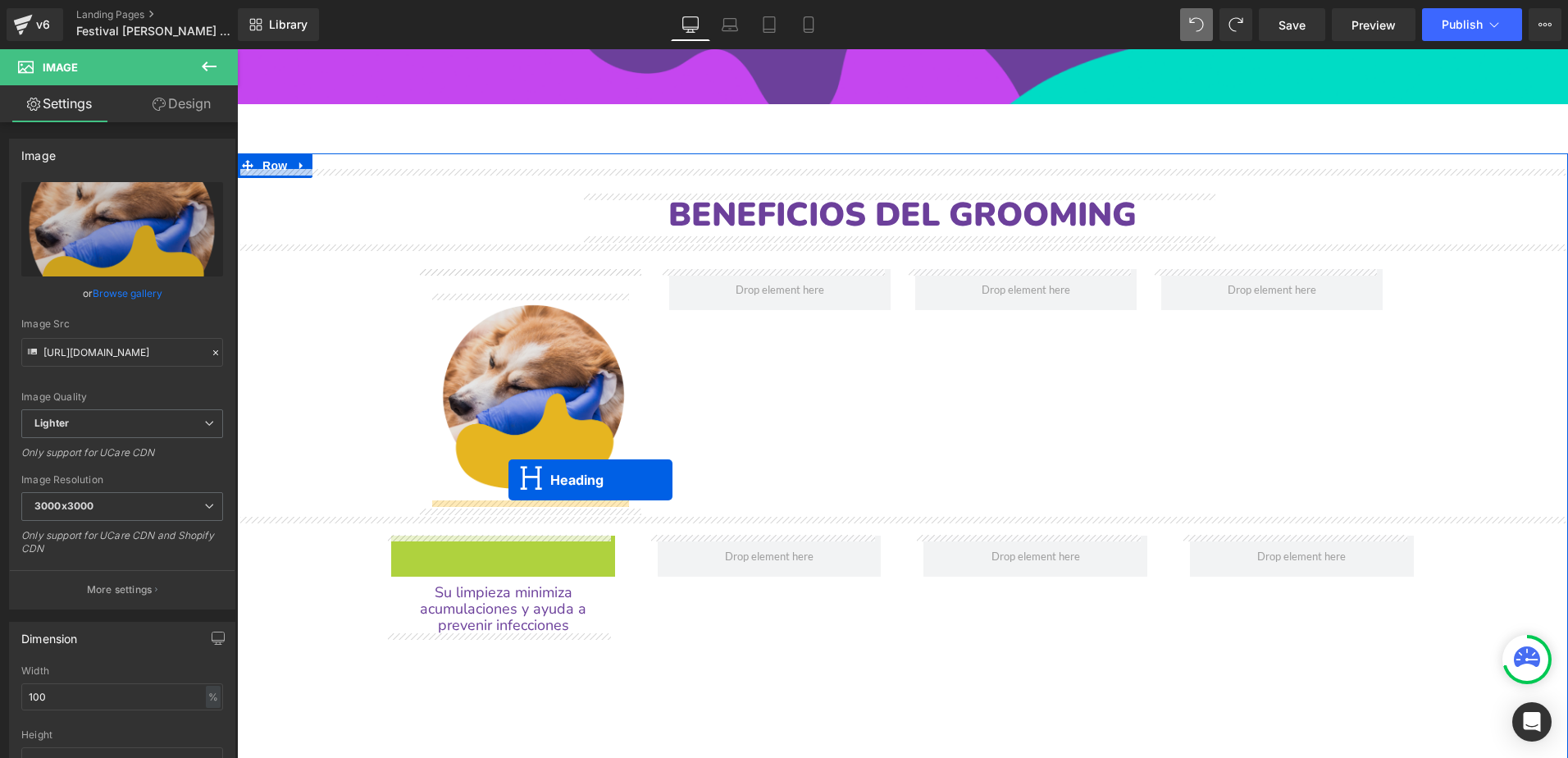 drag, startPoint x: 464, startPoint y: 554, endPoint x: 508, endPoint y: 480, distance: 86.09297 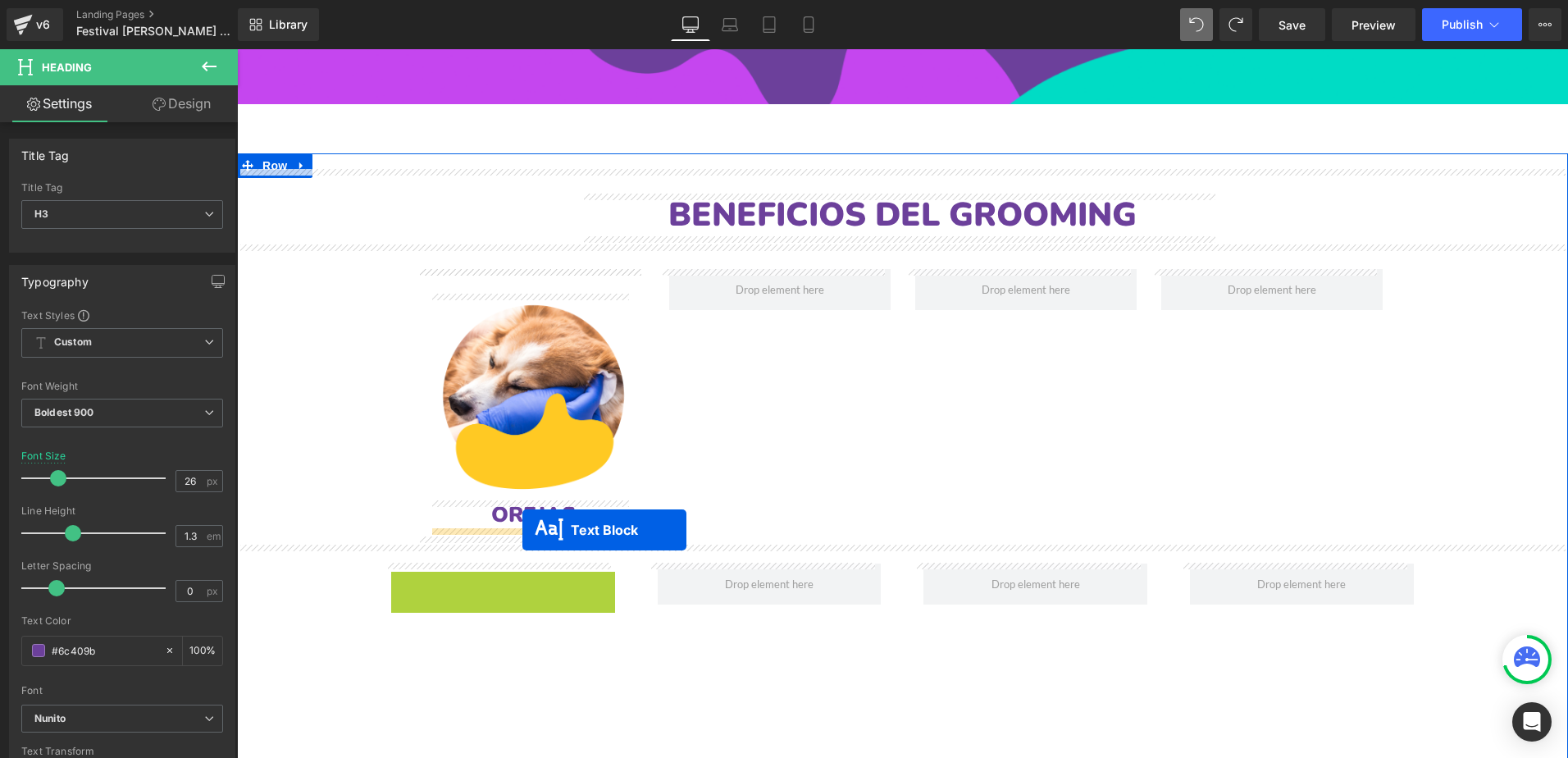 drag, startPoint x: 454, startPoint y: 596, endPoint x: 522, endPoint y: 530, distance: 94.76286 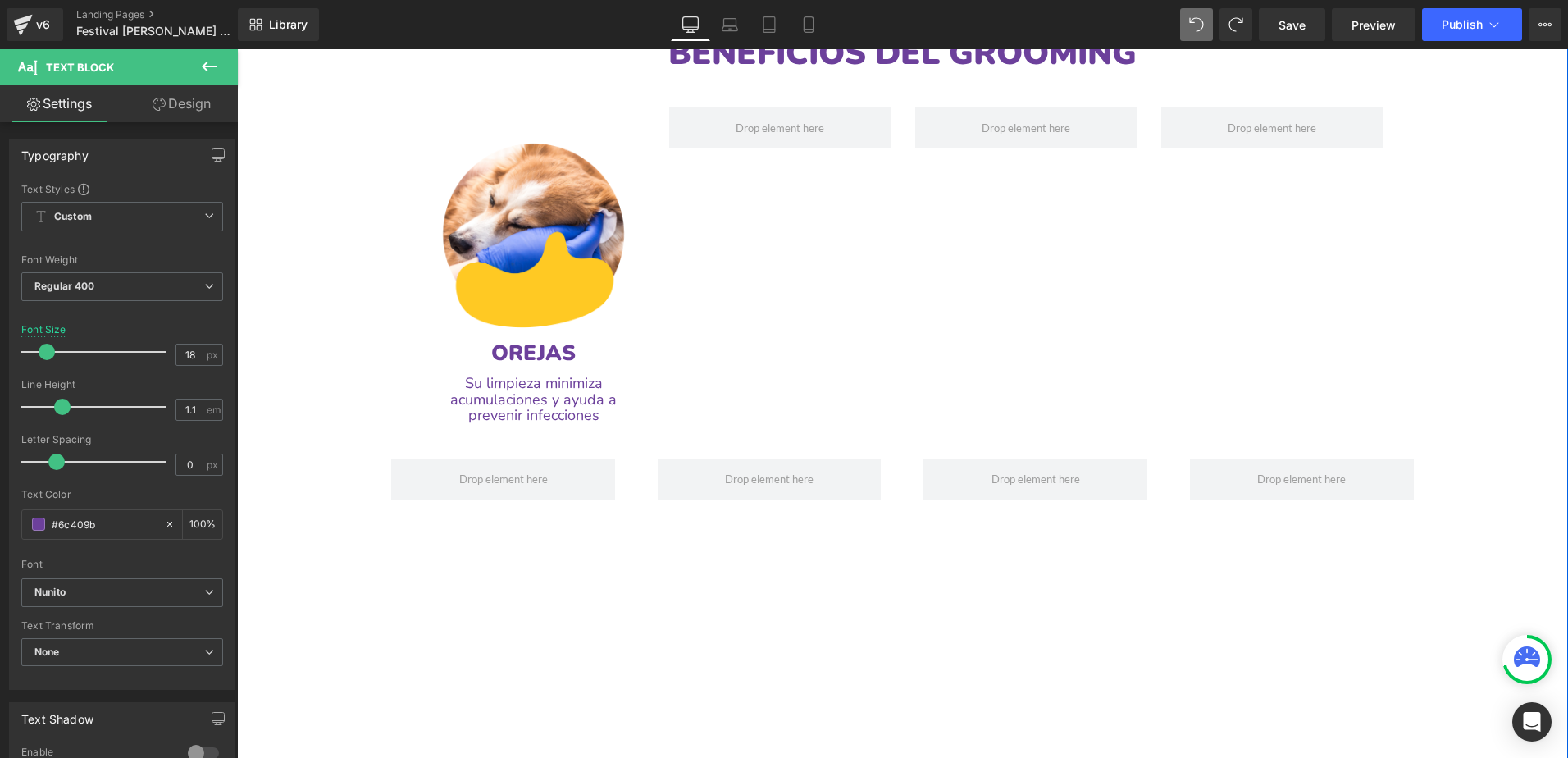 scroll, scrollTop: 1317, scrollLeft: 0, axis: vertical 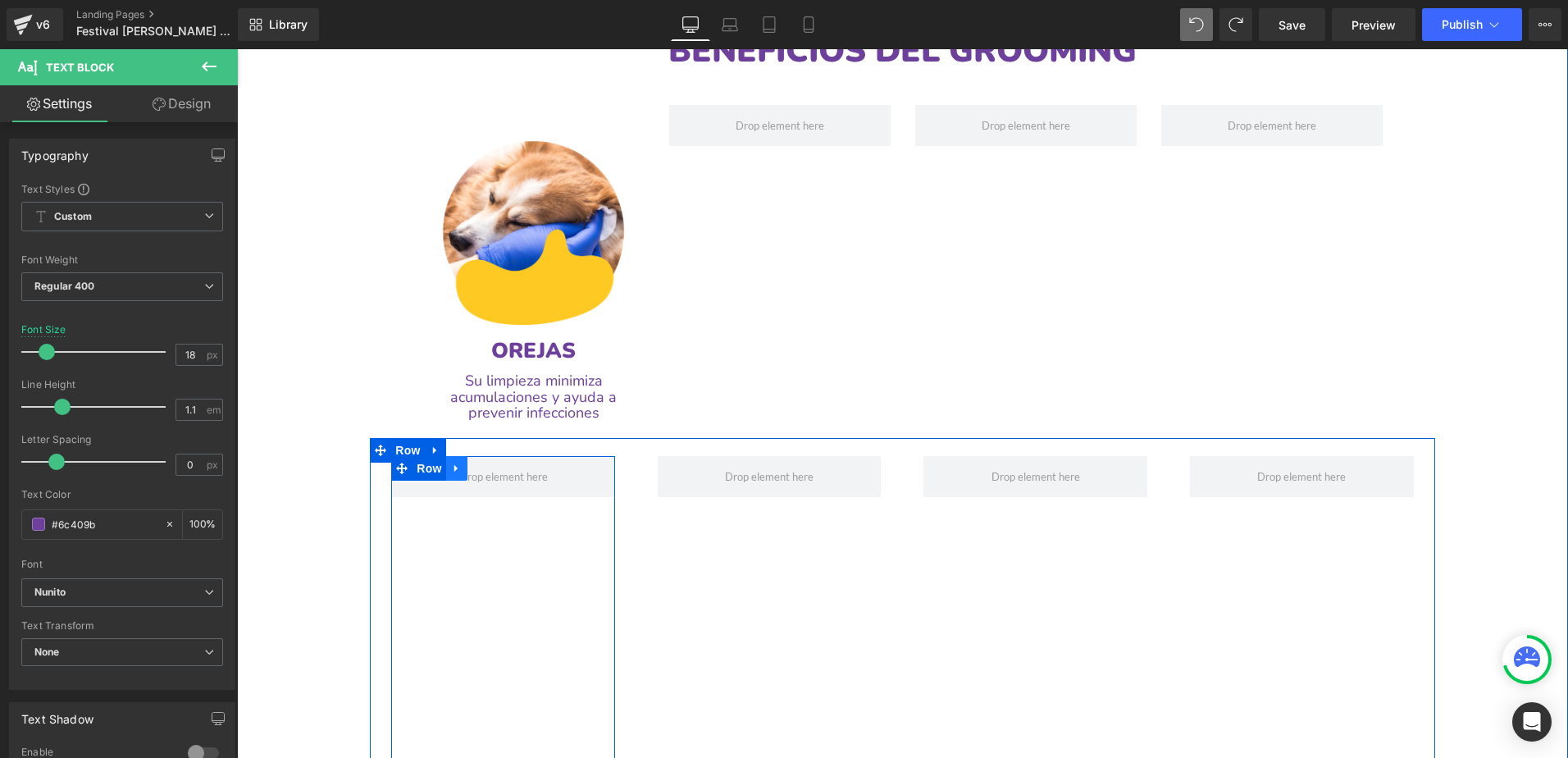click 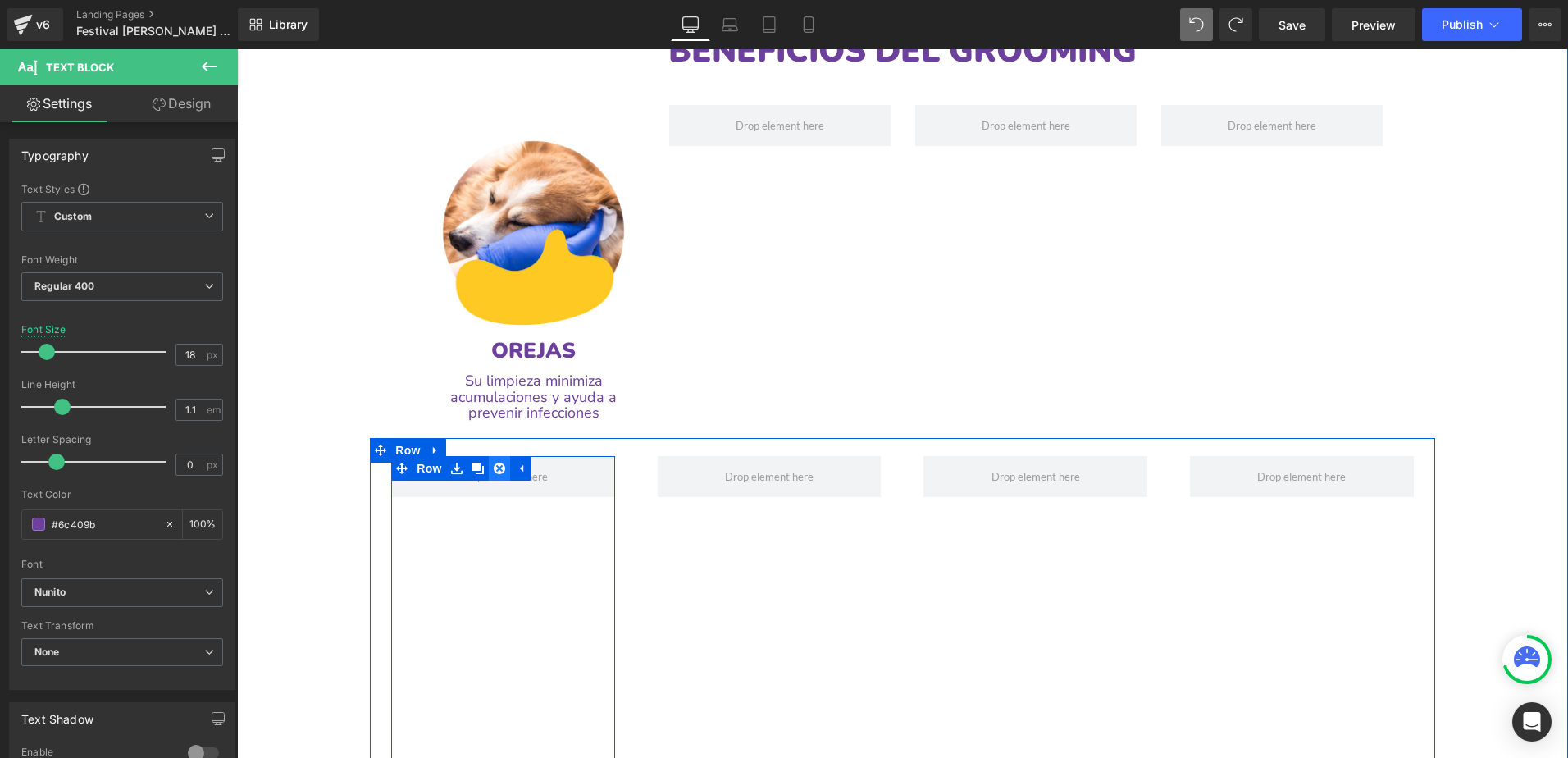 click 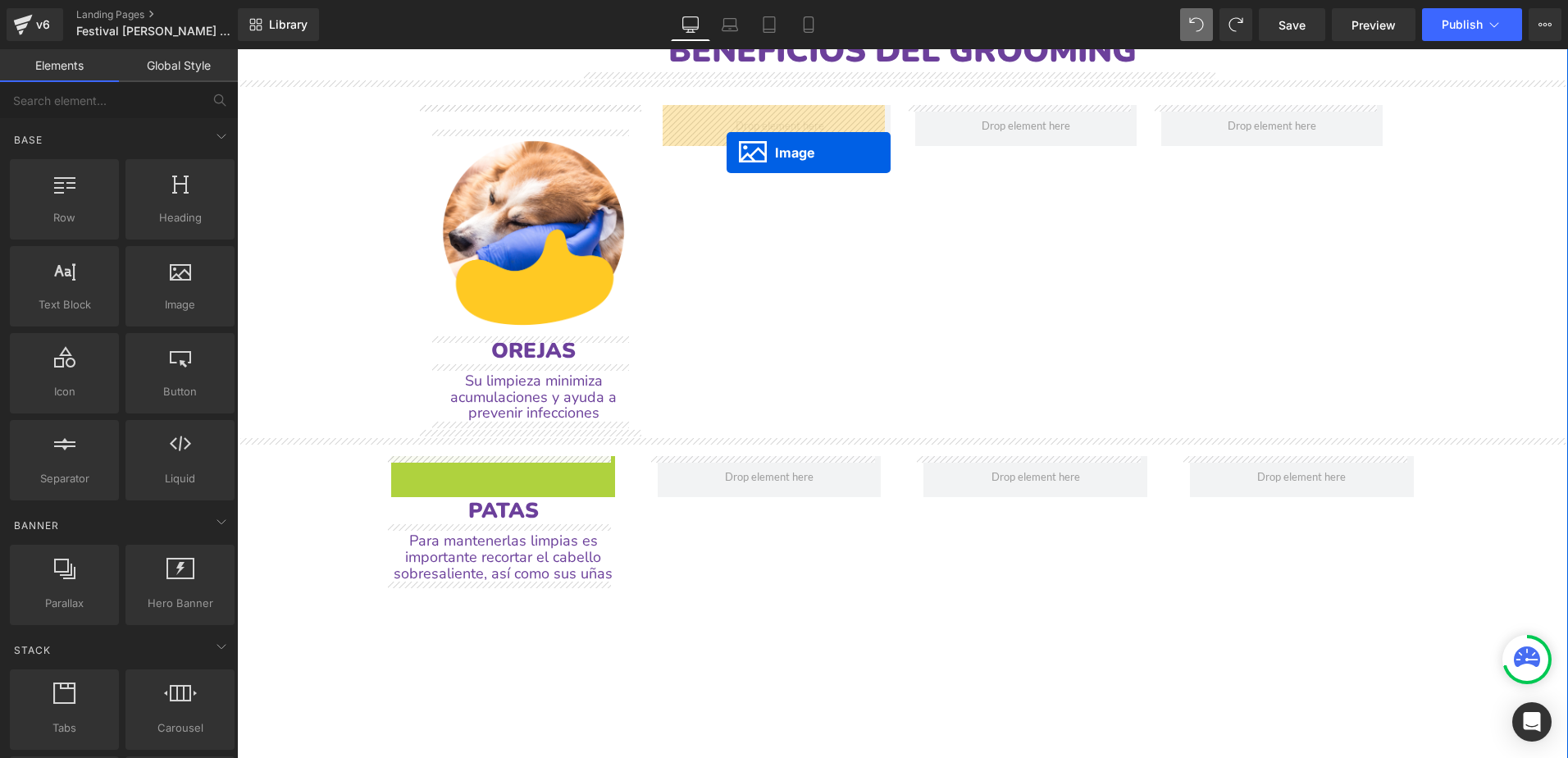 drag, startPoint x: 464, startPoint y: 576, endPoint x: 727, endPoint y: 153, distance: 498.0944 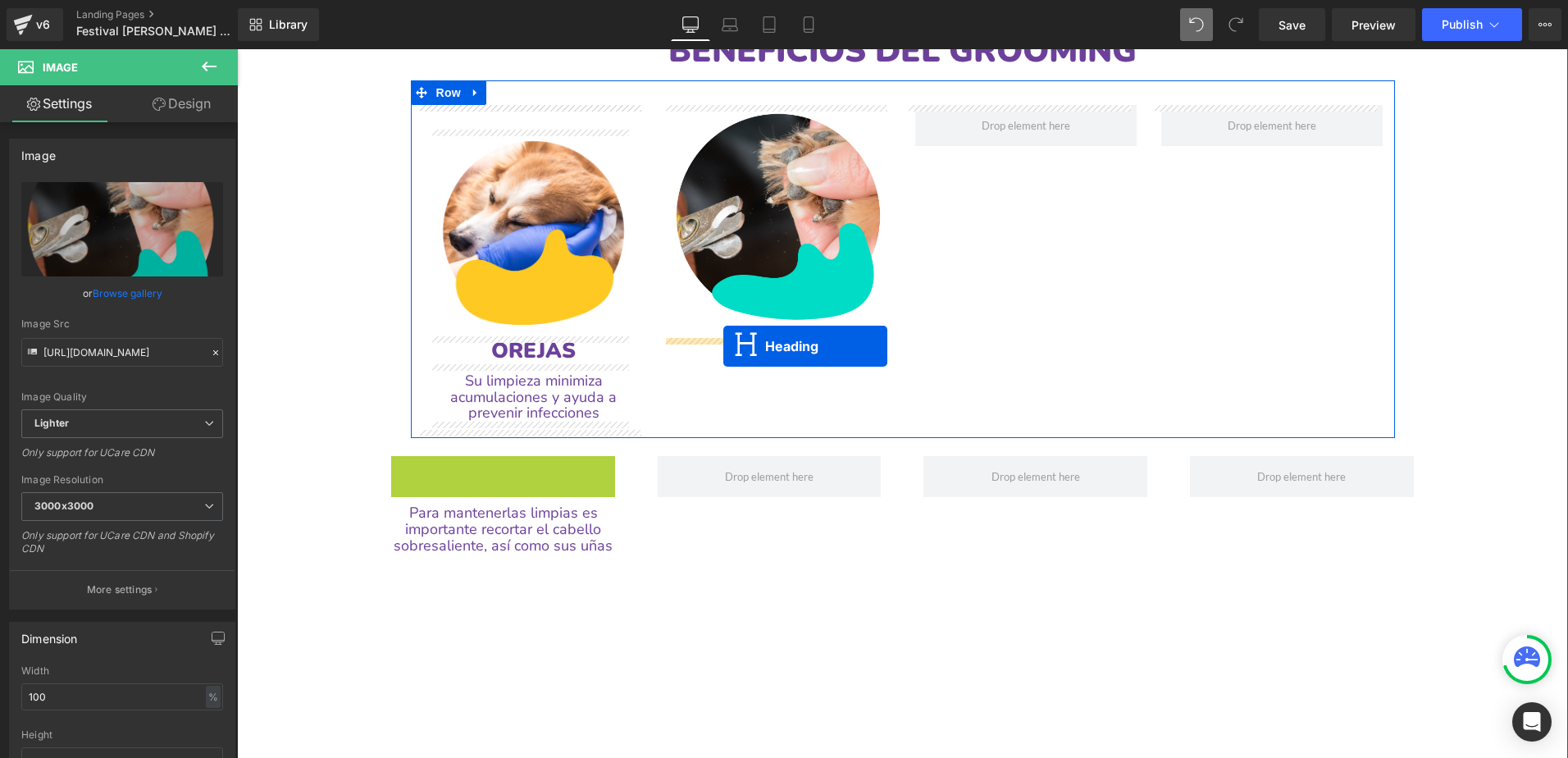 drag, startPoint x: 465, startPoint y: 469, endPoint x: 723, endPoint y: 346, distance: 285.8199 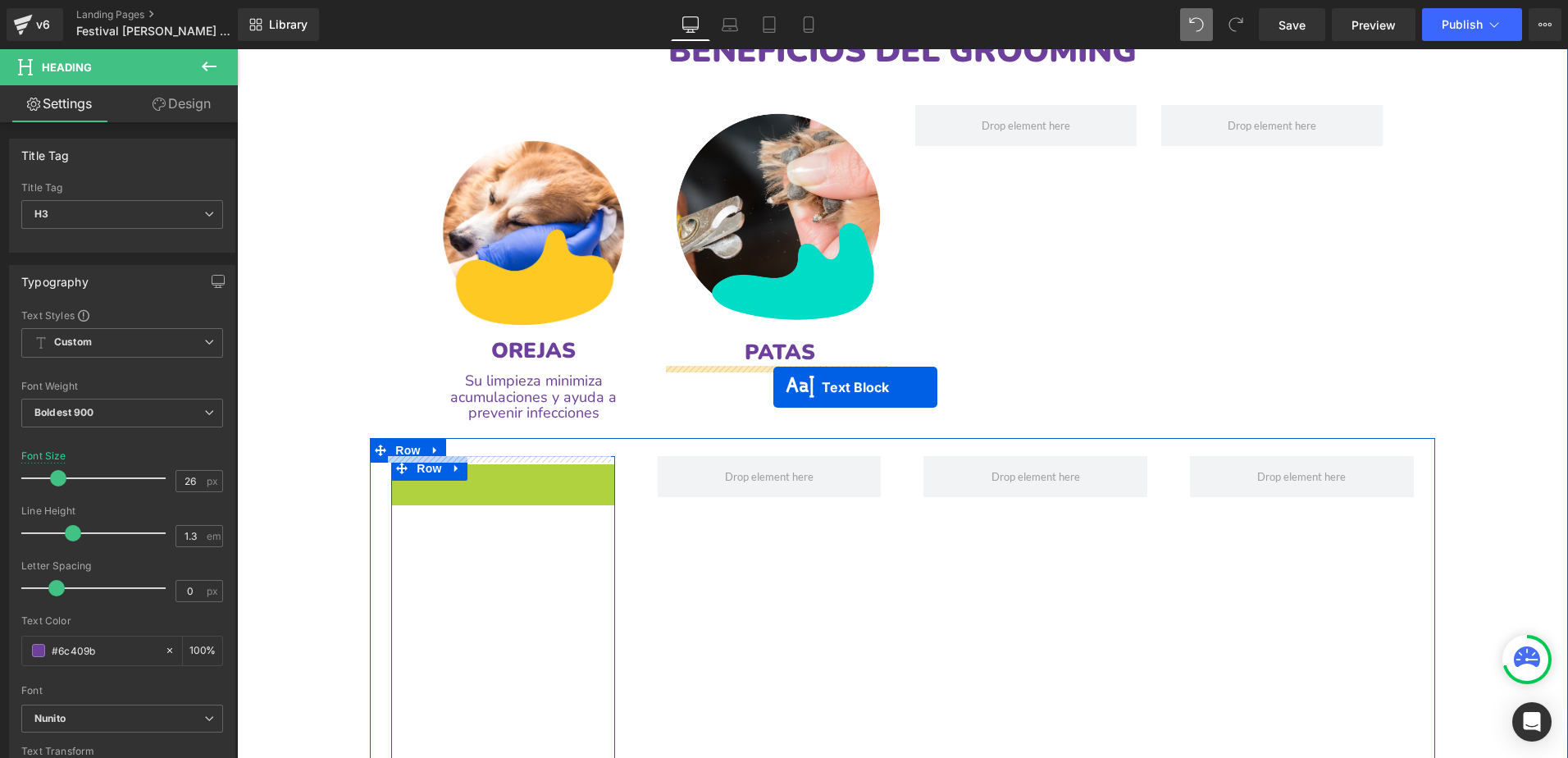 drag, startPoint x: 451, startPoint y: 490, endPoint x: 773, endPoint y: 386, distance: 338.3785 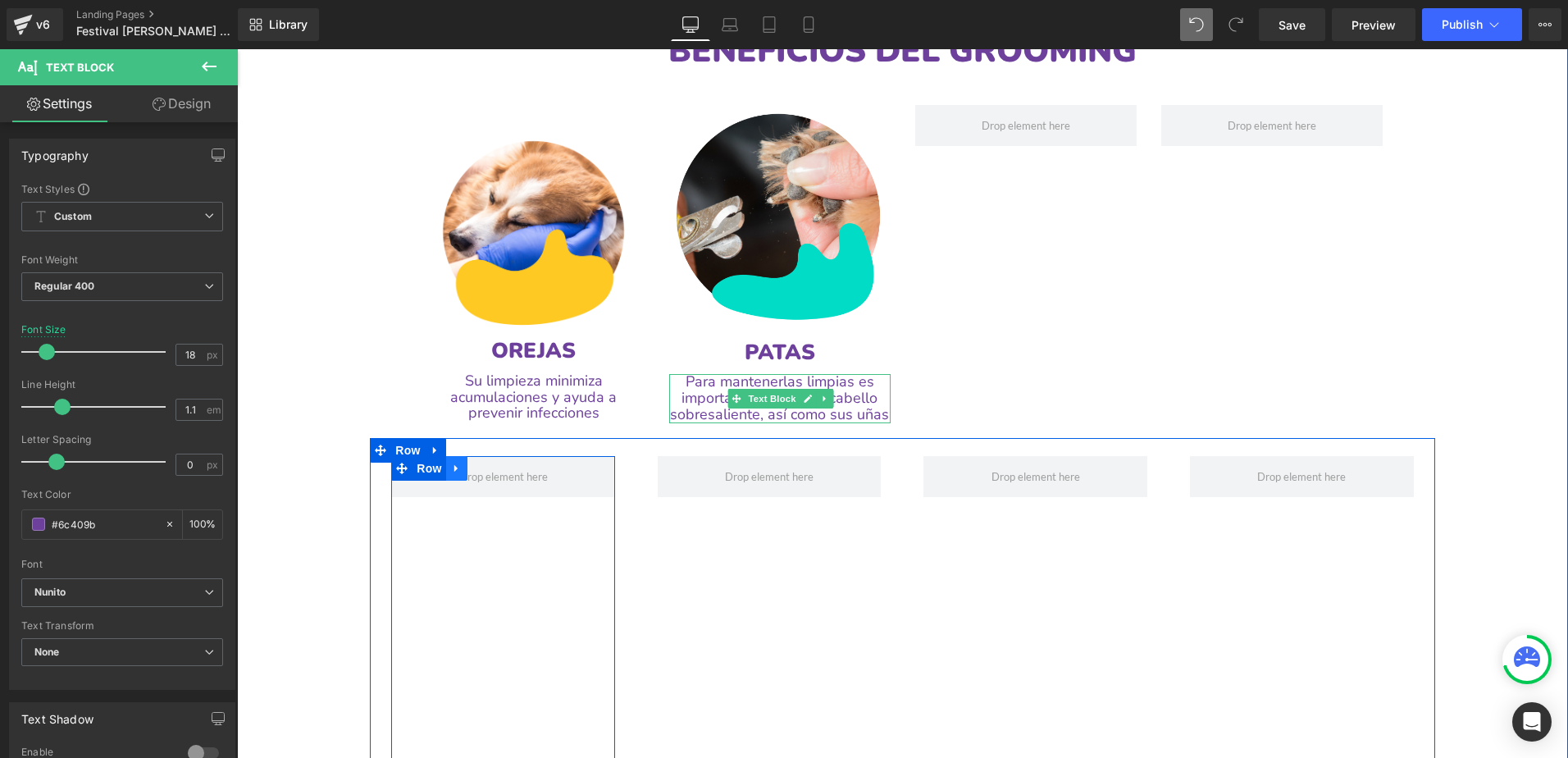 click 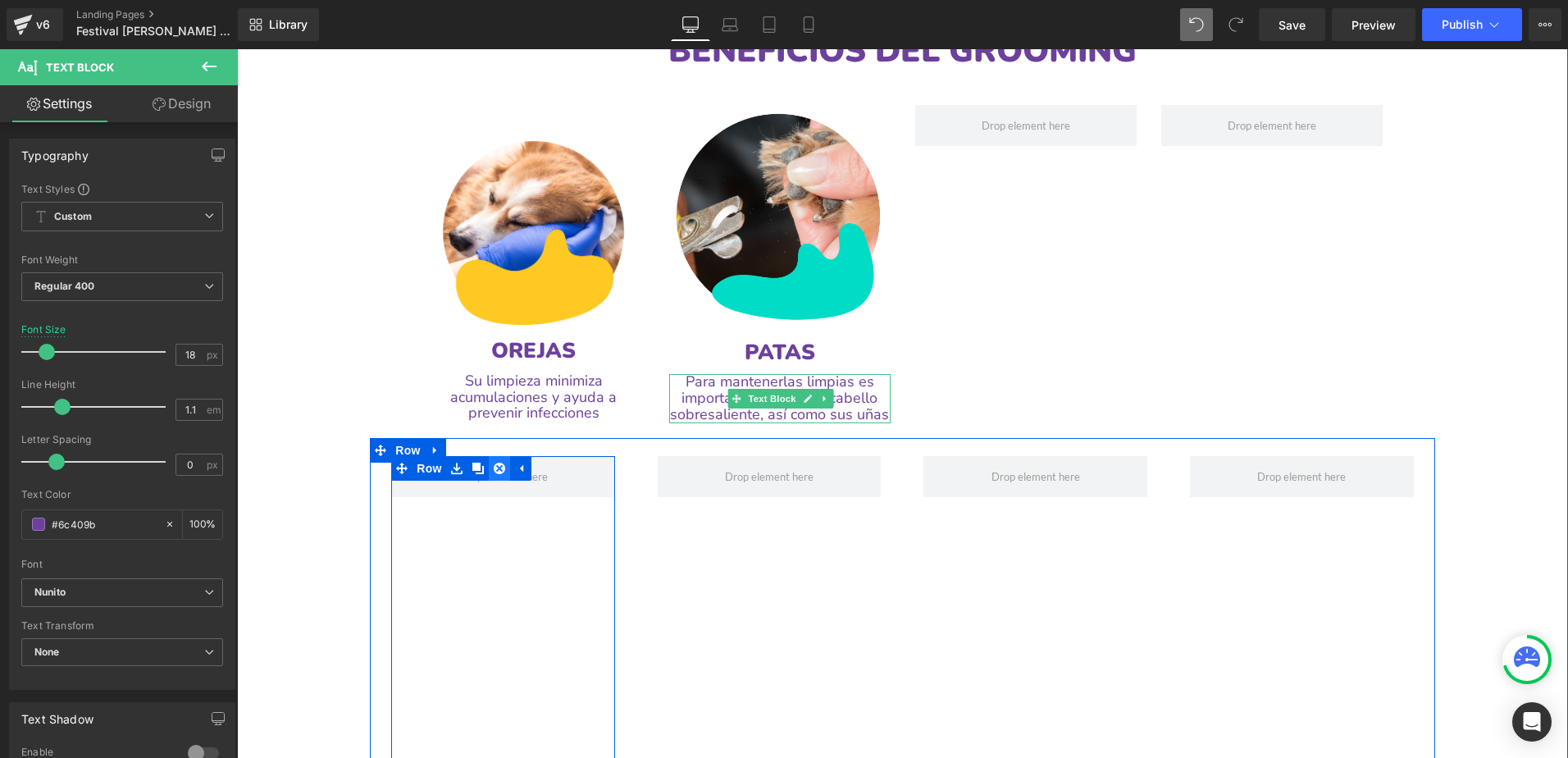 click 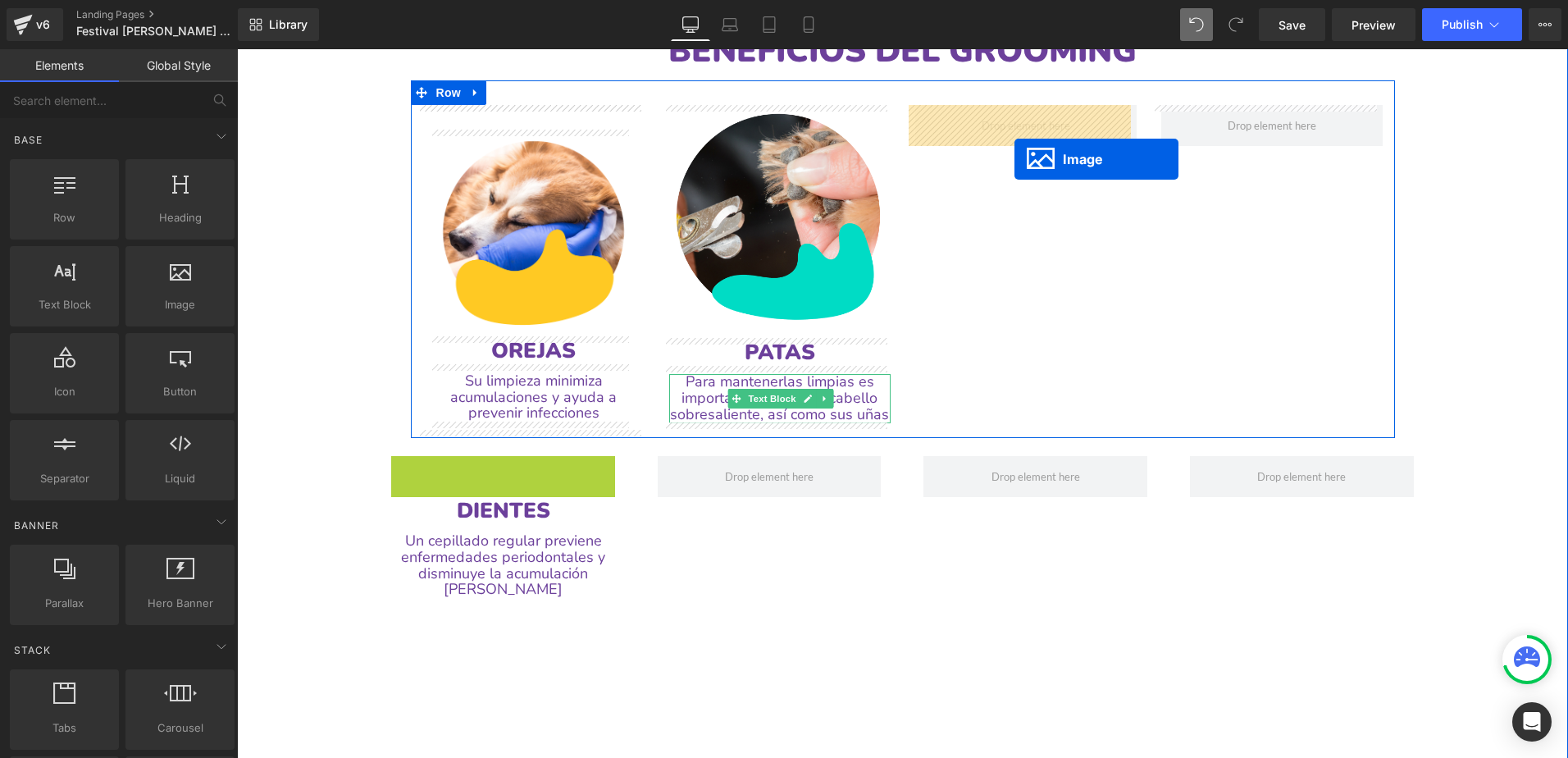 drag, startPoint x: 472, startPoint y: 573, endPoint x: 1014, endPoint y: 155, distance: 684.4618 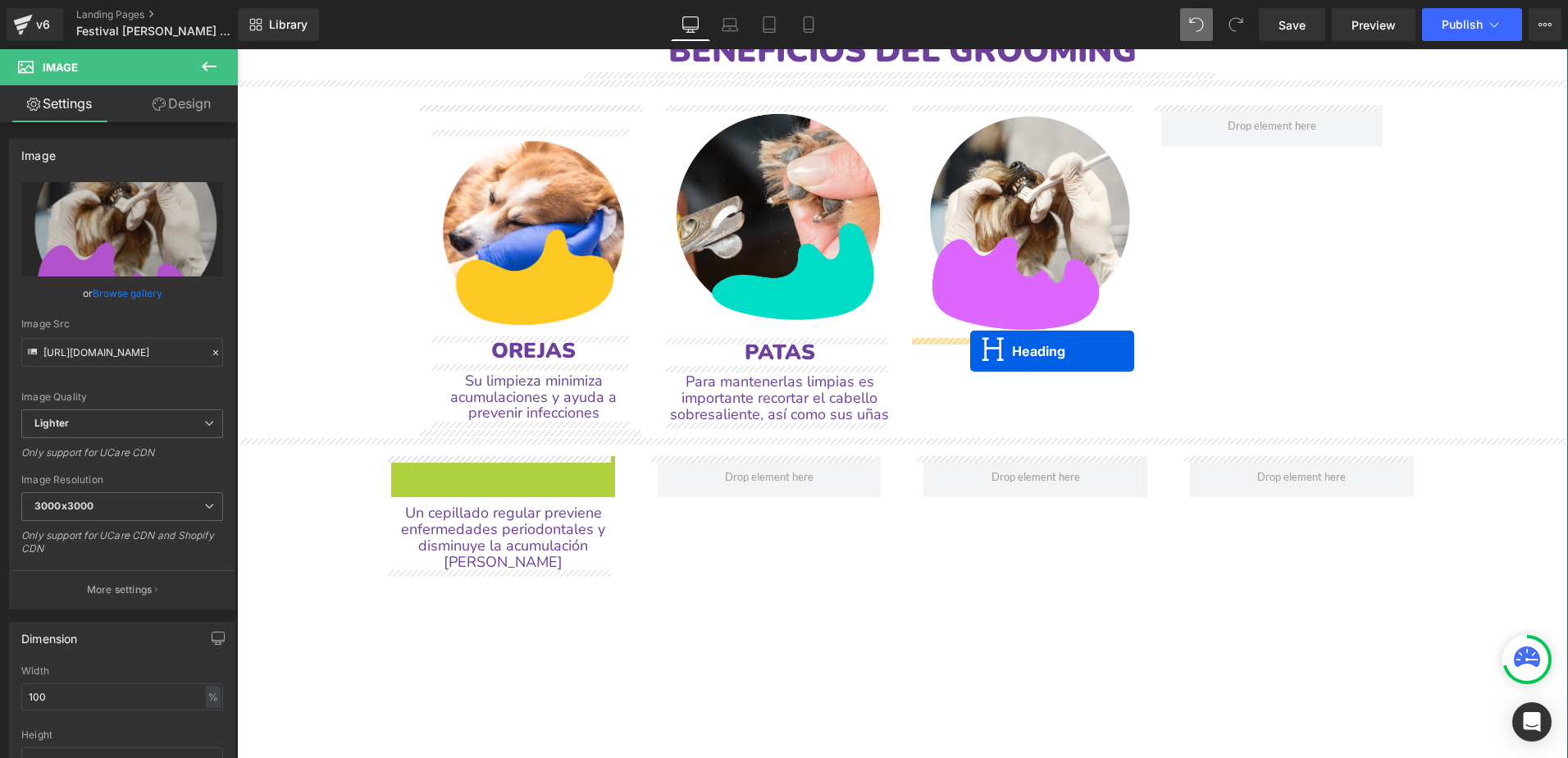 drag, startPoint x: 461, startPoint y: 467, endPoint x: 970, endPoint y: 351, distance: 522.0508 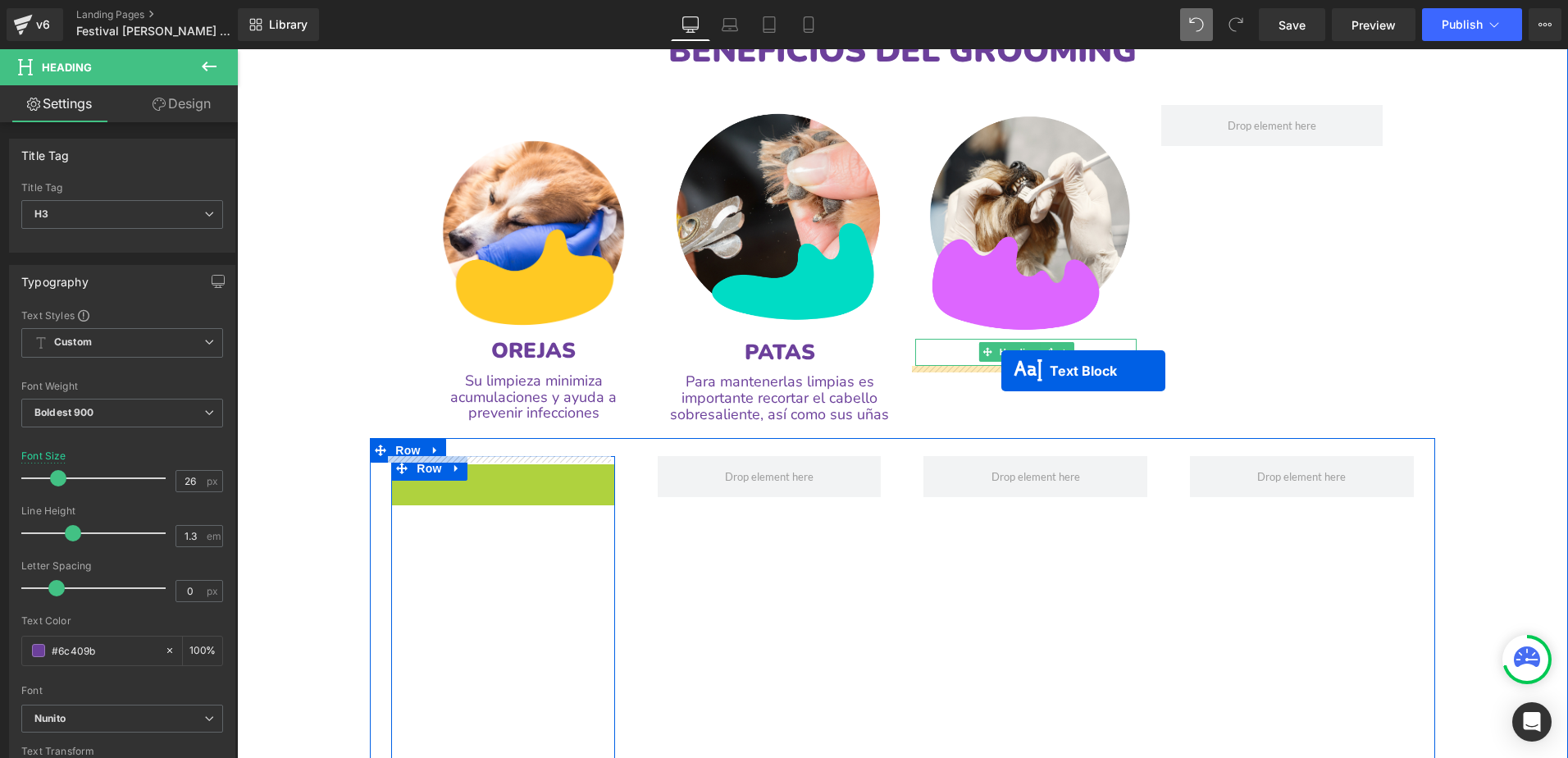 drag, startPoint x: 453, startPoint y: 502, endPoint x: 554, endPoint y: 424, distance: 127.6127 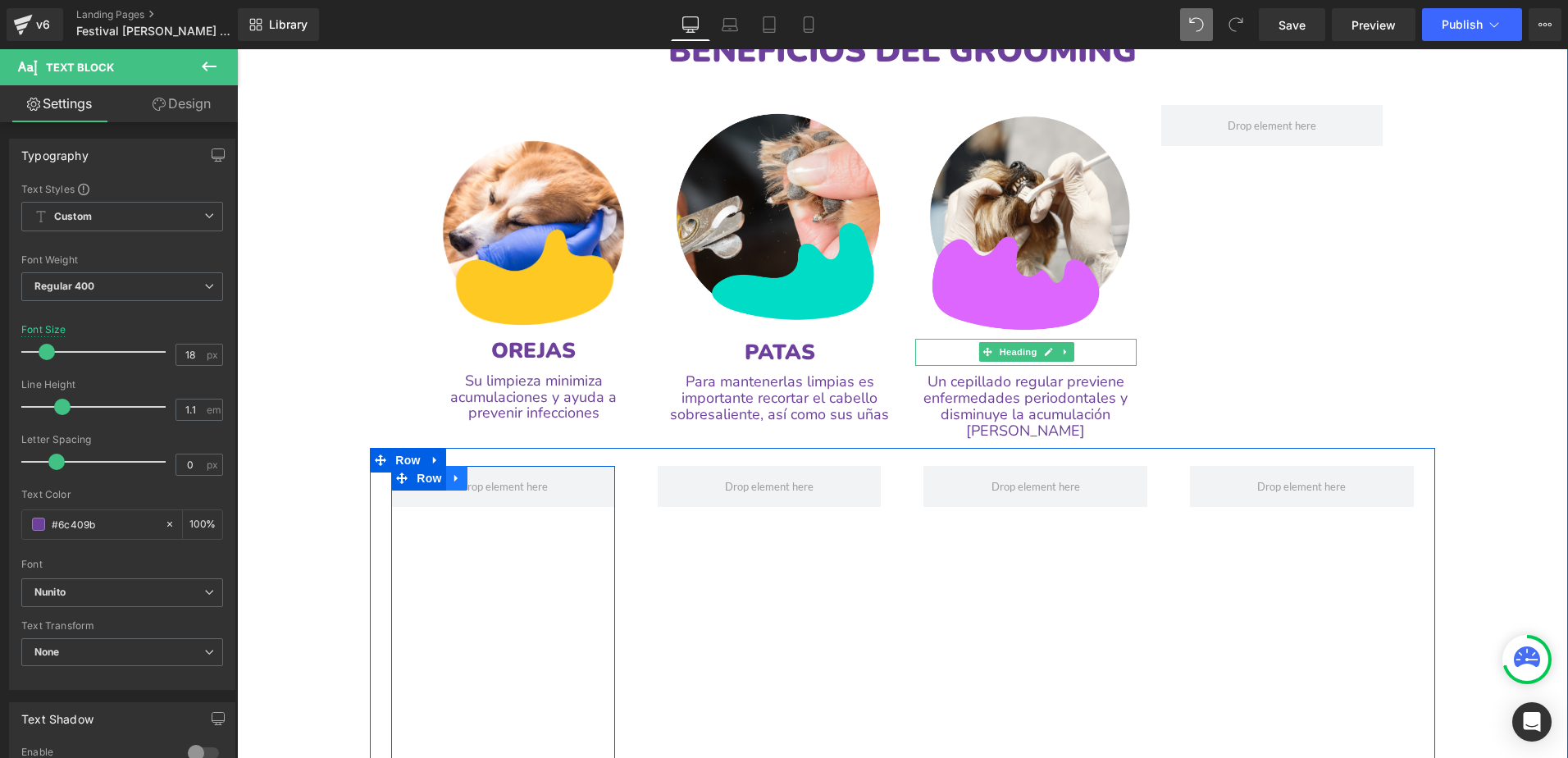 click at bounding box center (457, 478) 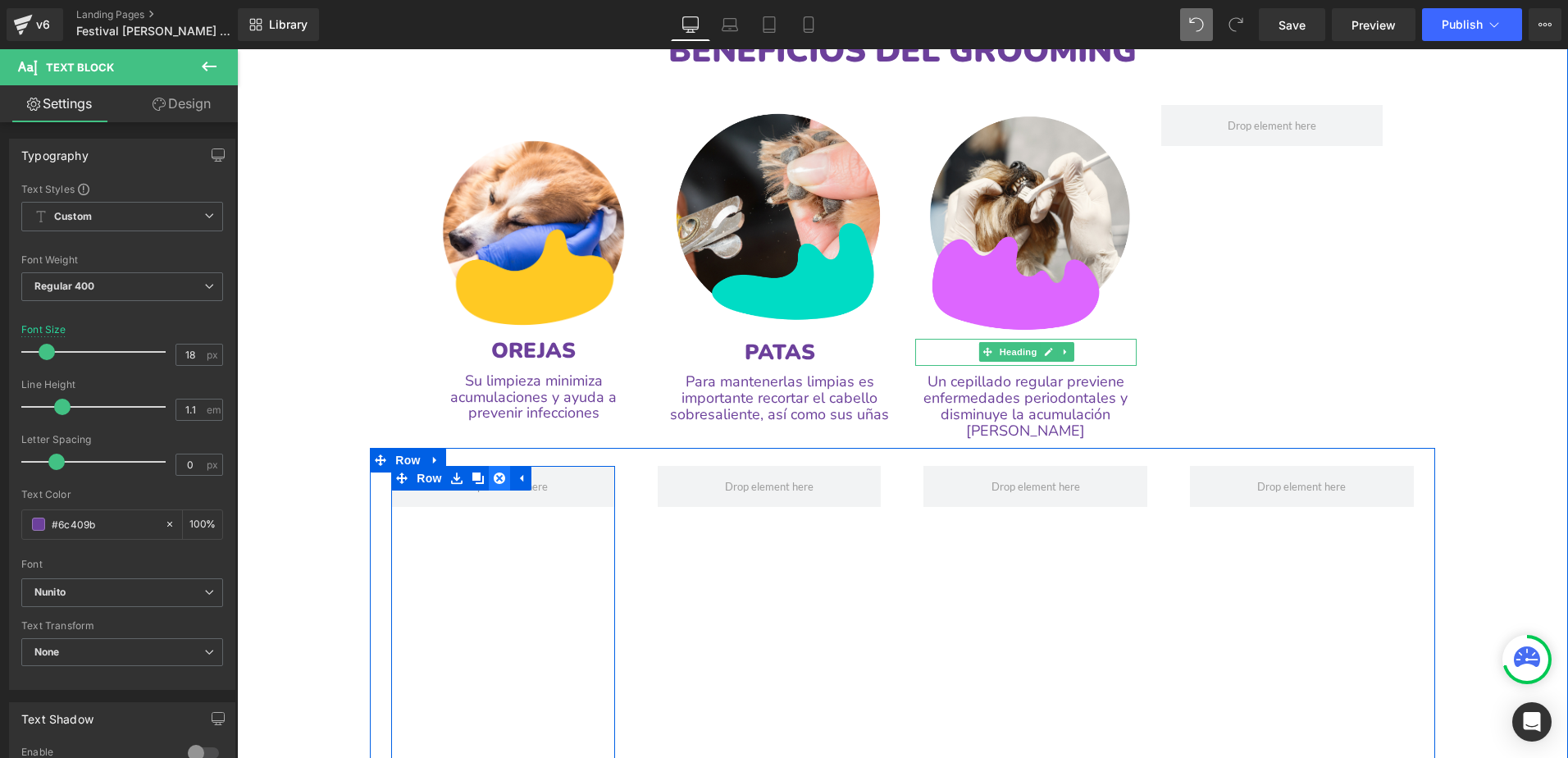 click 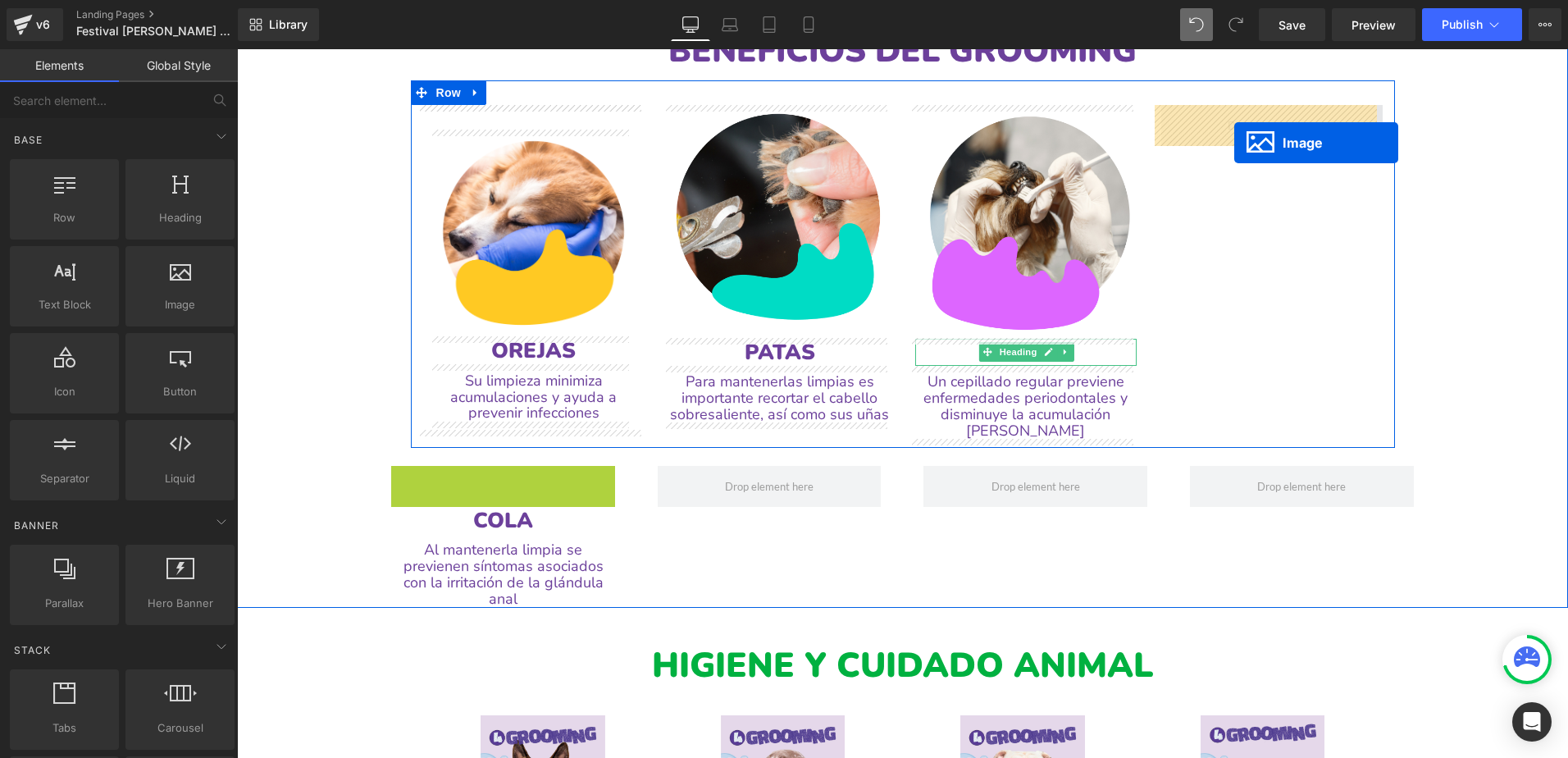 drag, startPoint x: 470, startPoint y: 582, endPoint x: 1234, endPoint y: 143, distance: 881.145 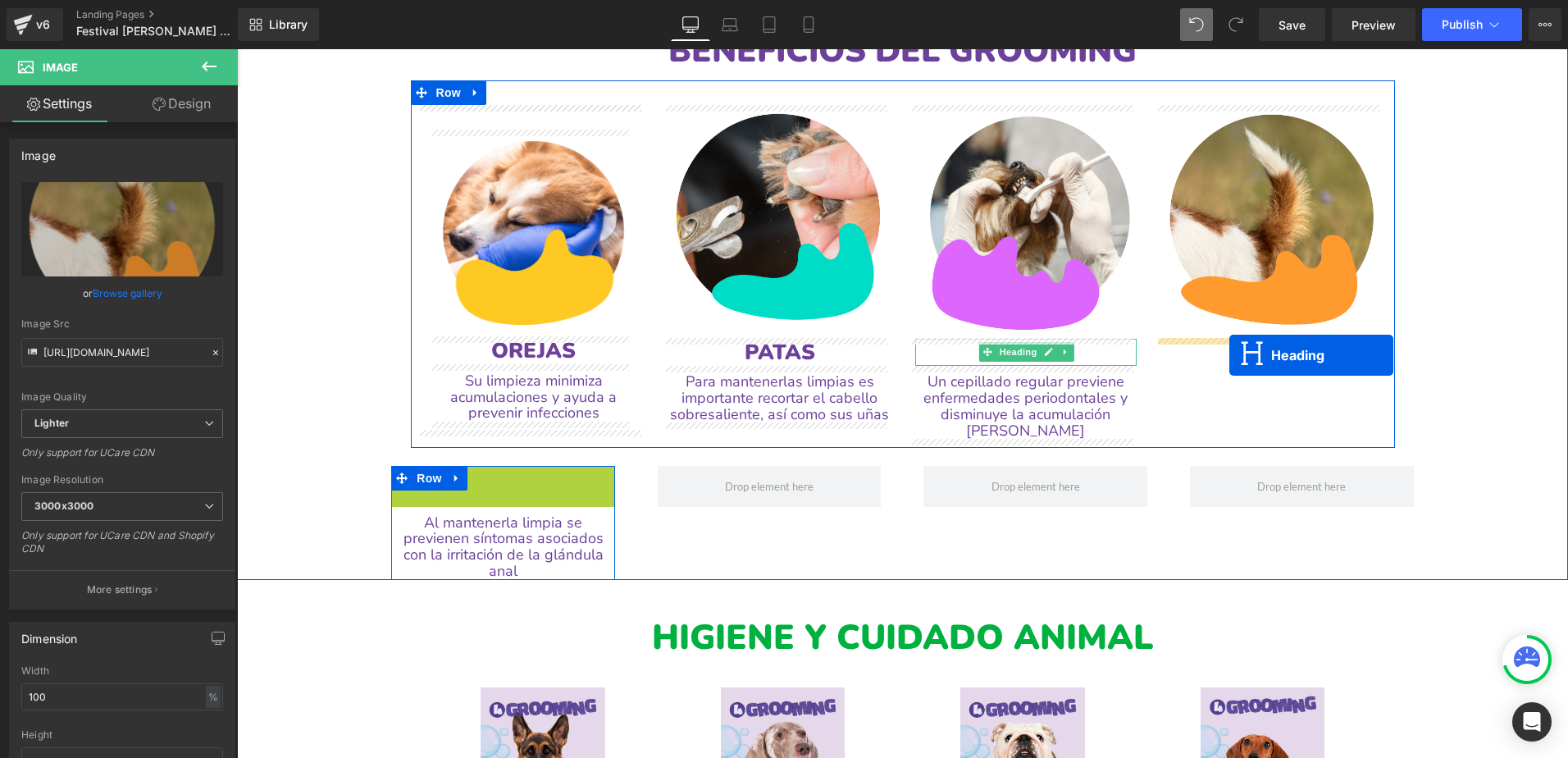 drag, startPoint x: 466, startPoint y: 479, endPoint x: 1229, endPoint y: 355, distance: 773.01035 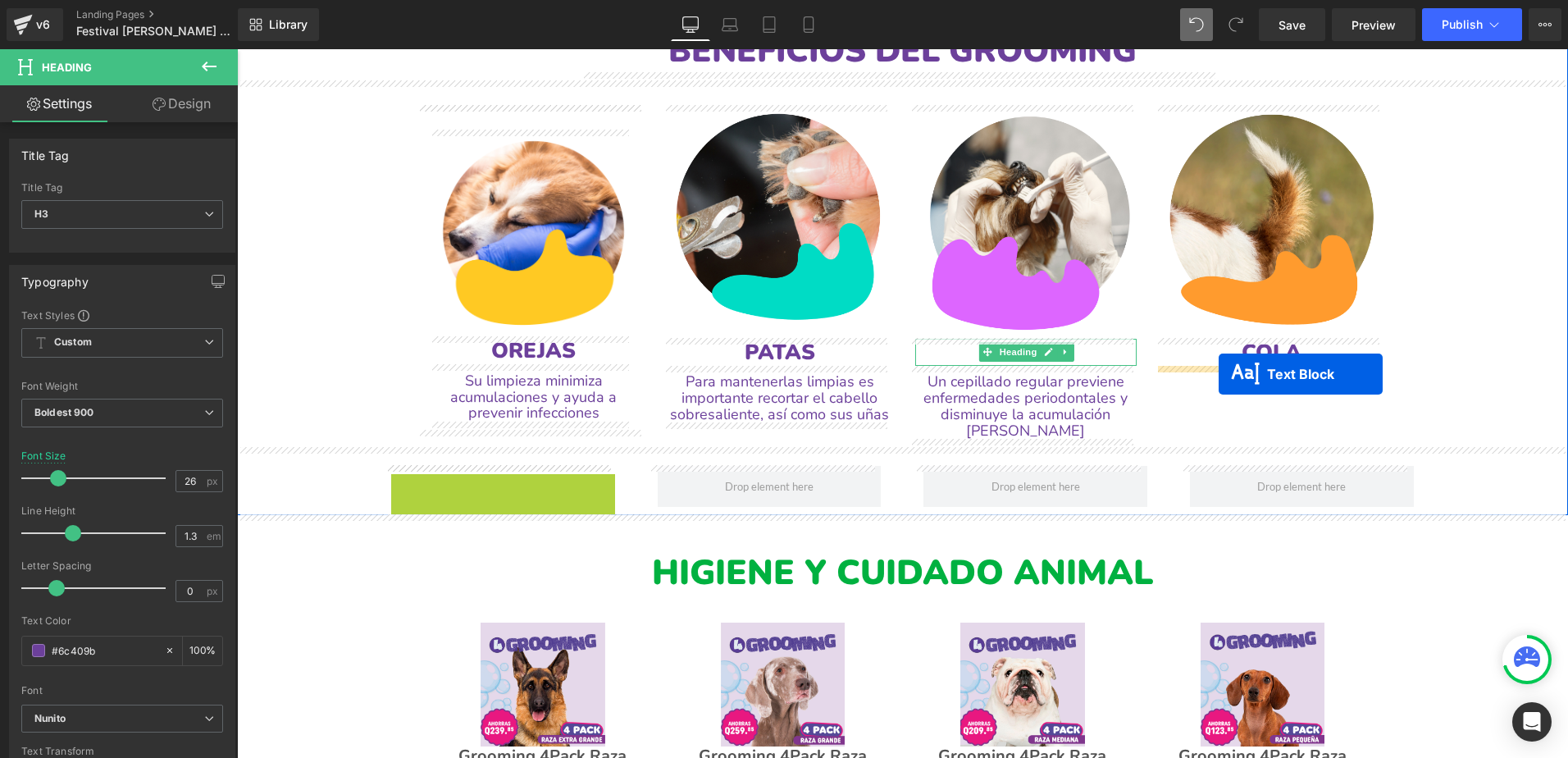 drag, startPoint x: 451, startPoint y: 502, endPoint x: 1219, endPoint y: 374, distance: 778.5936 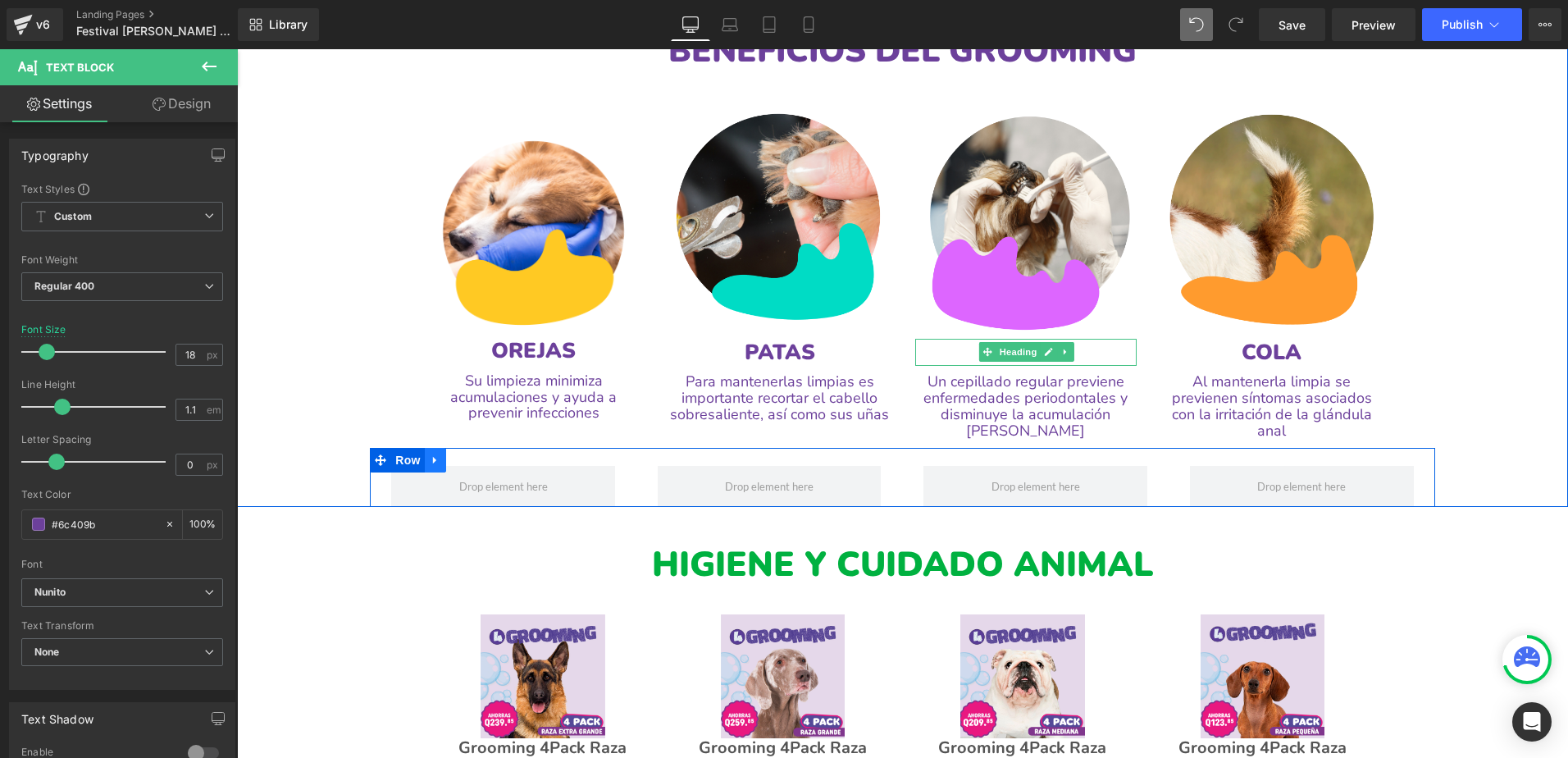 click 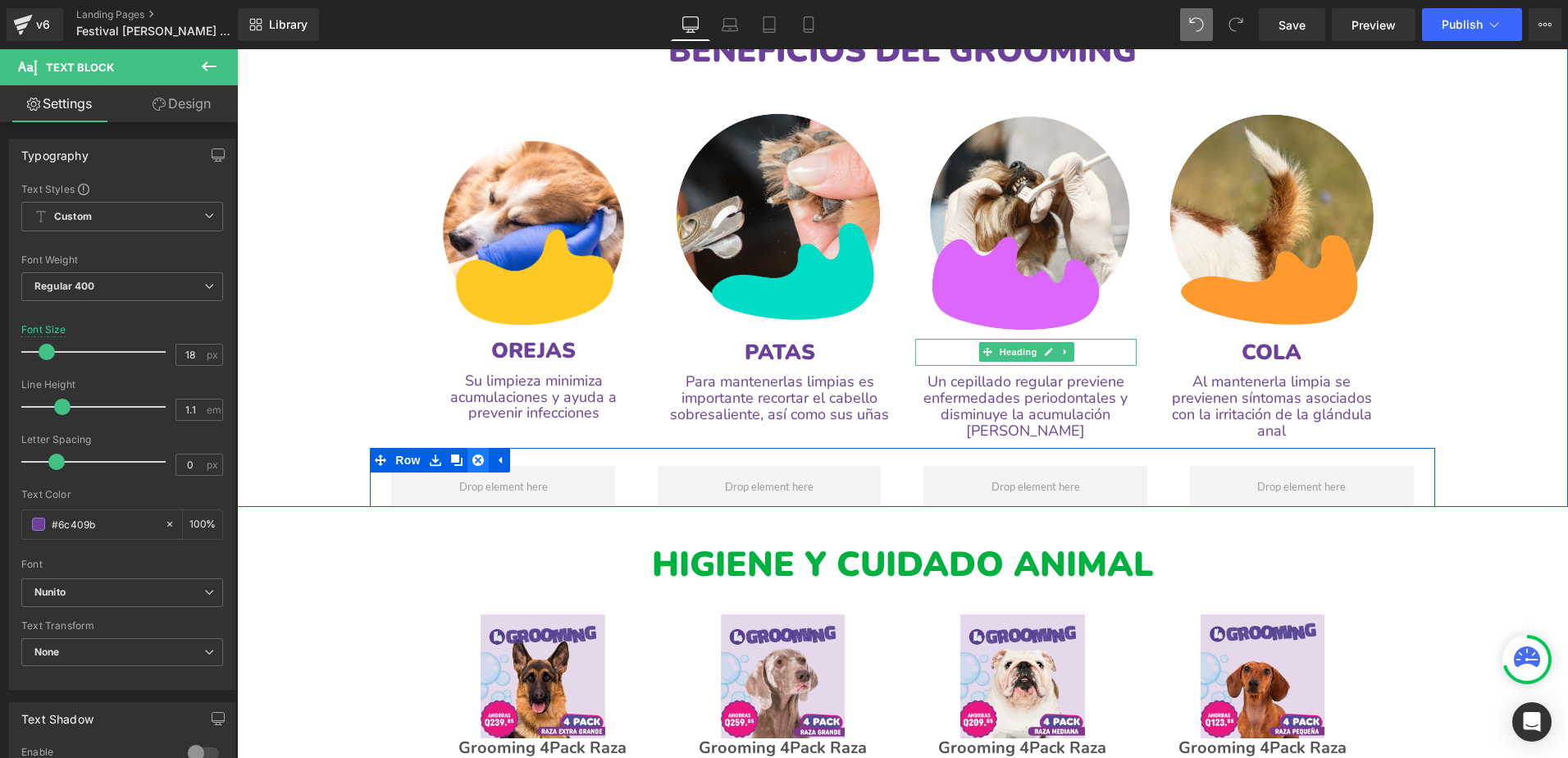 click 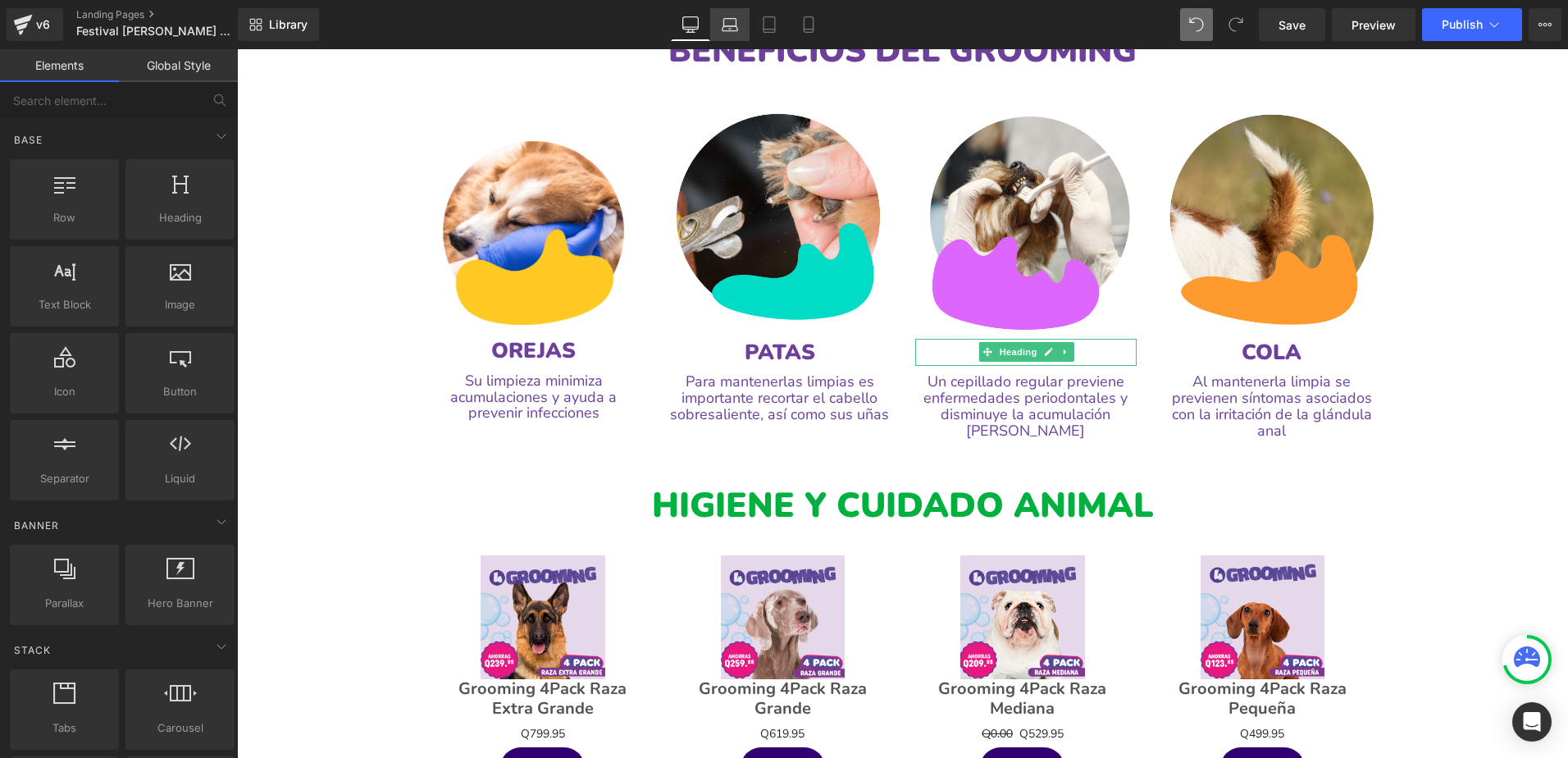 click 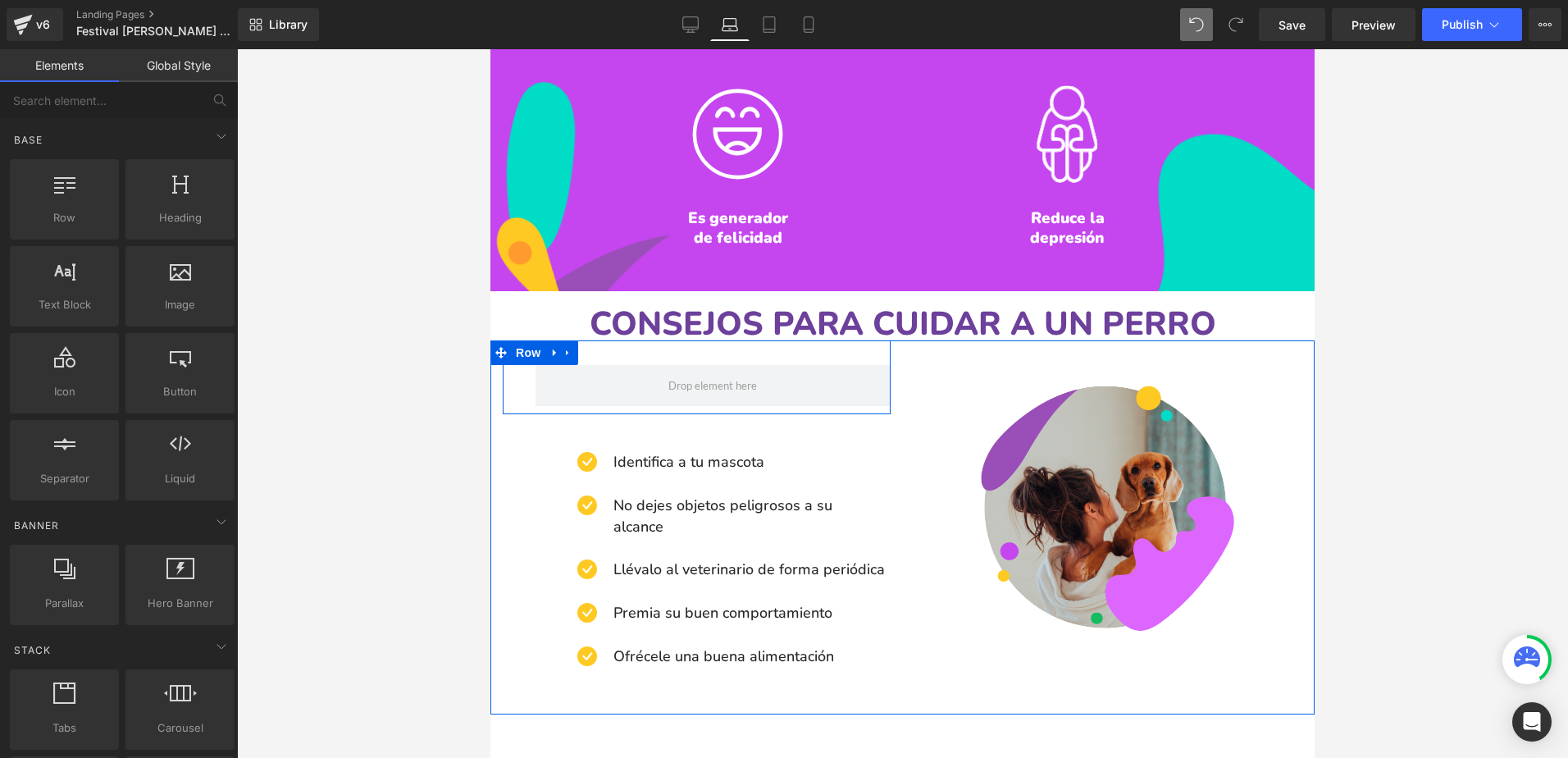 scroll, scrollTop: 1929, scrollLeft: 0, axis: vertical 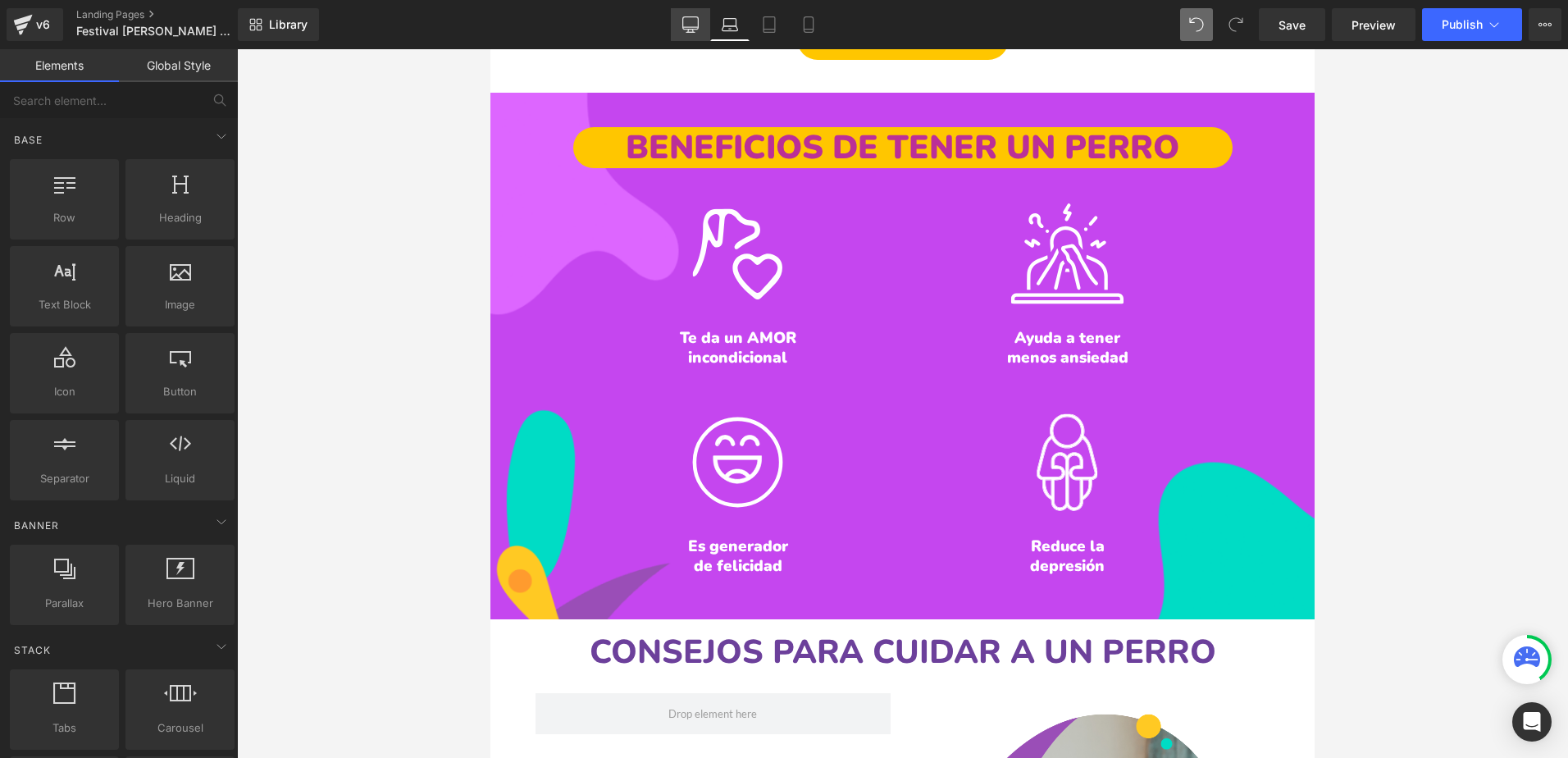 click 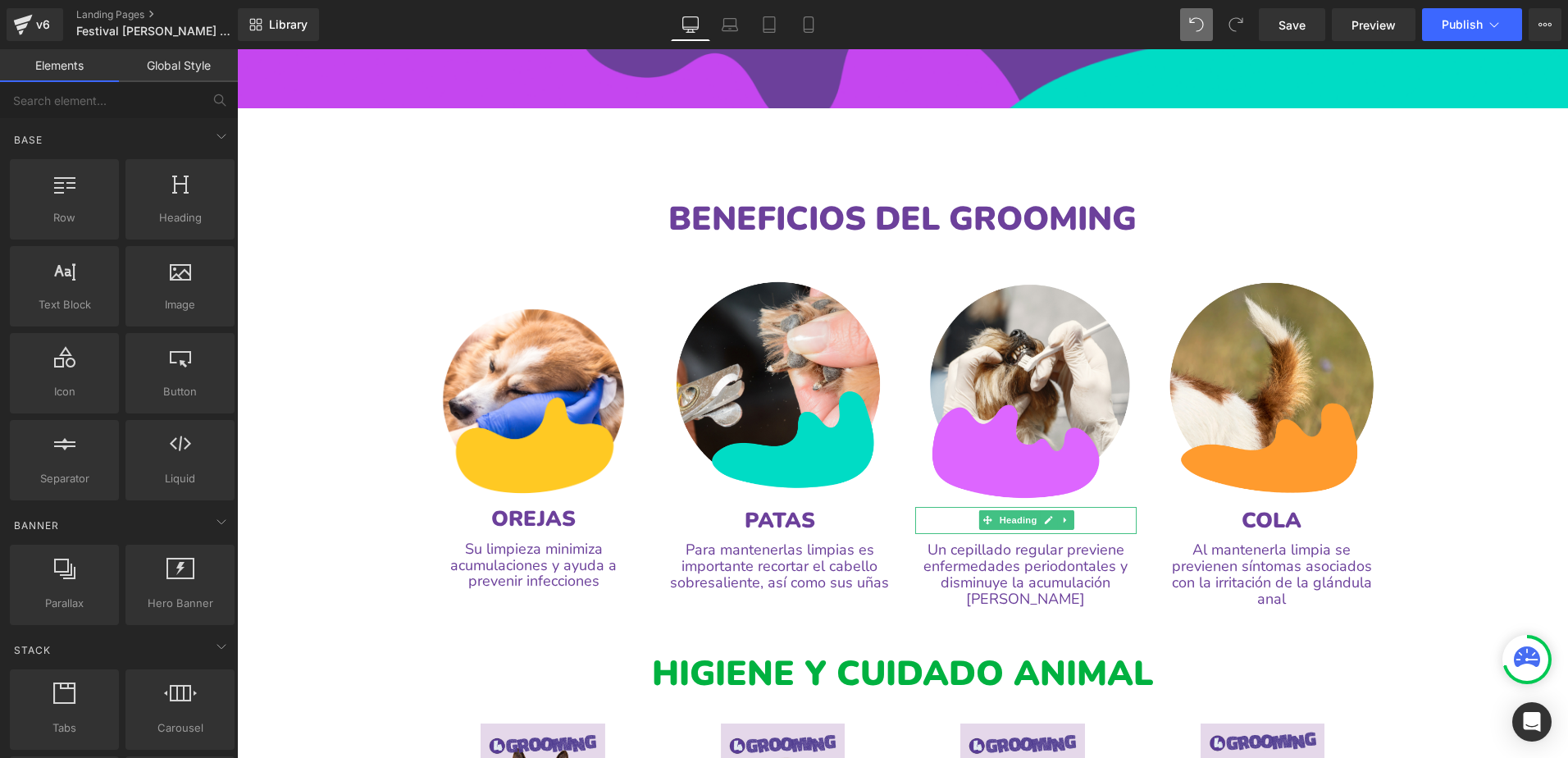 scroll, scrollTop: 1204, scrollLeft: 0, axis: vertical 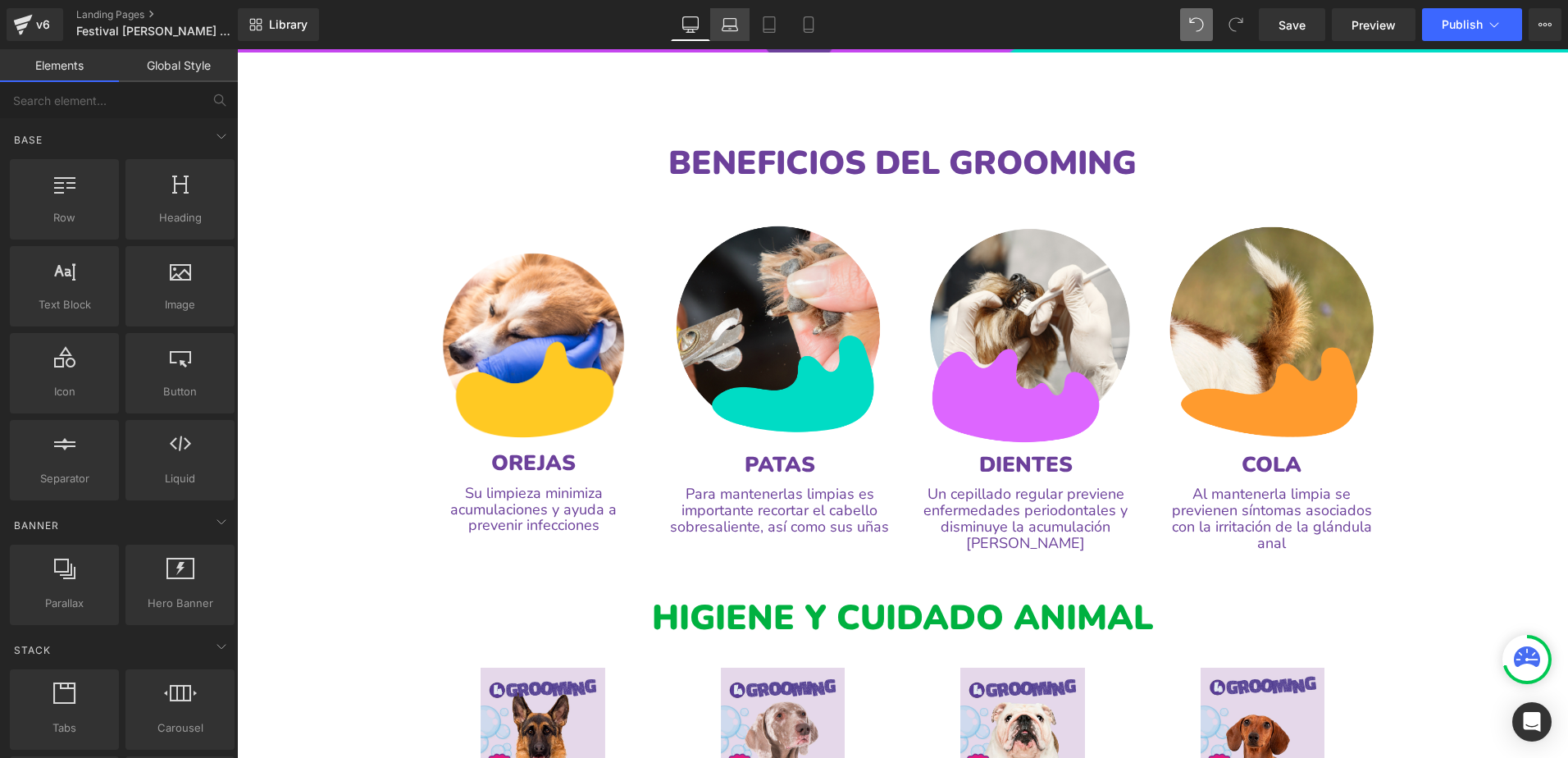 click 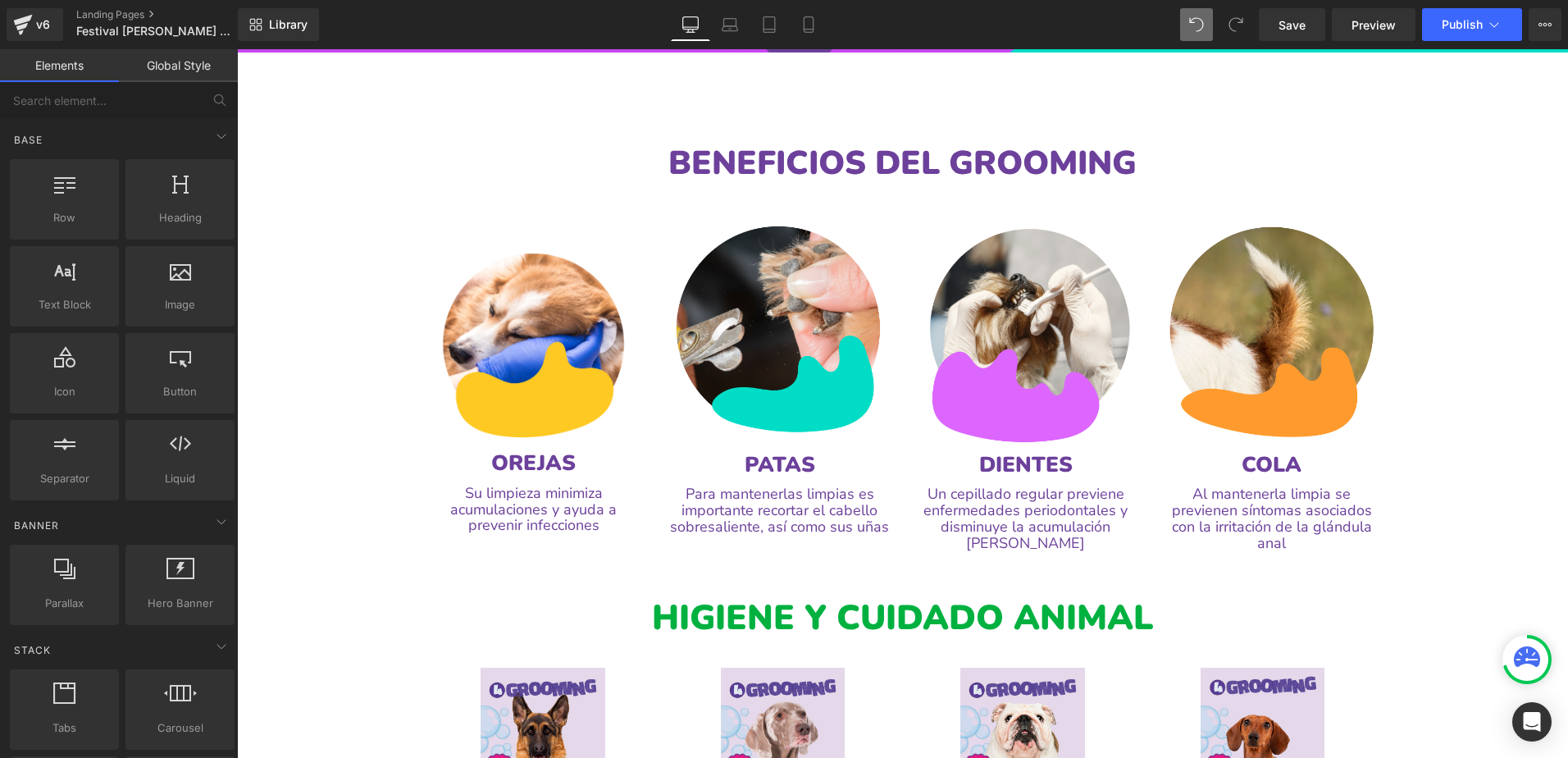 scroll, scrollTop: 1058, scrollLeft: 0, axis: vertical 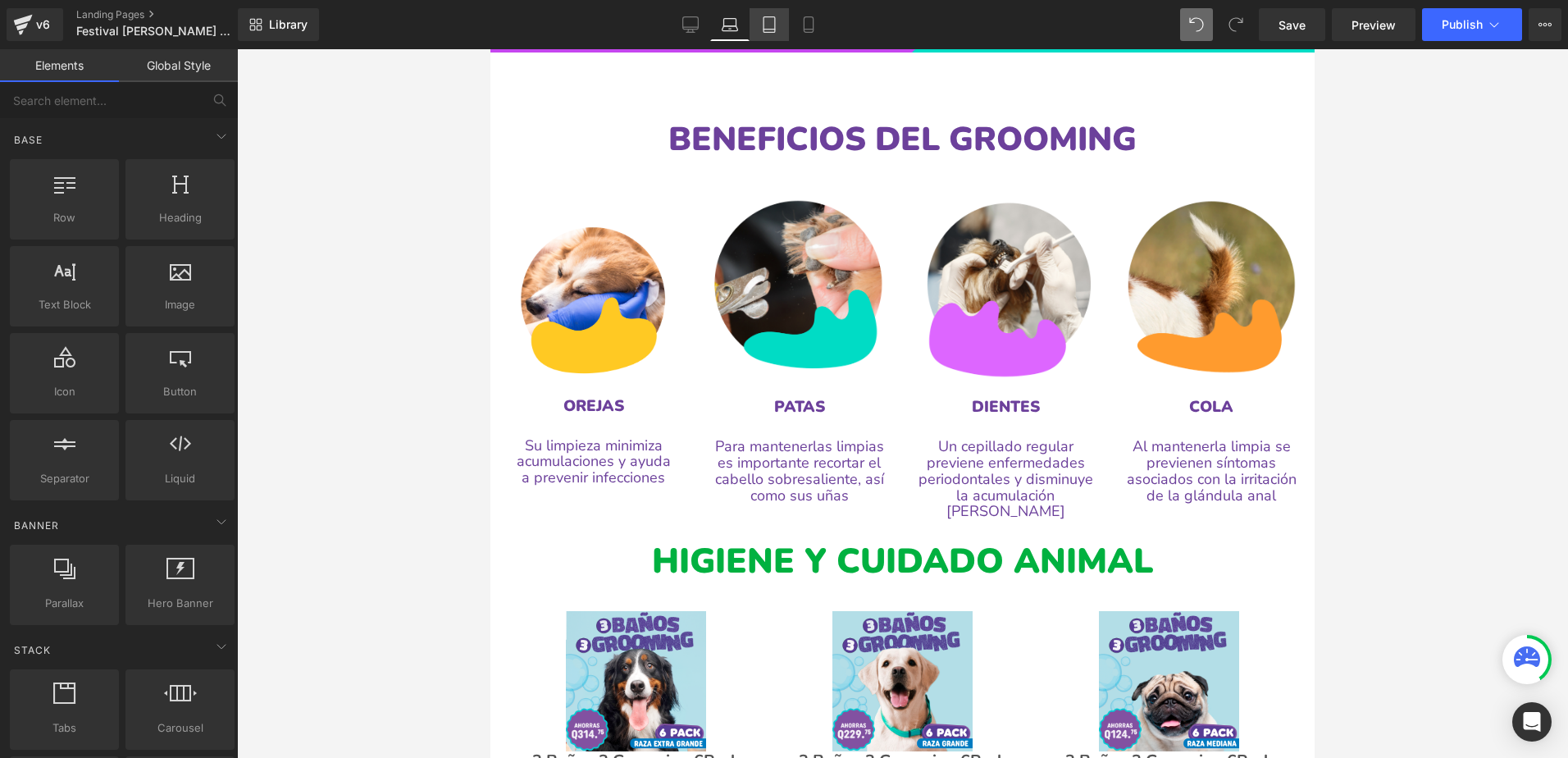 click on "Tablet" at bounding box center [769, 25] 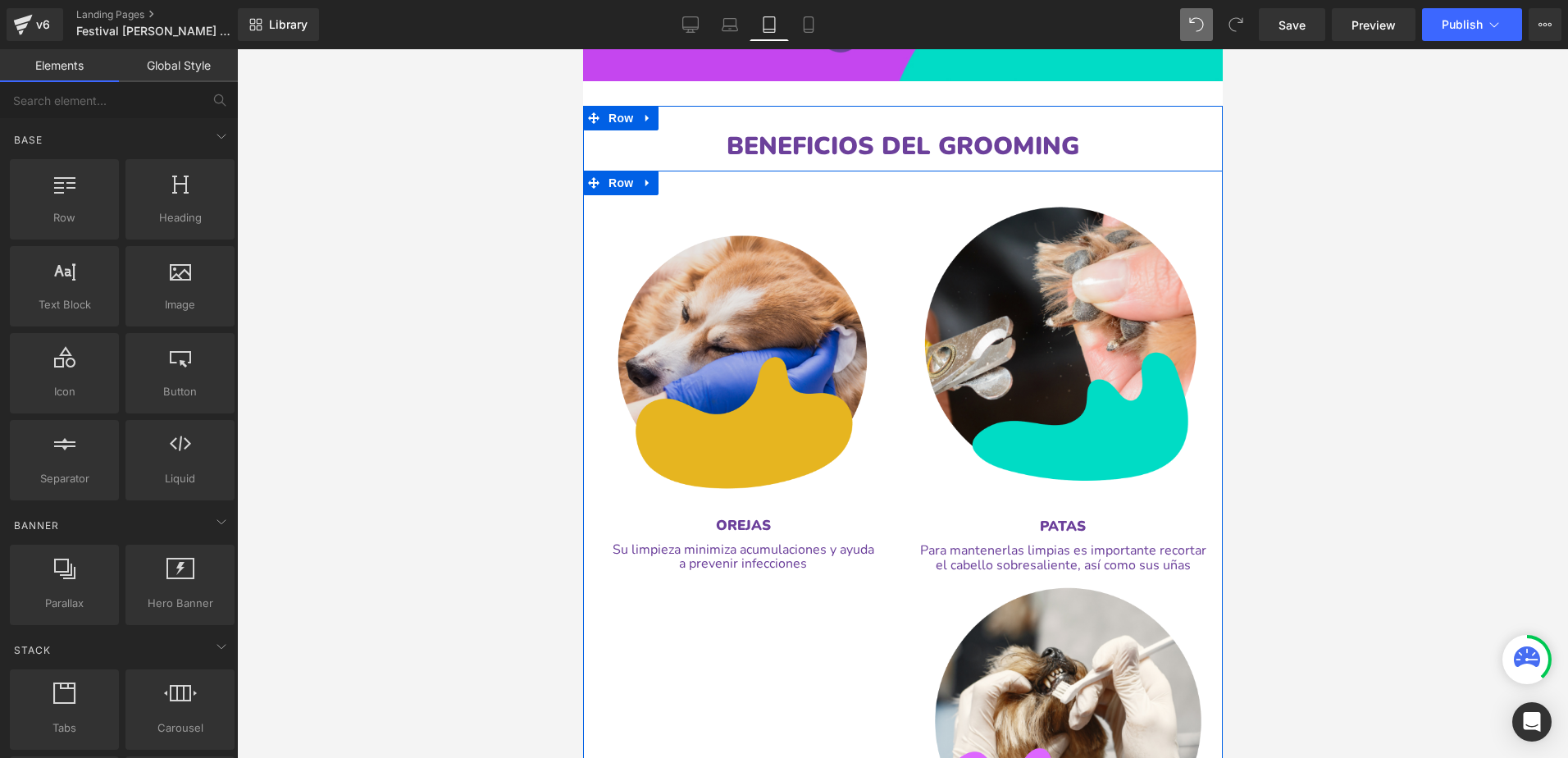 scroll, scrollTop: 1603, scrollLeft: 0, axis: vertical 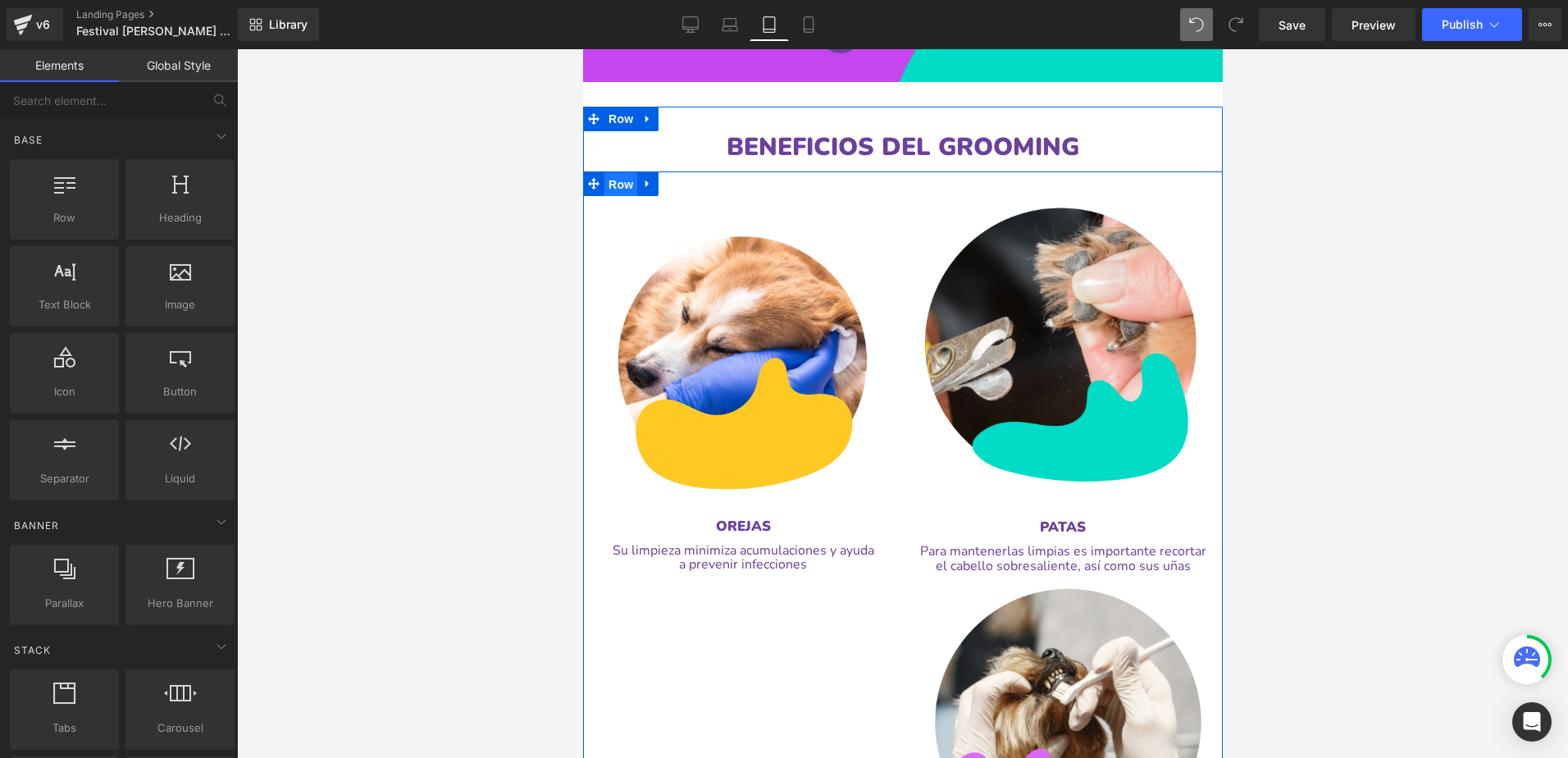 click on "Row" at bounding box center [620, 185] 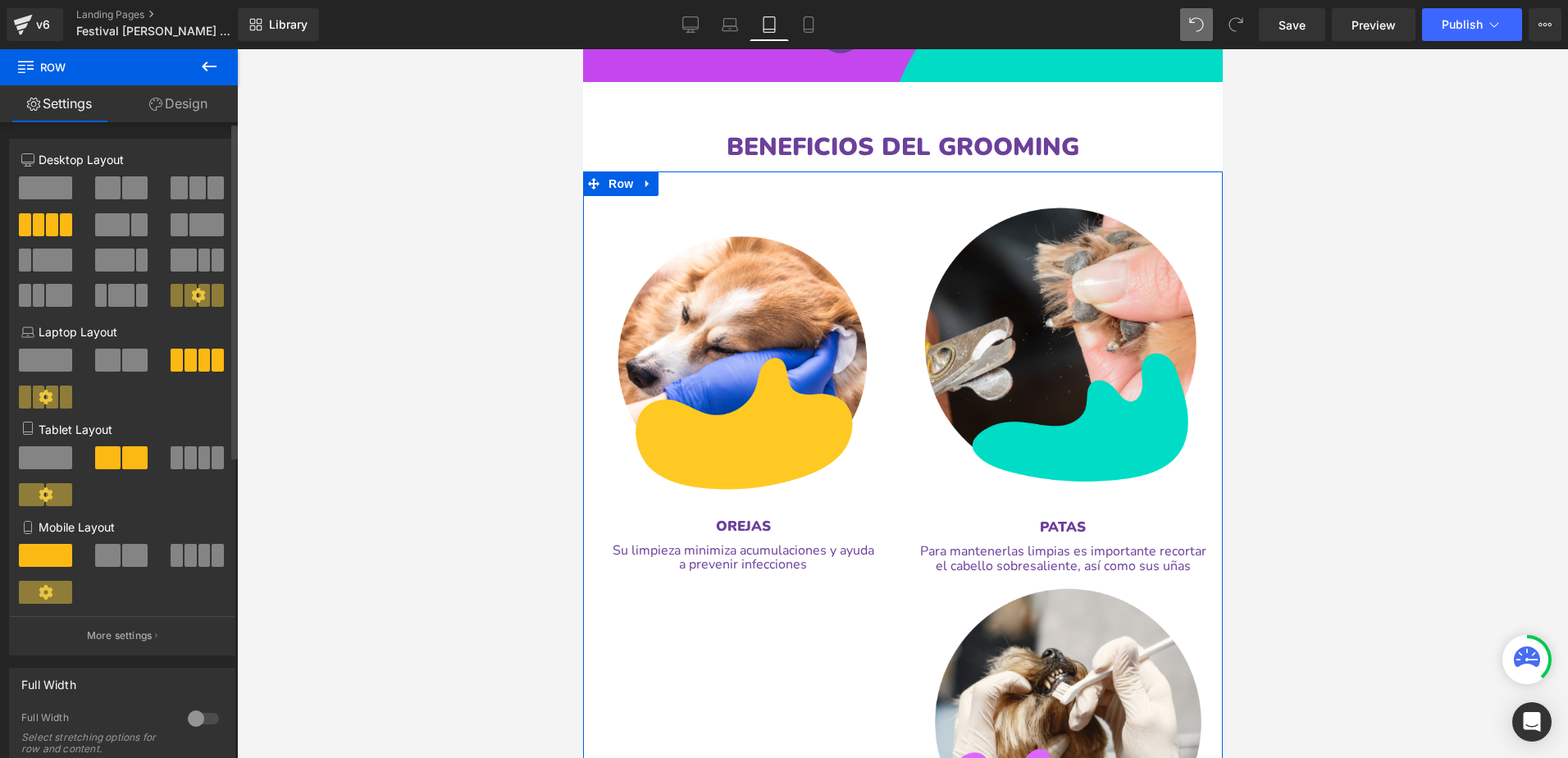 click at bounding box center (134, 188) 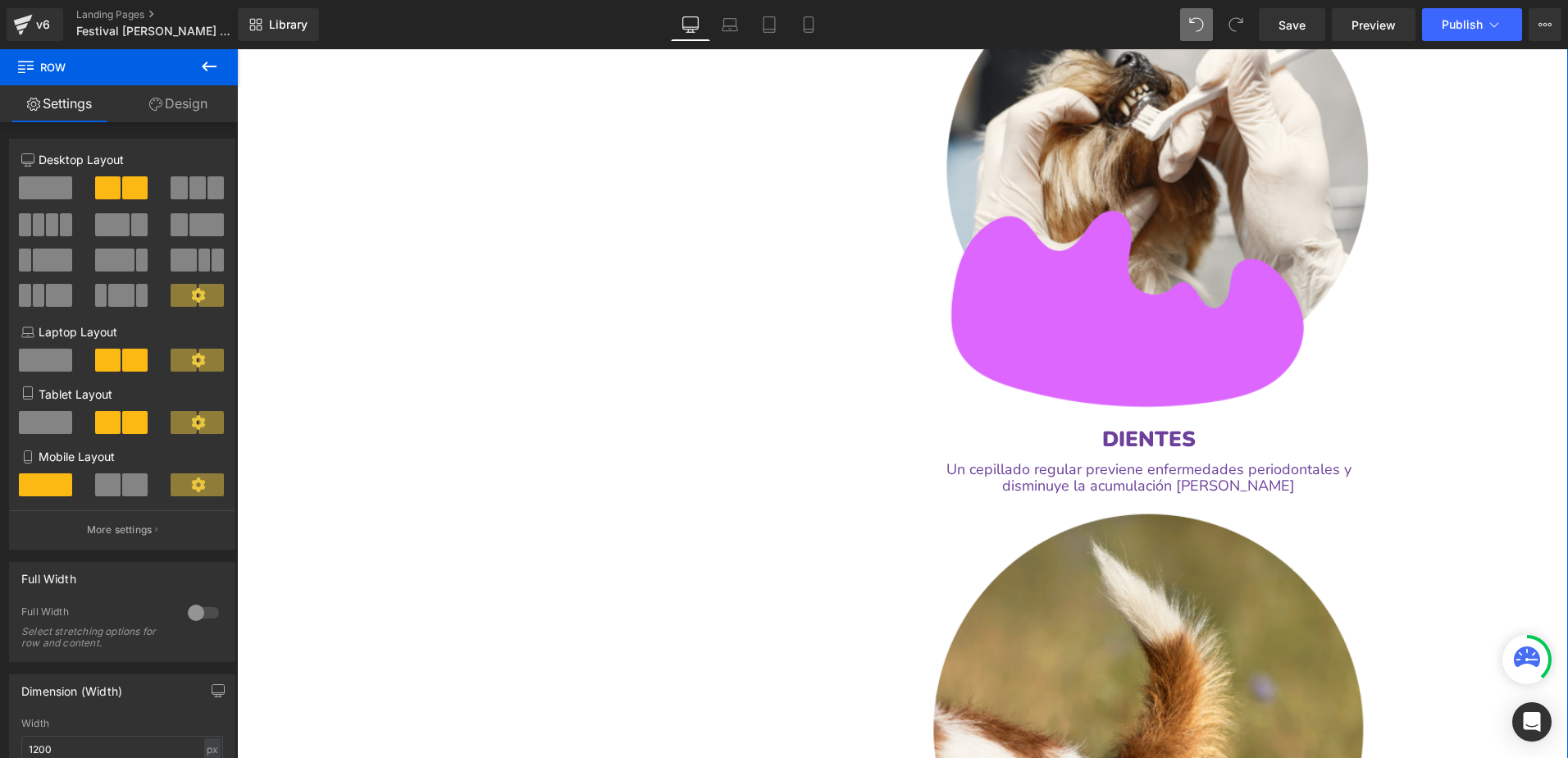 scroll, scrollTop: 2130, scrollLeft: 0, axis: vertical 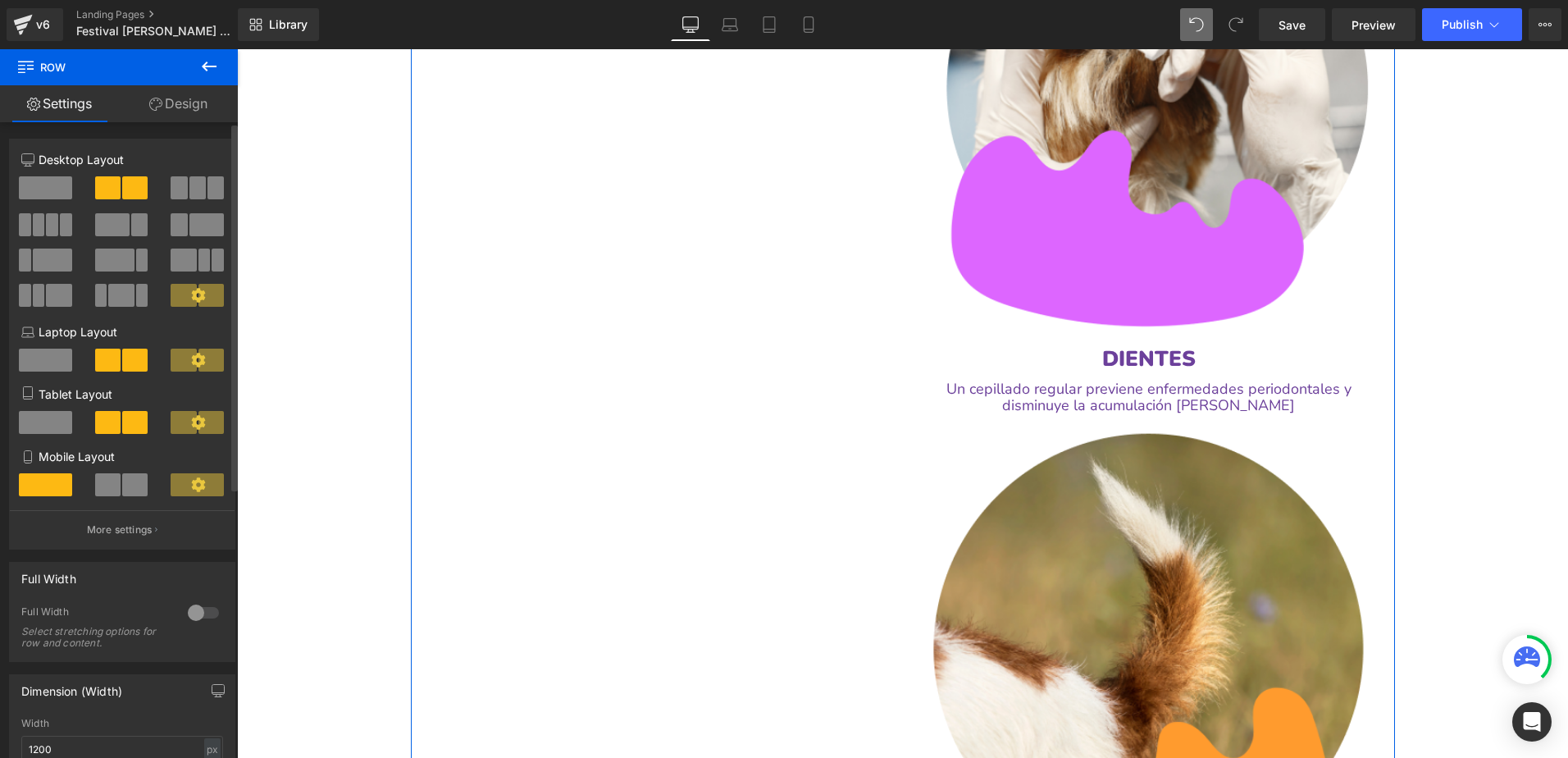 click at bounding box center [52, 225] 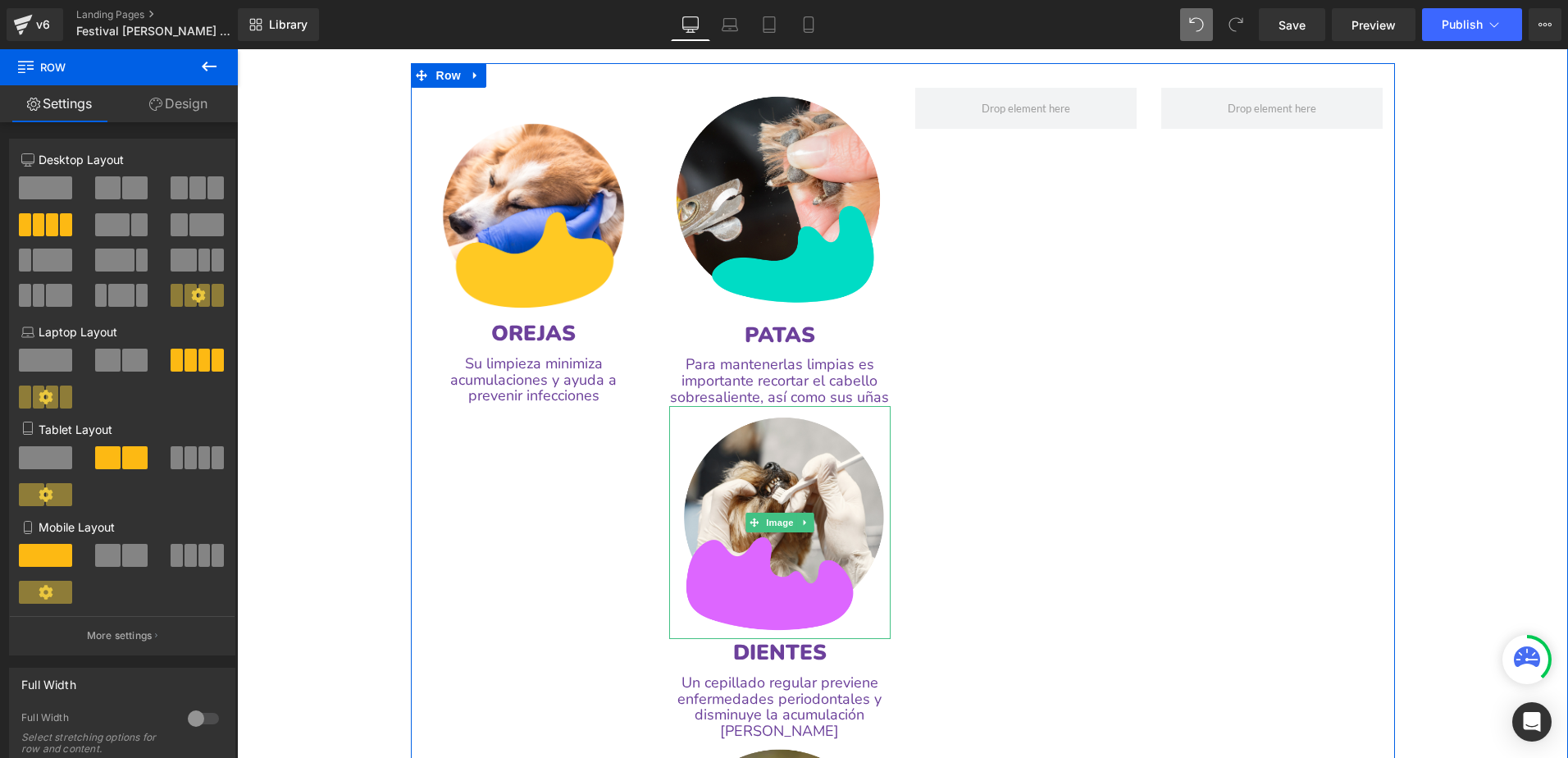 scroll, scrollTop: 1309, scrollLeft: 0, axis: vertical 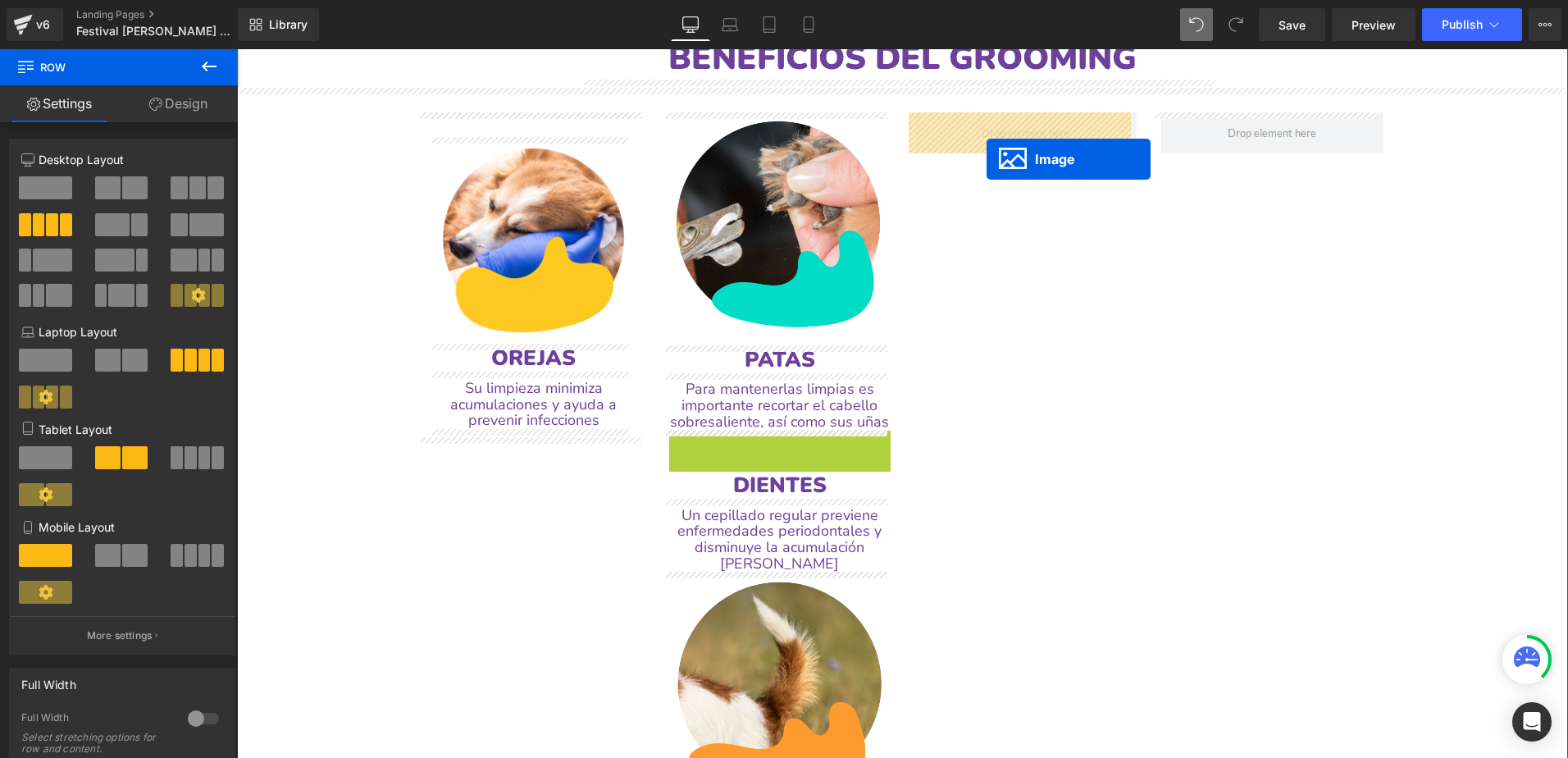 drag, startPoint x: 742, startPoint y: 549, endPoint x: 987, endPoint y: 159, distance: 460.5703 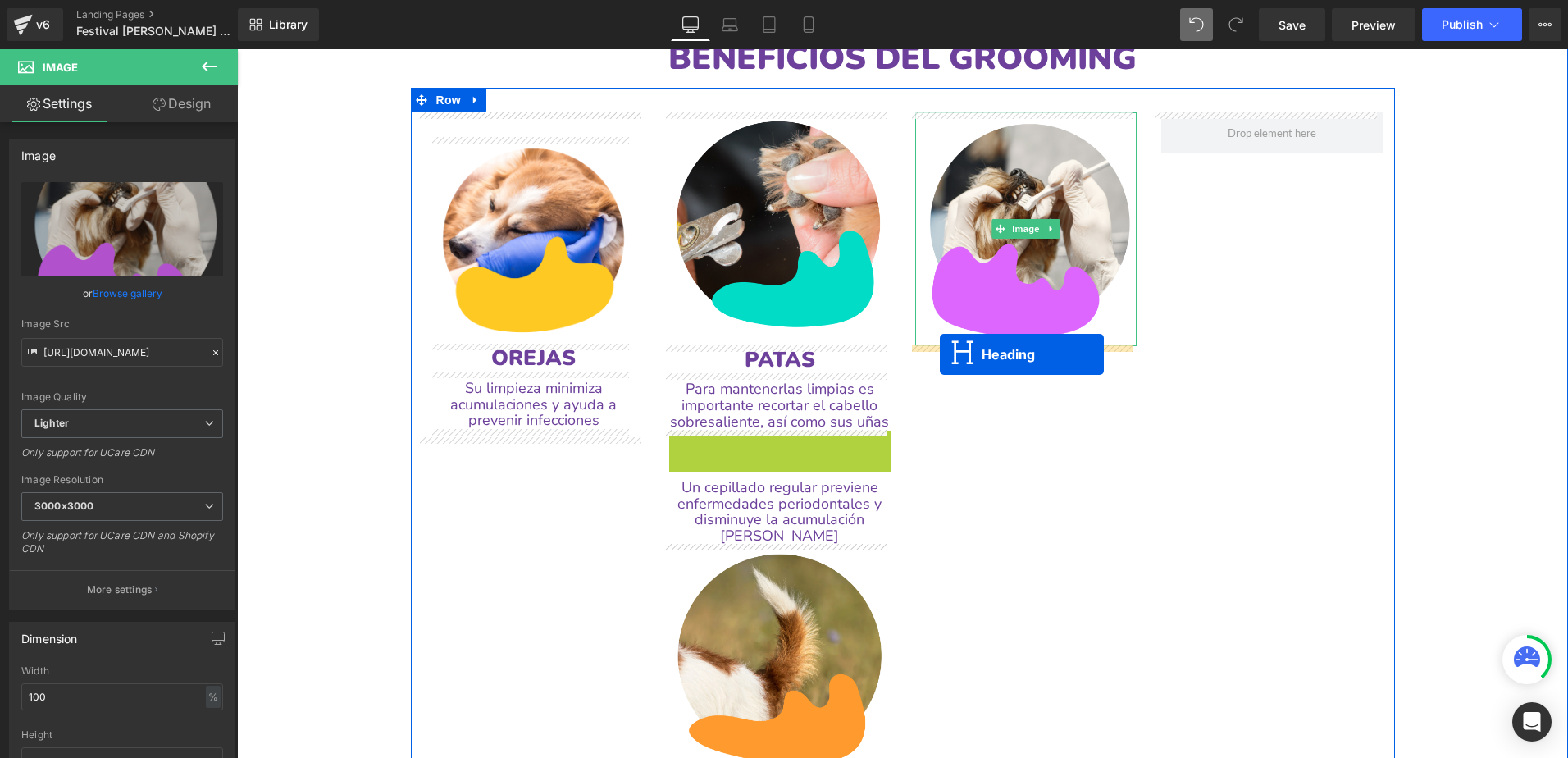 drag, startPoint x: 736, startPoint y: 445, endPoint x: 941, endPoint y: 354, distance: 224.29 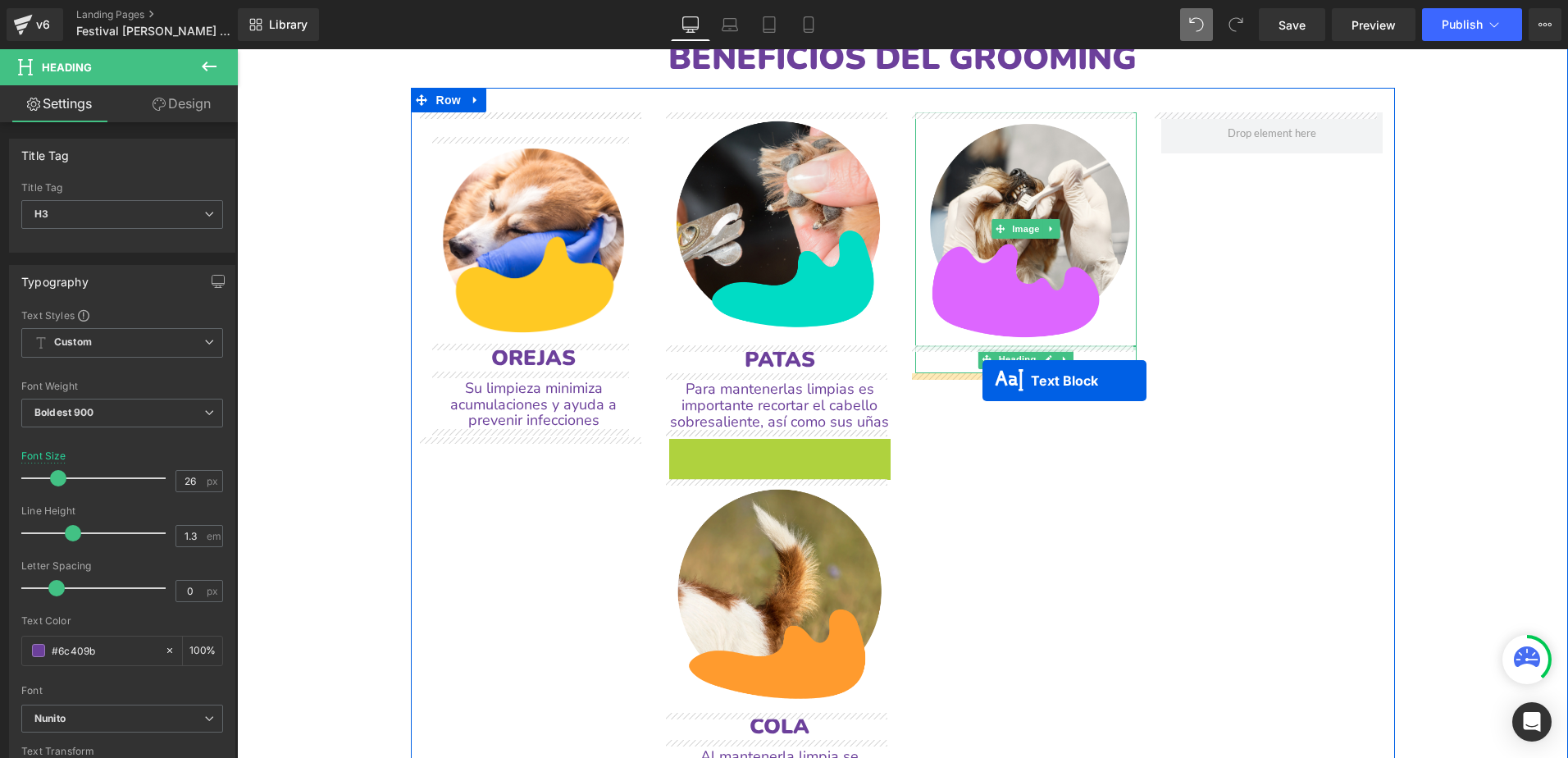 drag, startPoint x: 724, startPoint y: 476, endPoint x: 982, endPoint y: 381, distance: 274.9345 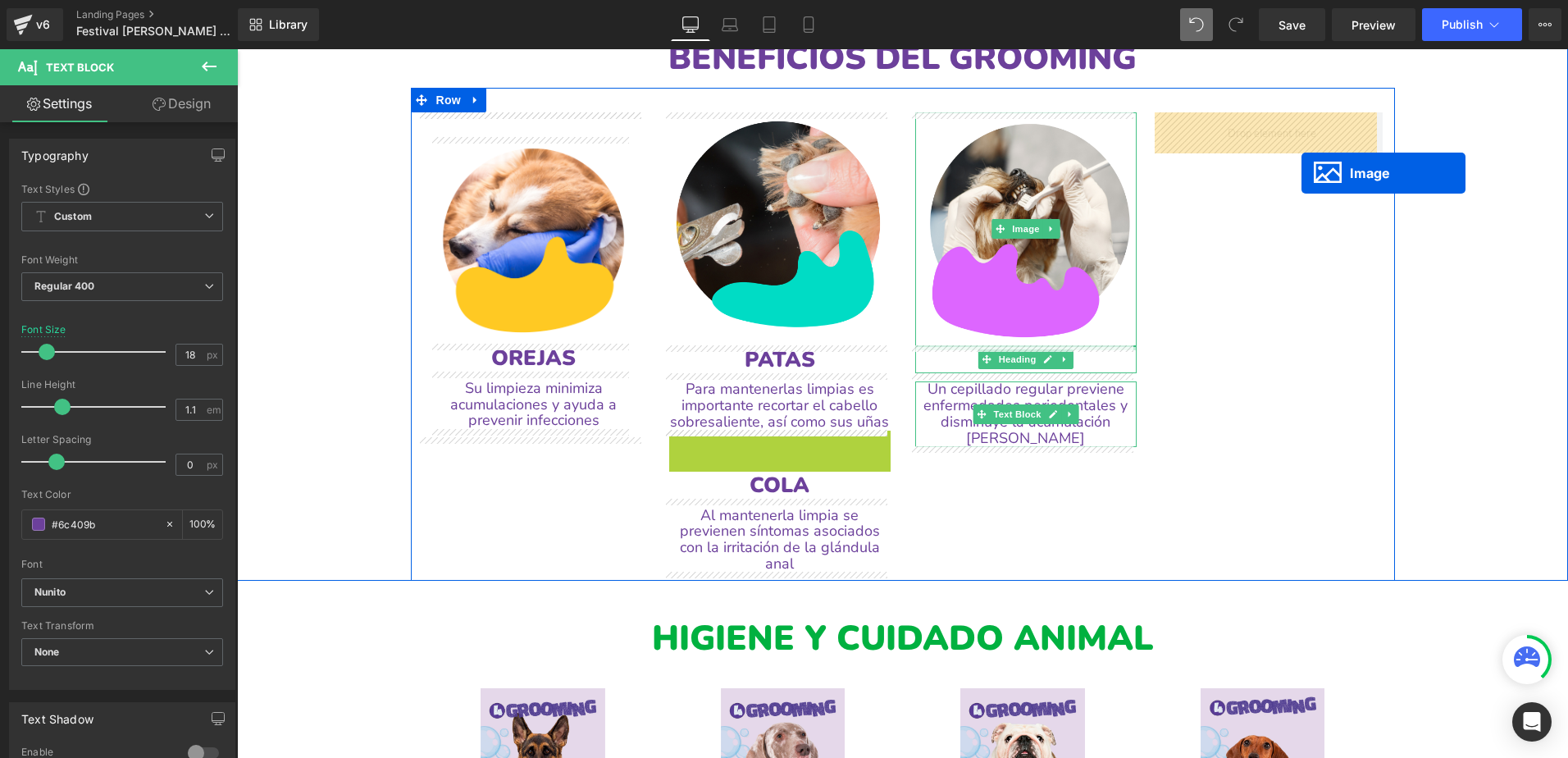 drag, startPoint x: 809, startPoint y: 516, endPoint x: 1306, endPoint y: 165, distance: 608.44885 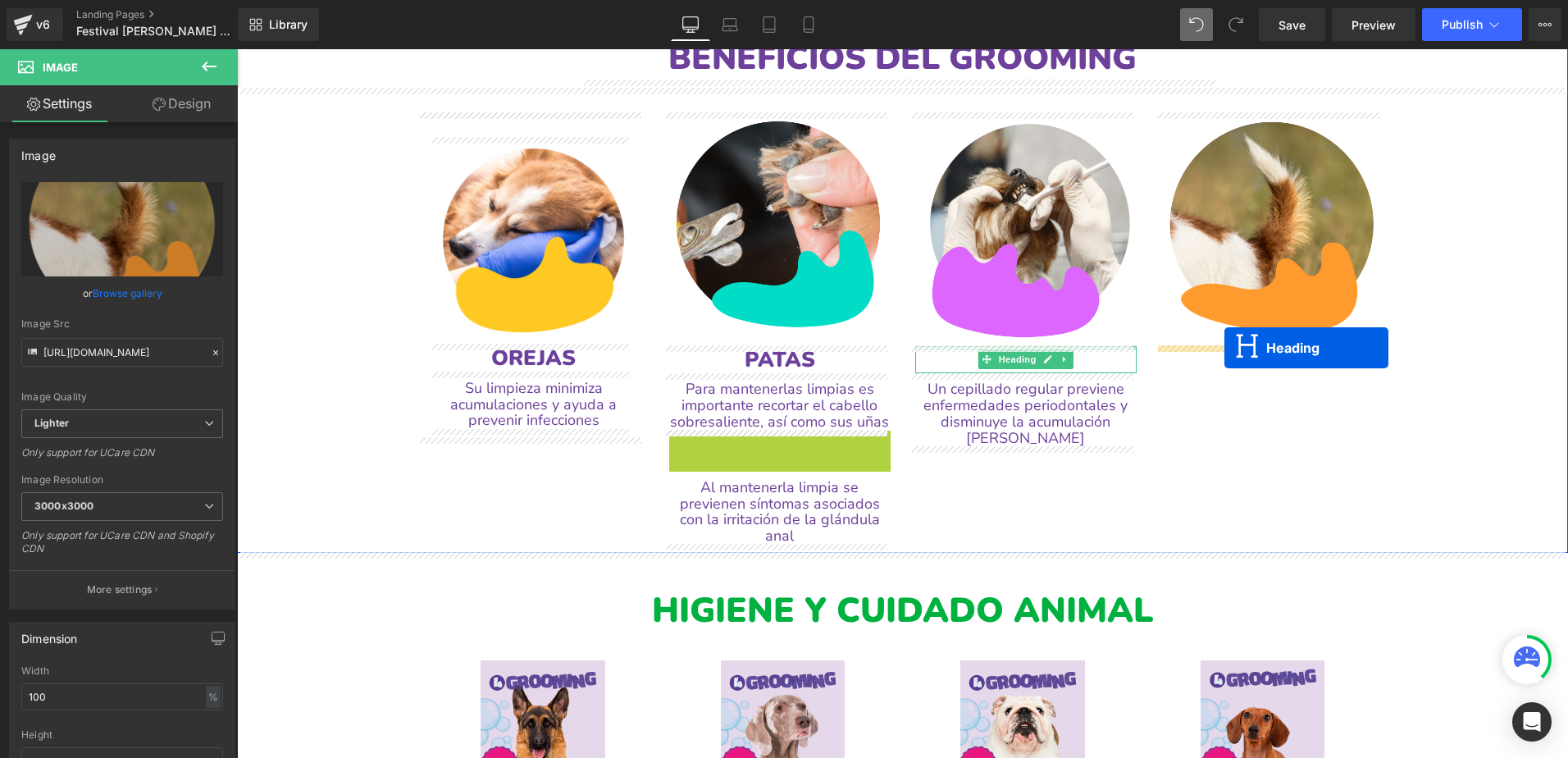 drag, startPoint x: 845, startPoint y: 425, endPoint x: 1224, endPoint y: 348, distance: 386.74281 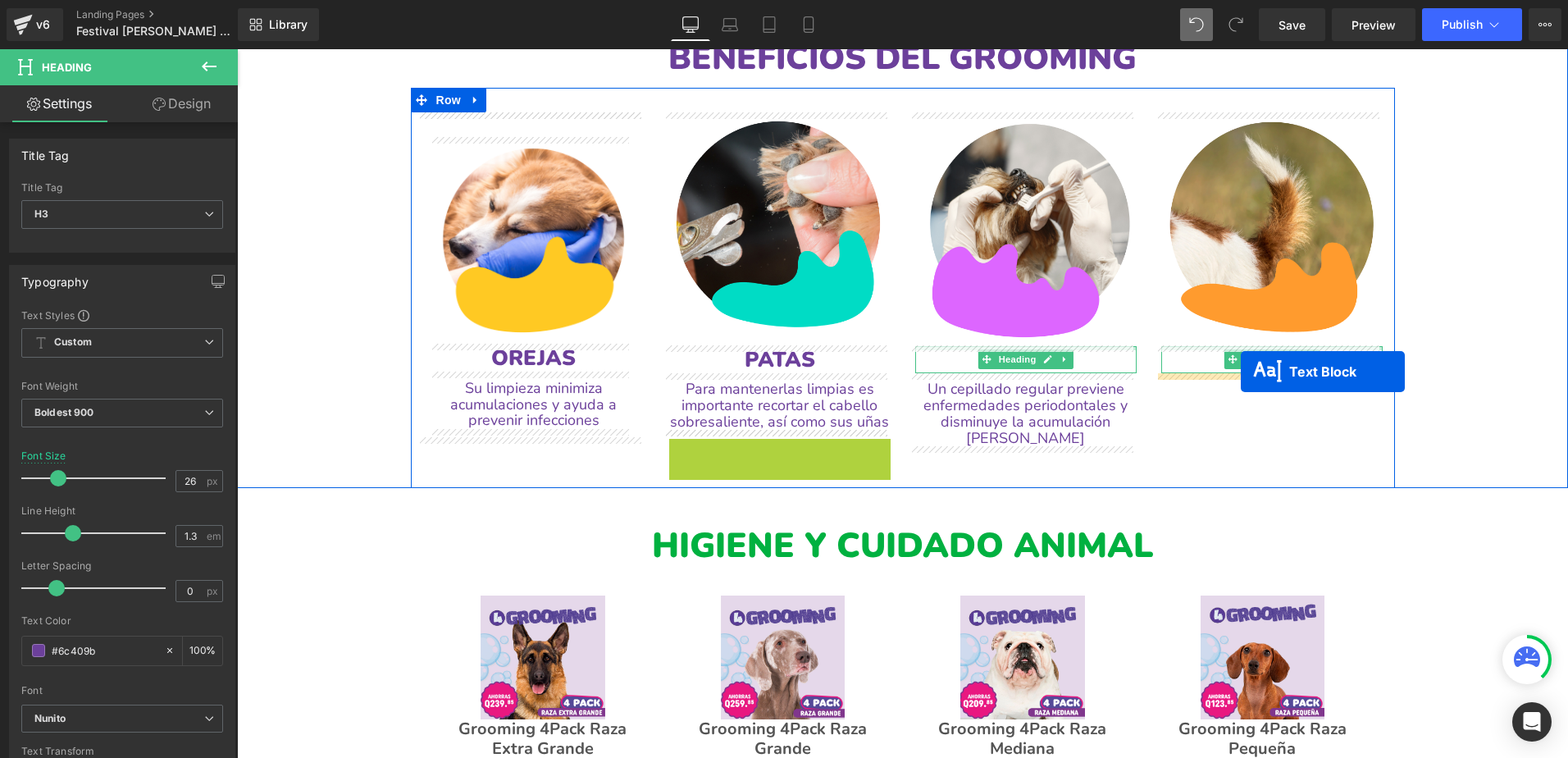 drag, startPoint x: 735, startPoint y: 473, endPoint x: 1241, endPoint y: 372, distance: 515.982 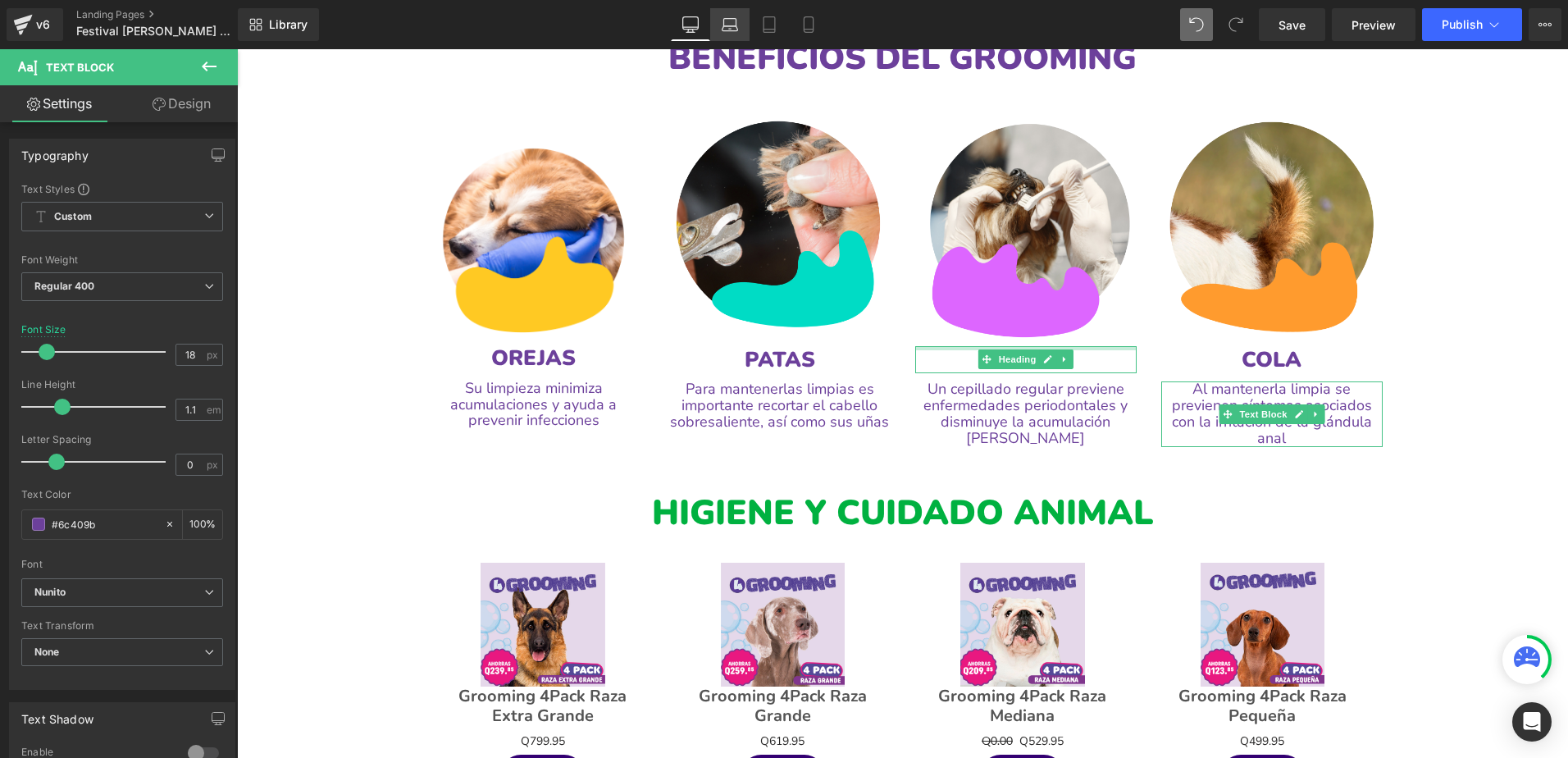 click on "Laptop" at bounding box center [730, 25] 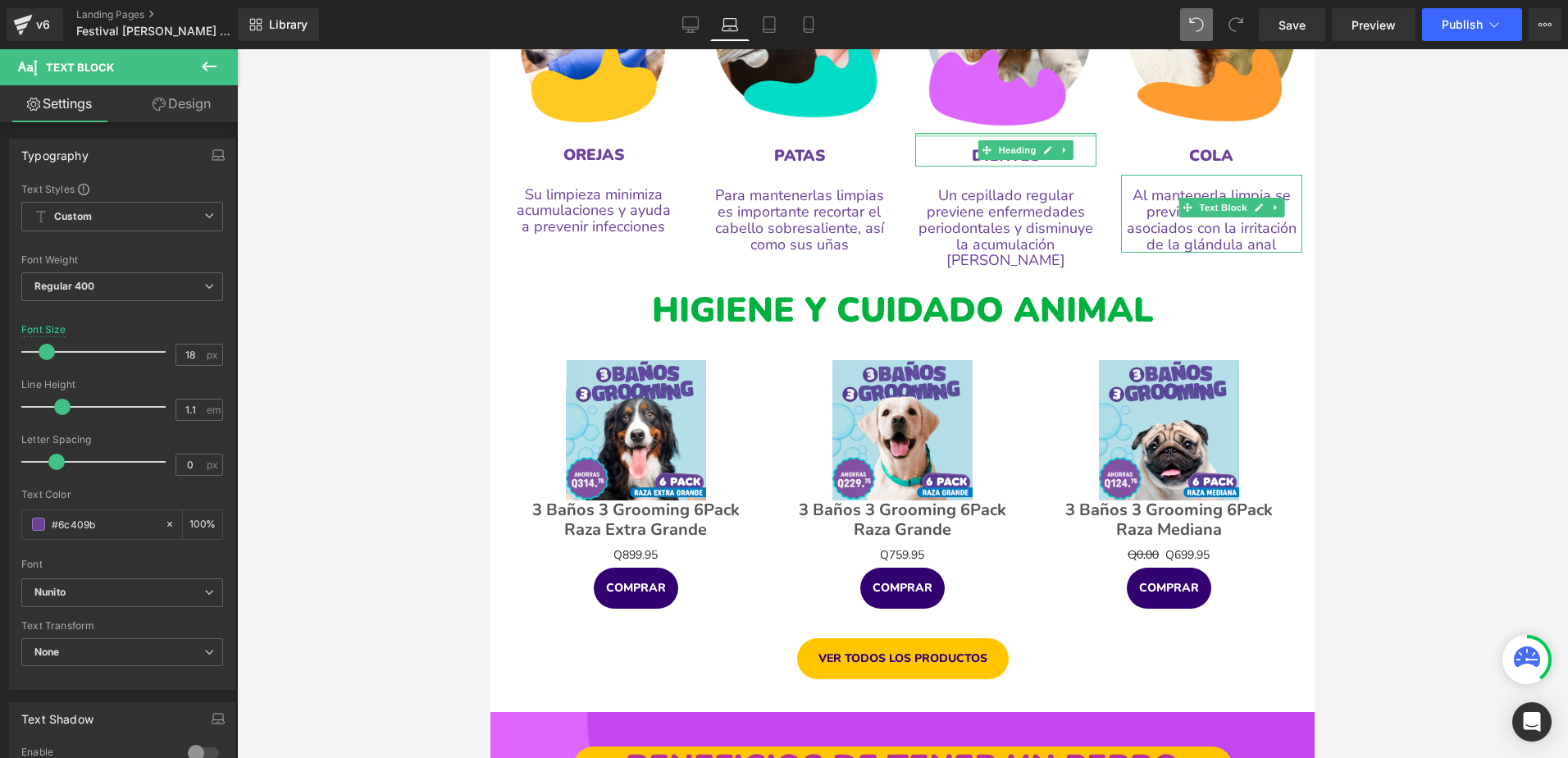 scroll, scrollTop: 1099, scrollLeft: 0, axis: vertical 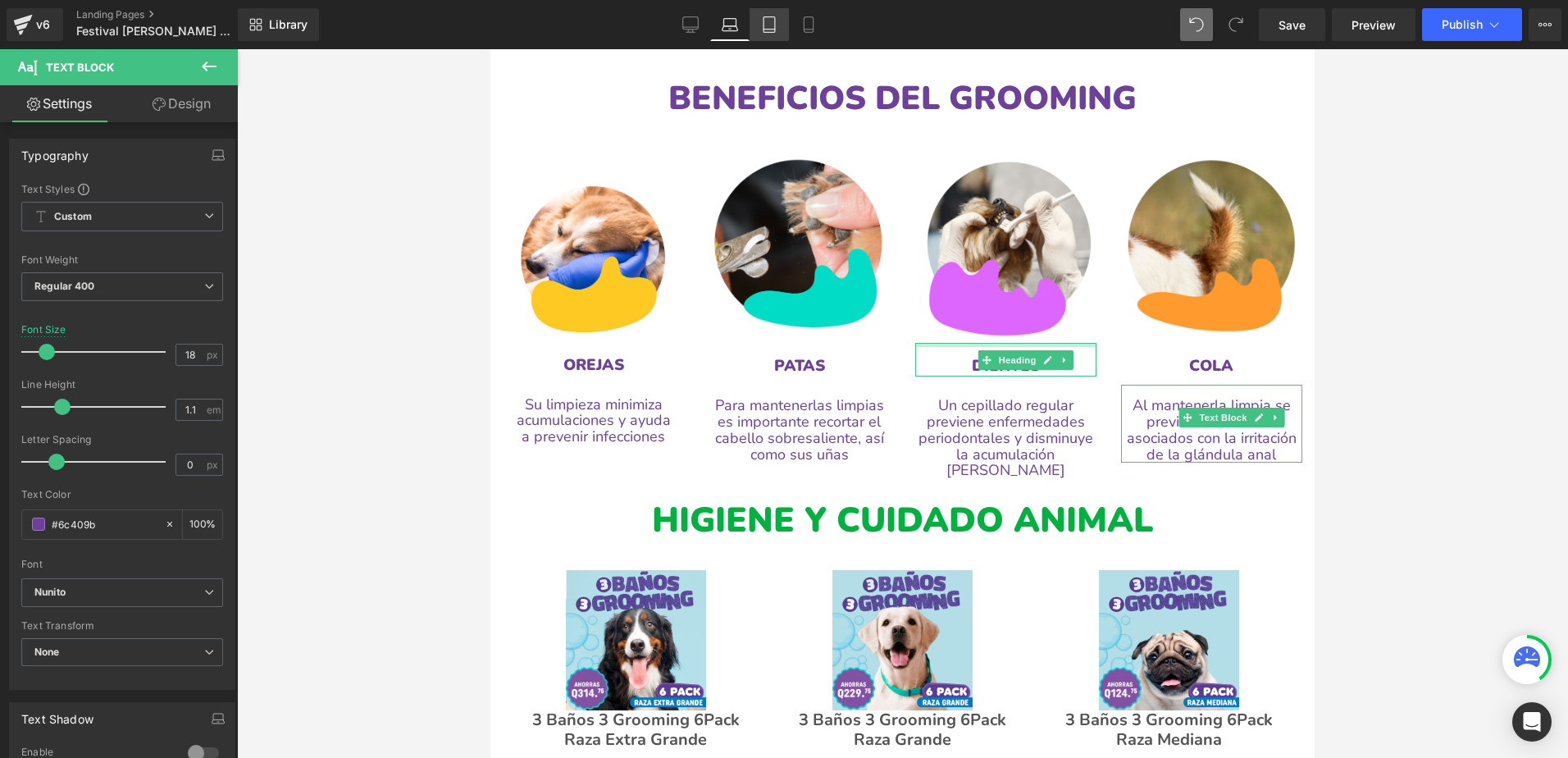 click 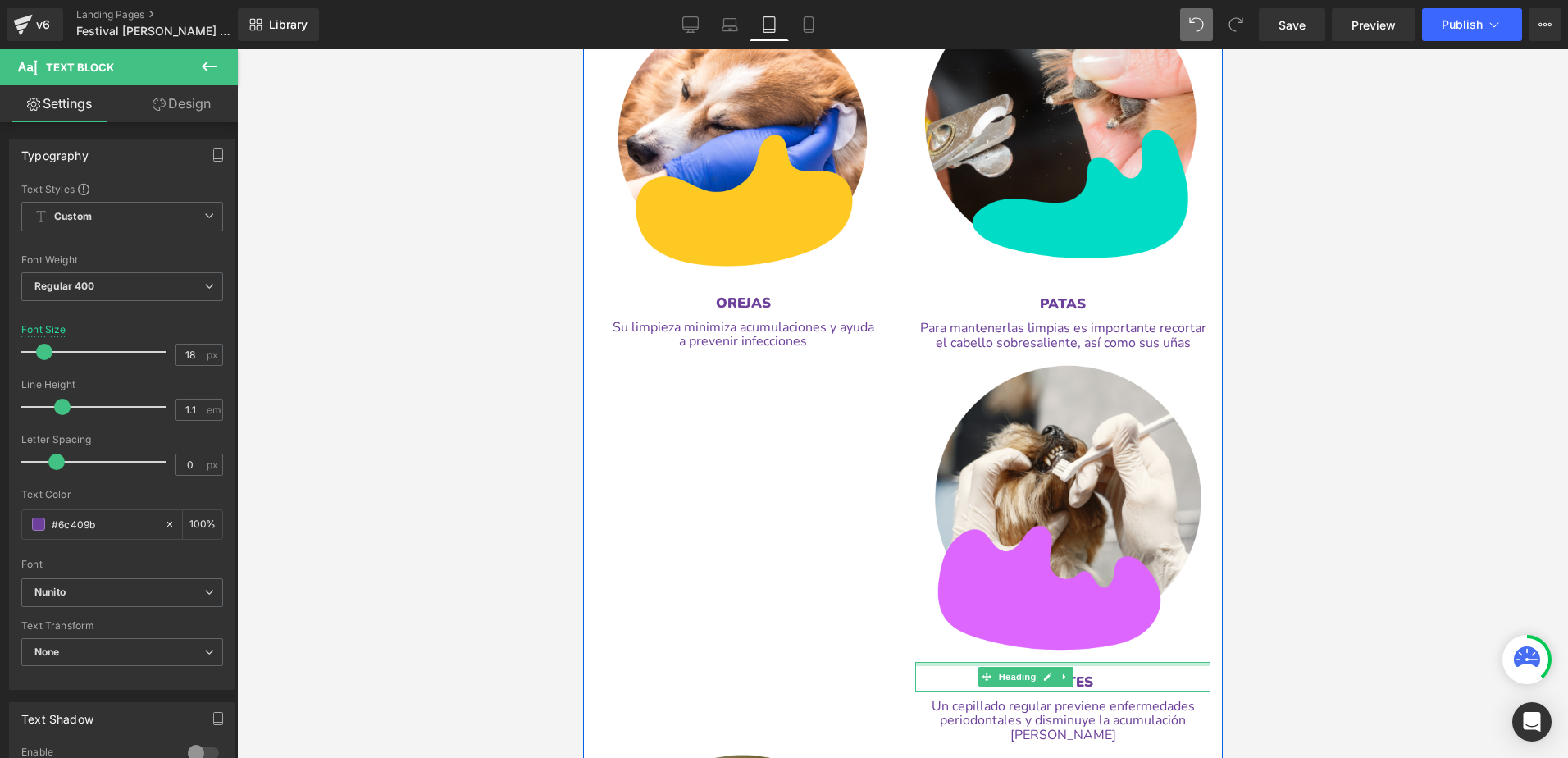 scroll, scrollTop: 1798, scrollLeft: 0, axis: vertical 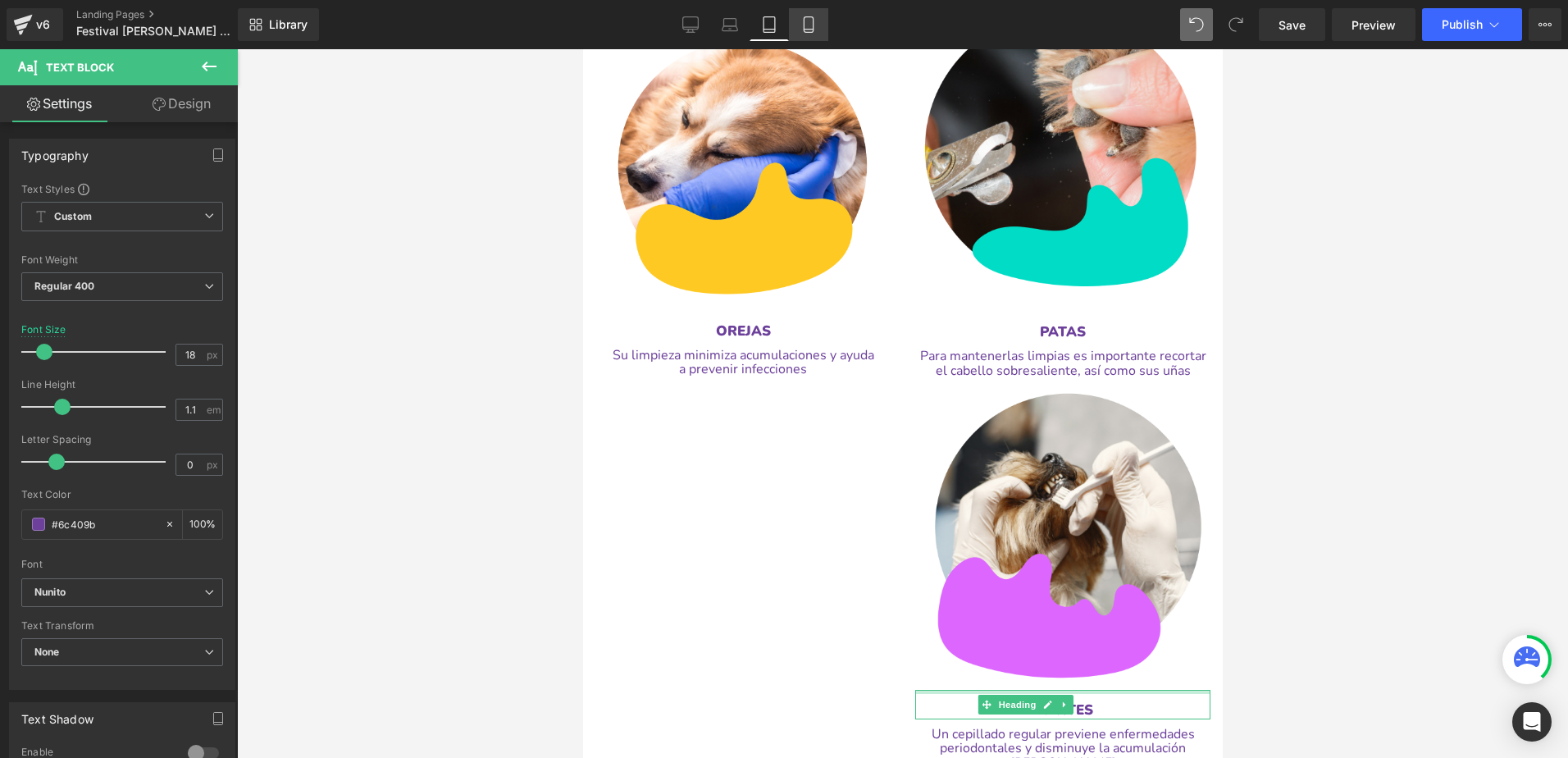 click 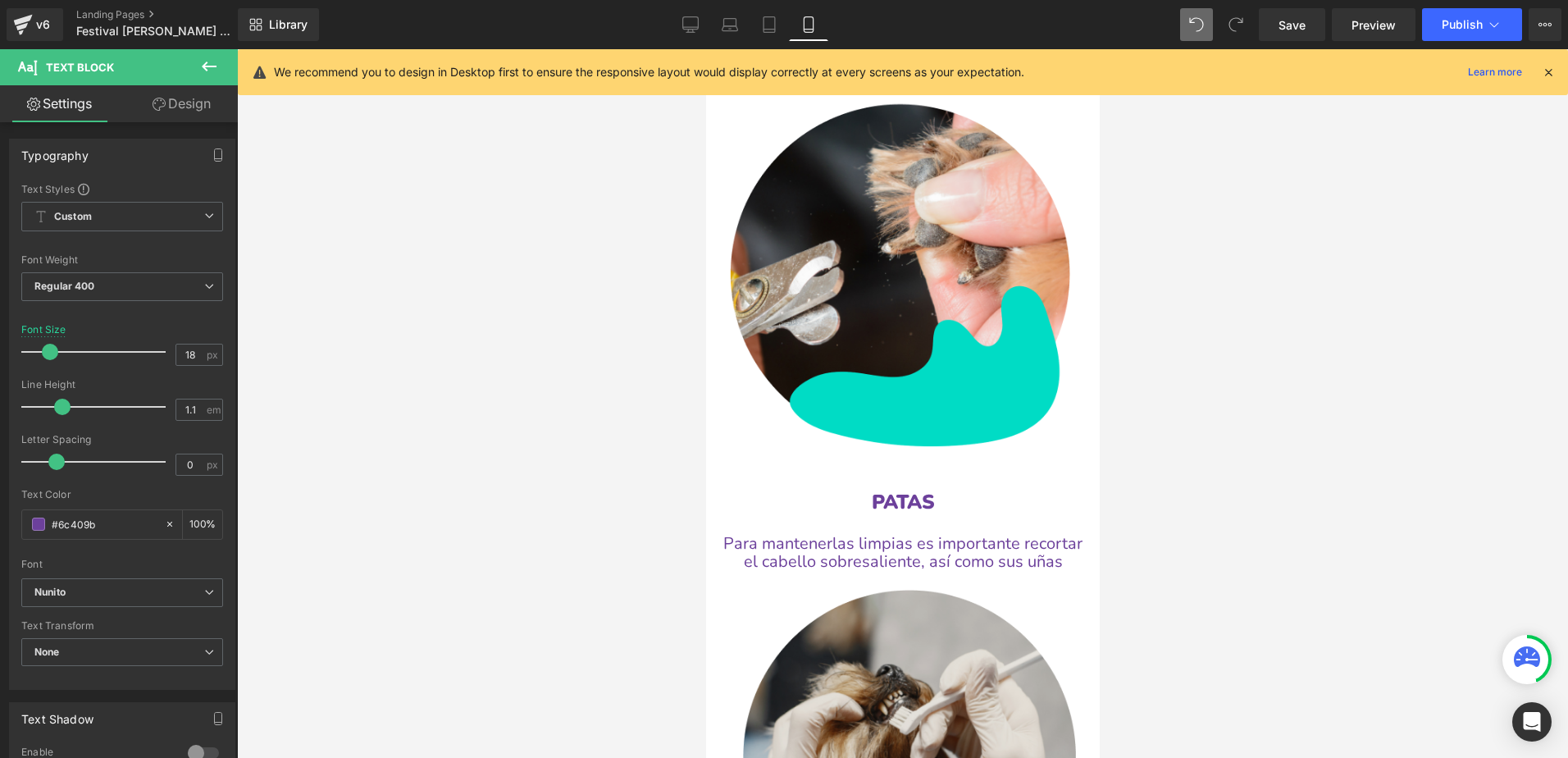 scroll, scrollTop: 1934, scrollLeft: 0, axis: vertical 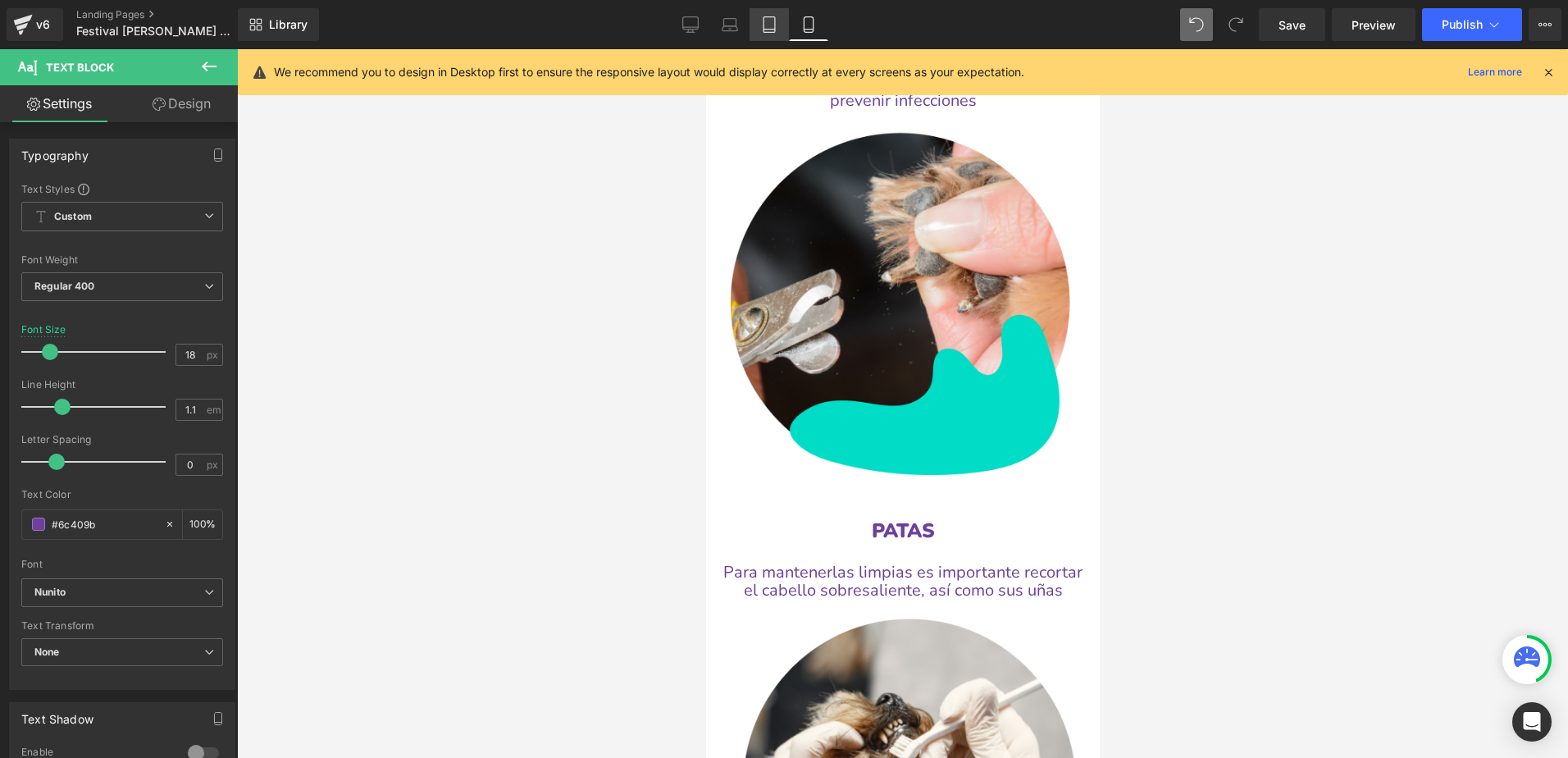 click 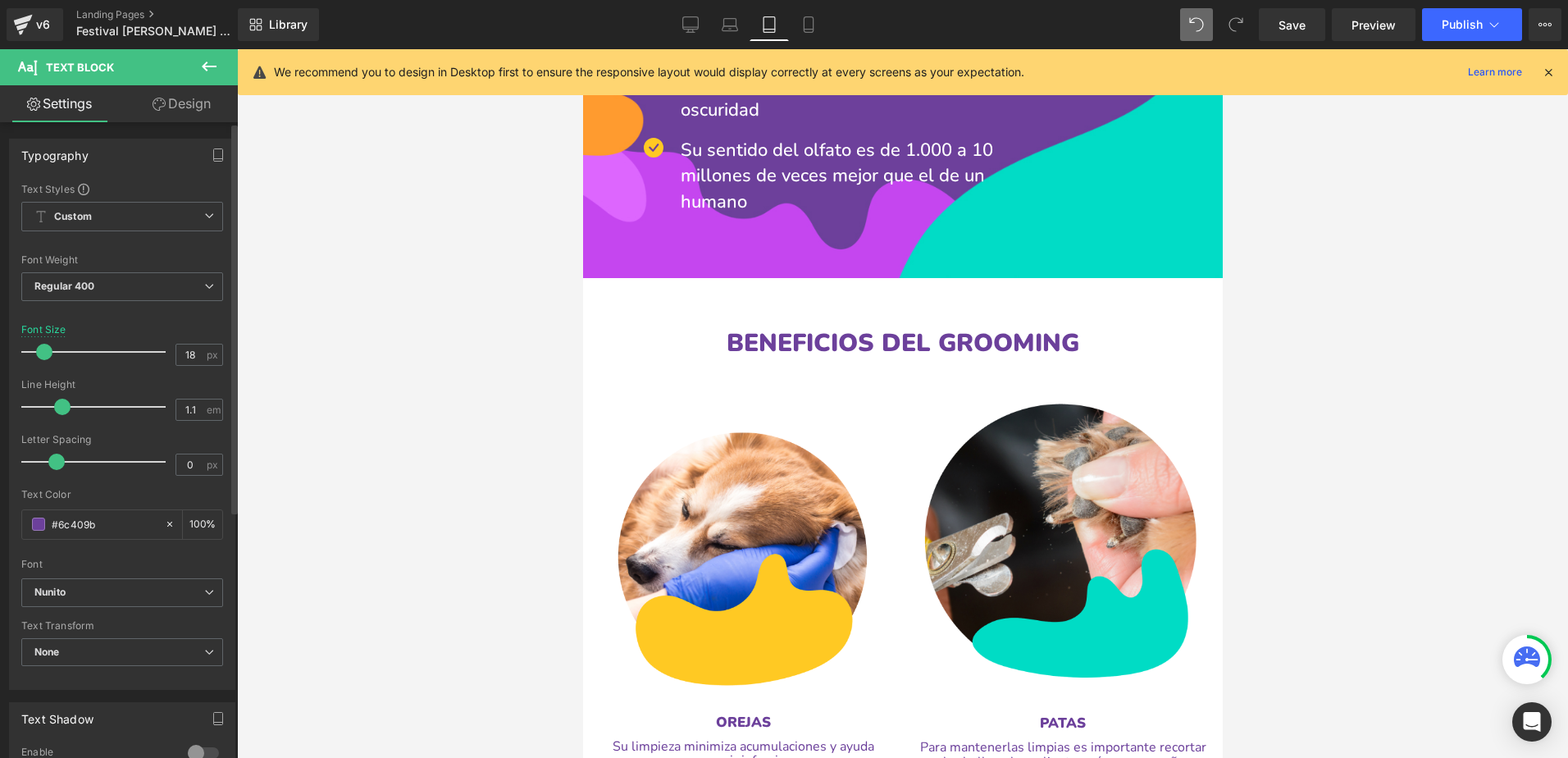 scroll, scrollTop: 1404, scrollLeft: 0, axis: vertical 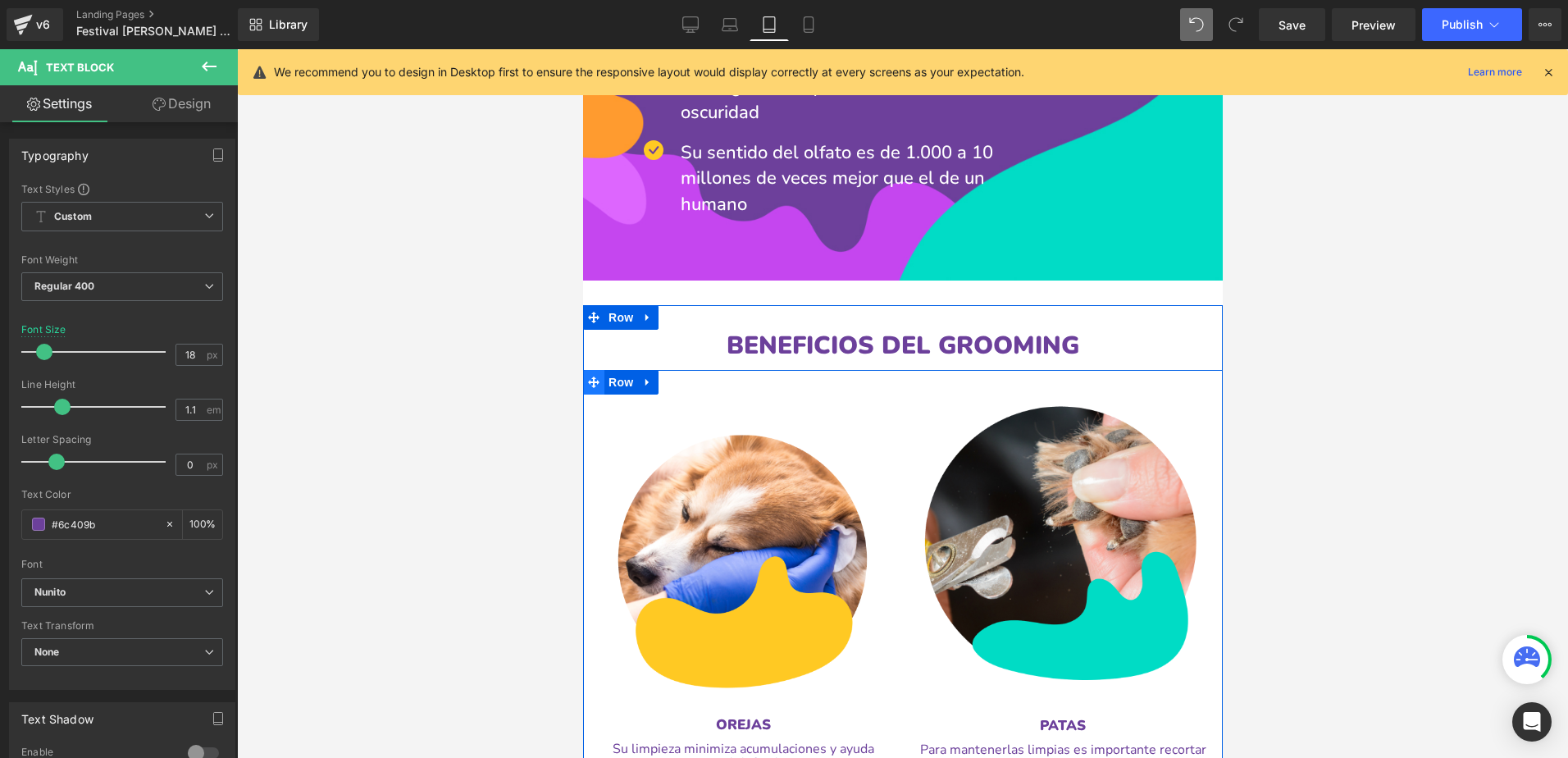 click on "Row" at bounding box center (620, 382) 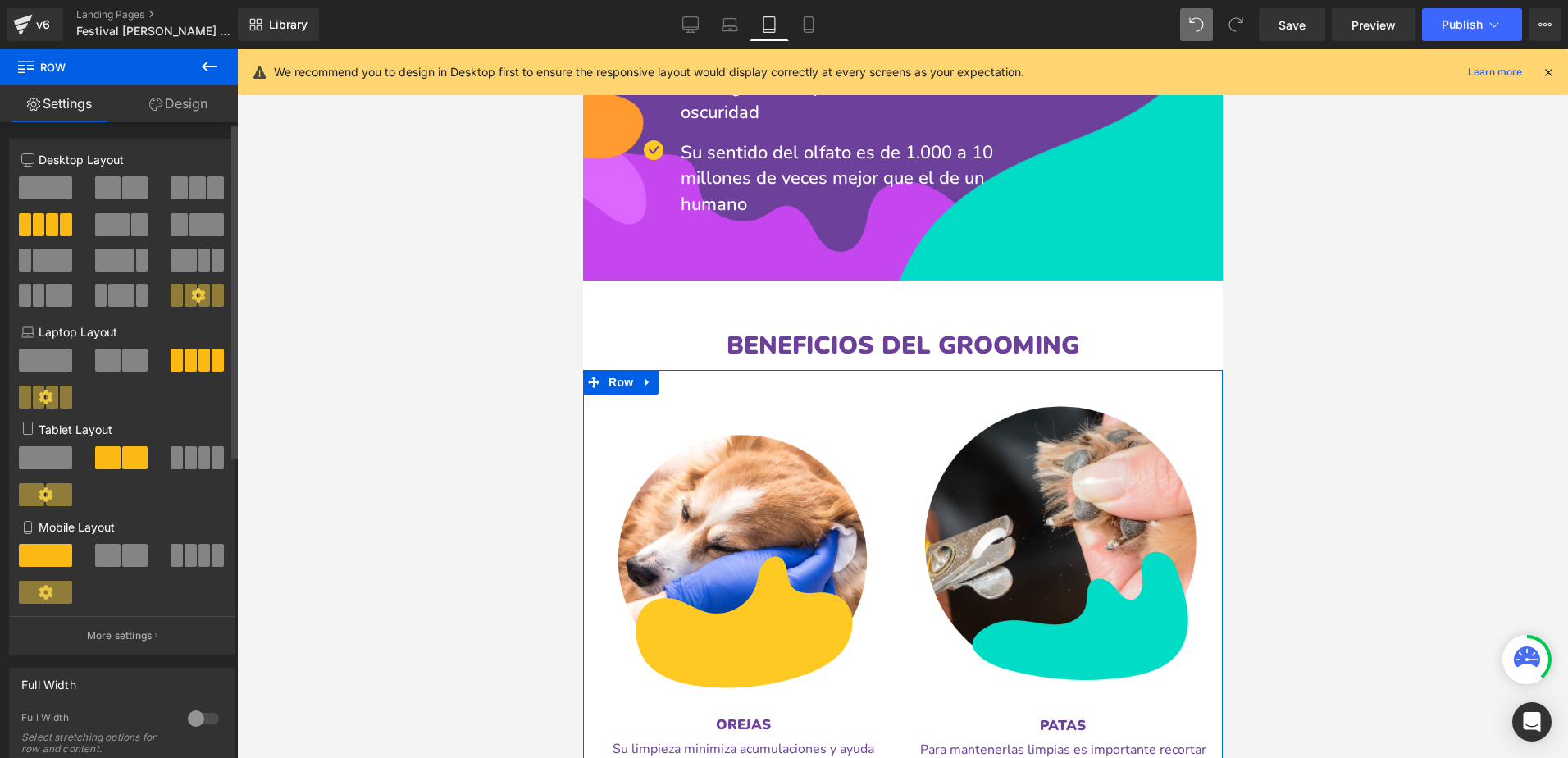 click at bounding box center [45, 458] 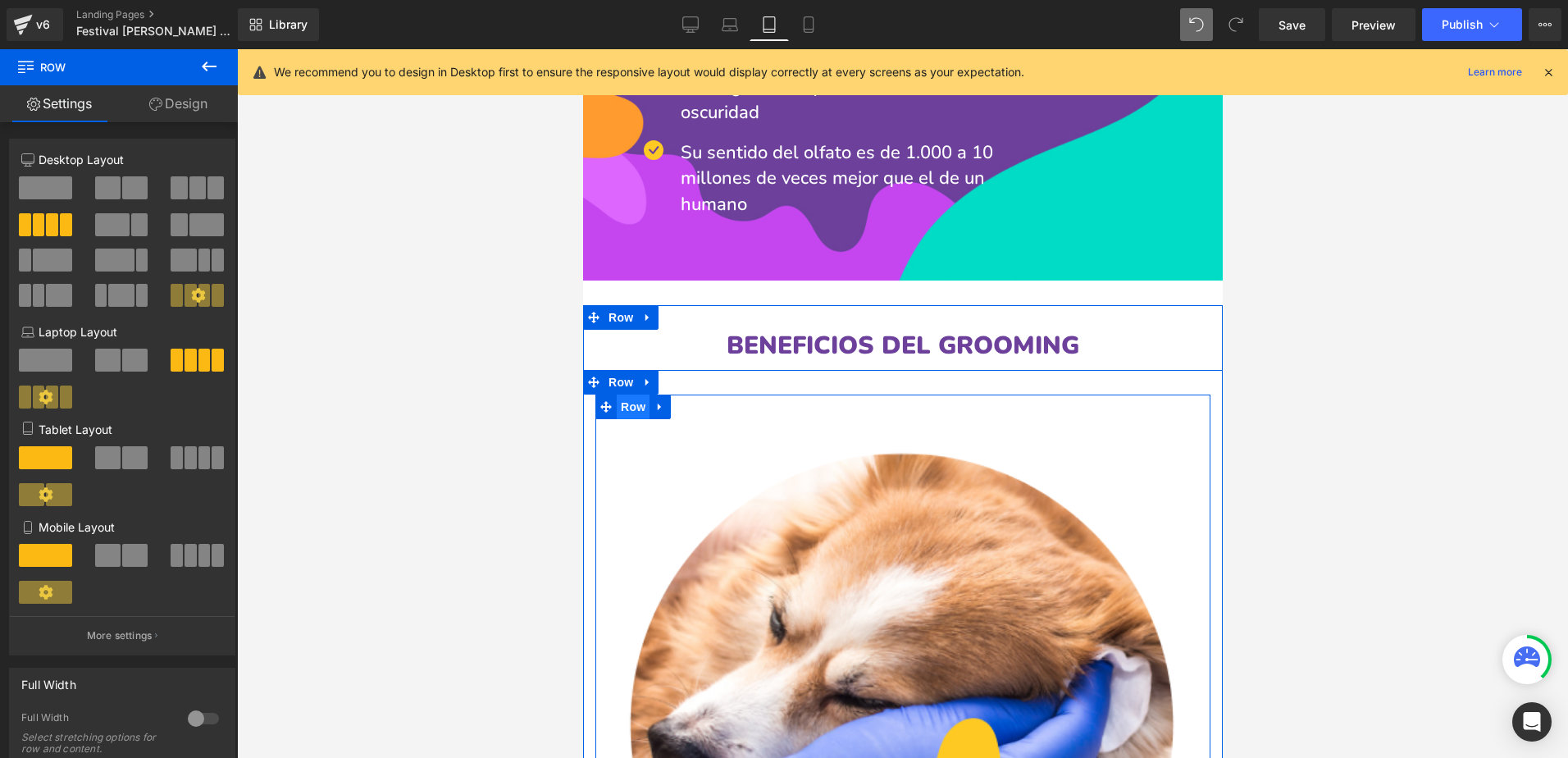 click on "Row" at bounding box center (632, 407) 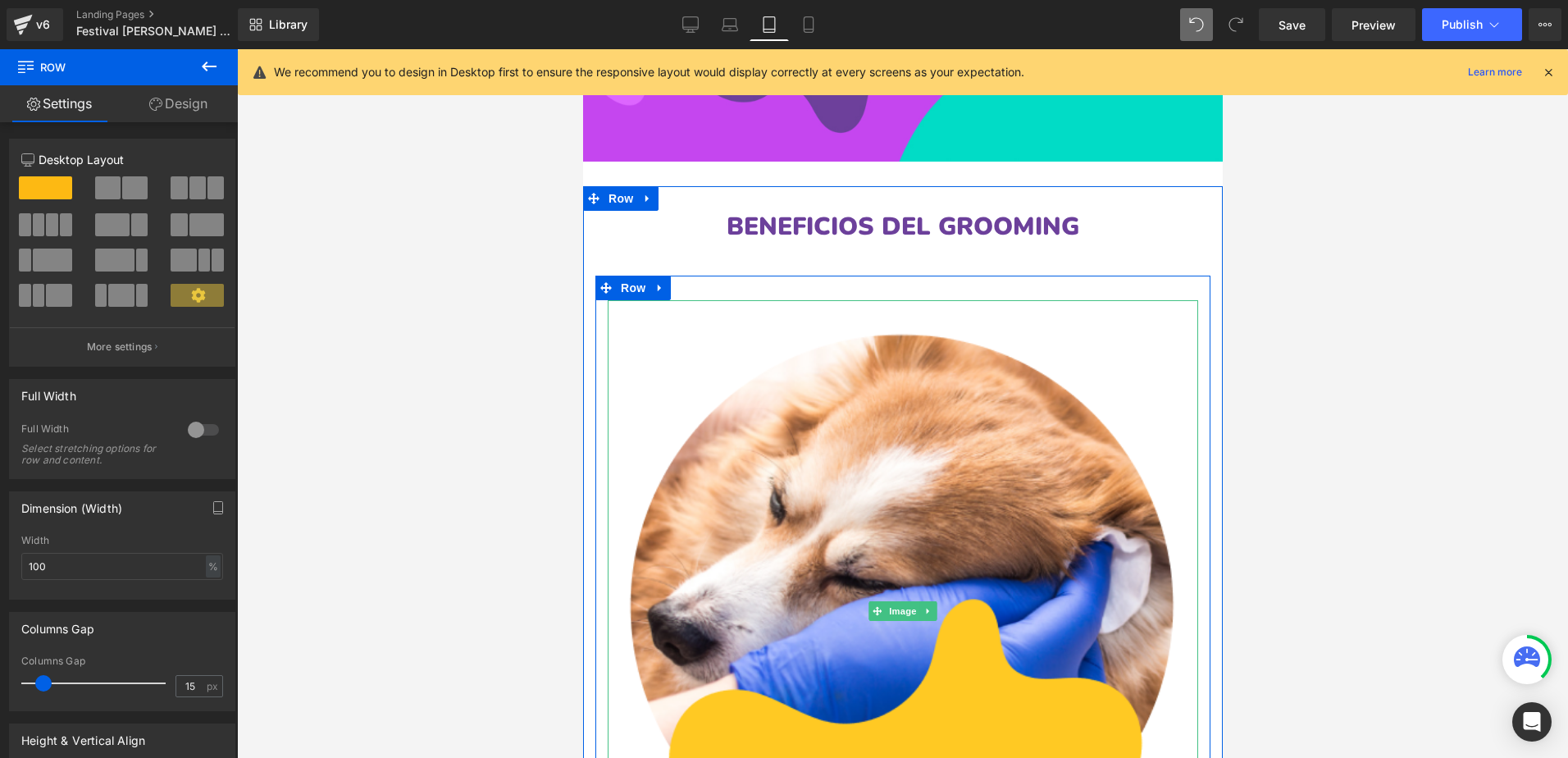 scroll, scrollTop: 1486, scrollLeft: 0, axis: vertical 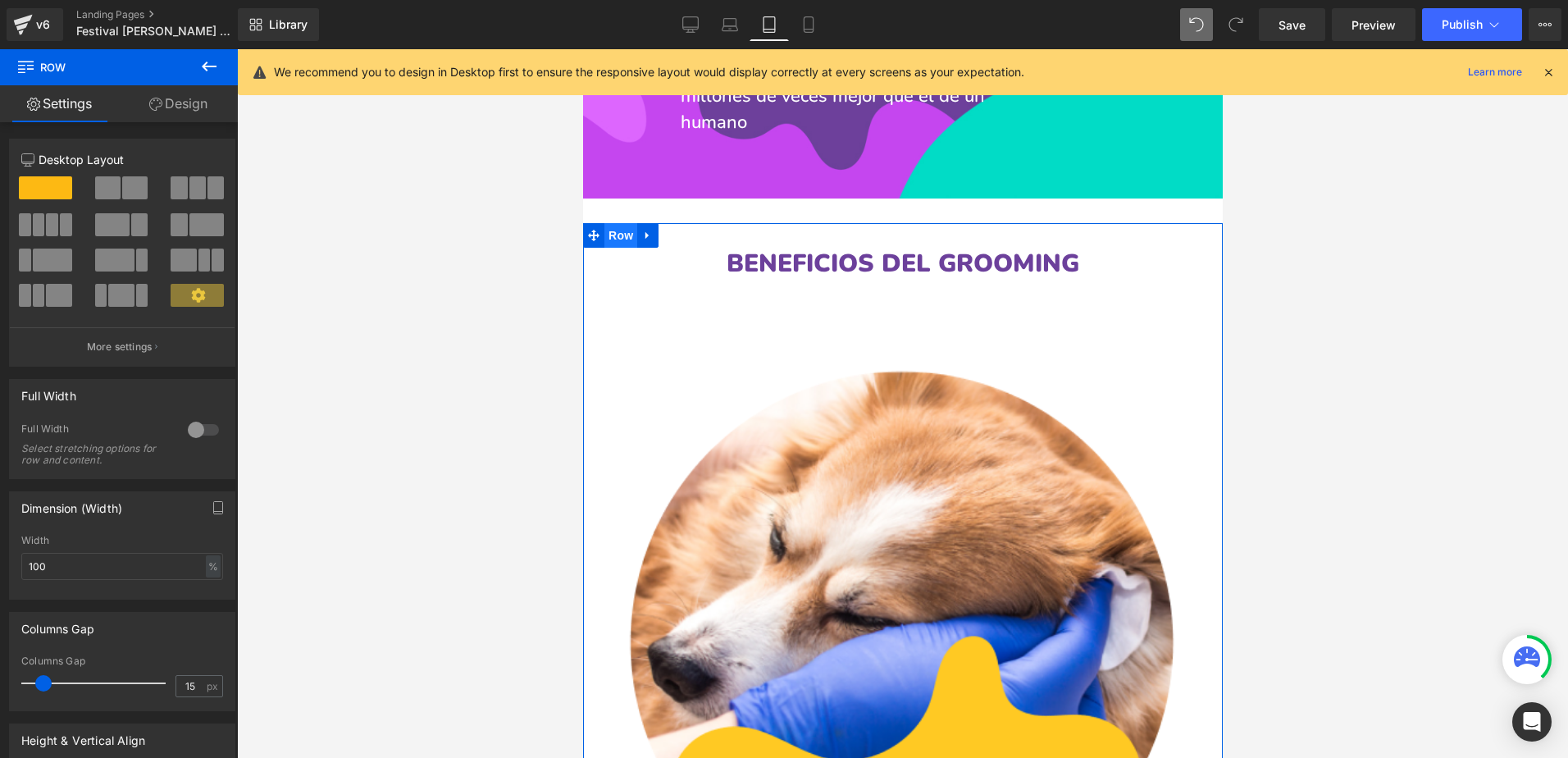 click on "Row" at bounding box center [620, 235] 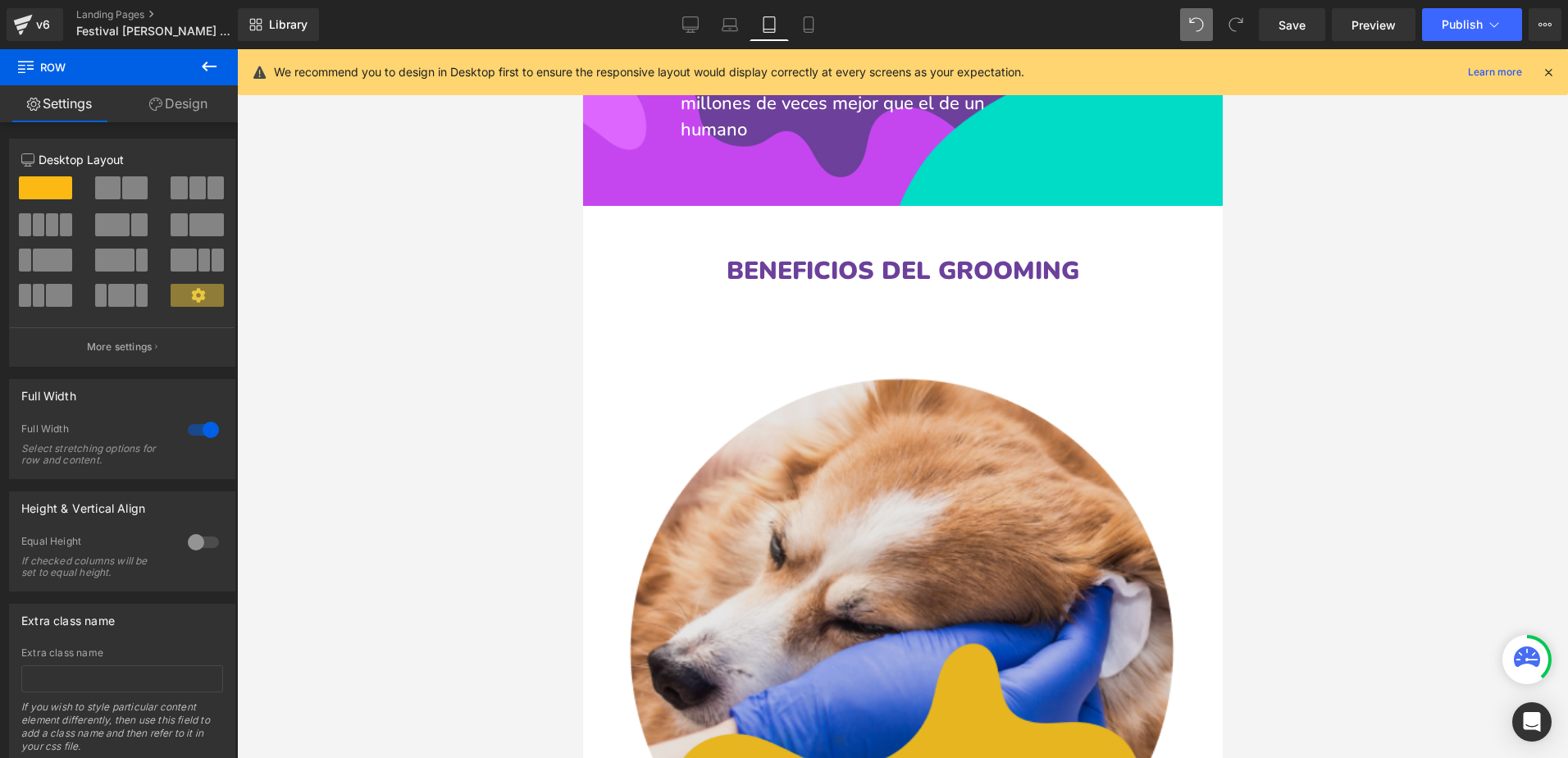 scroll, scrollTop: 1486, scrollLeft: 0, axis: vertical 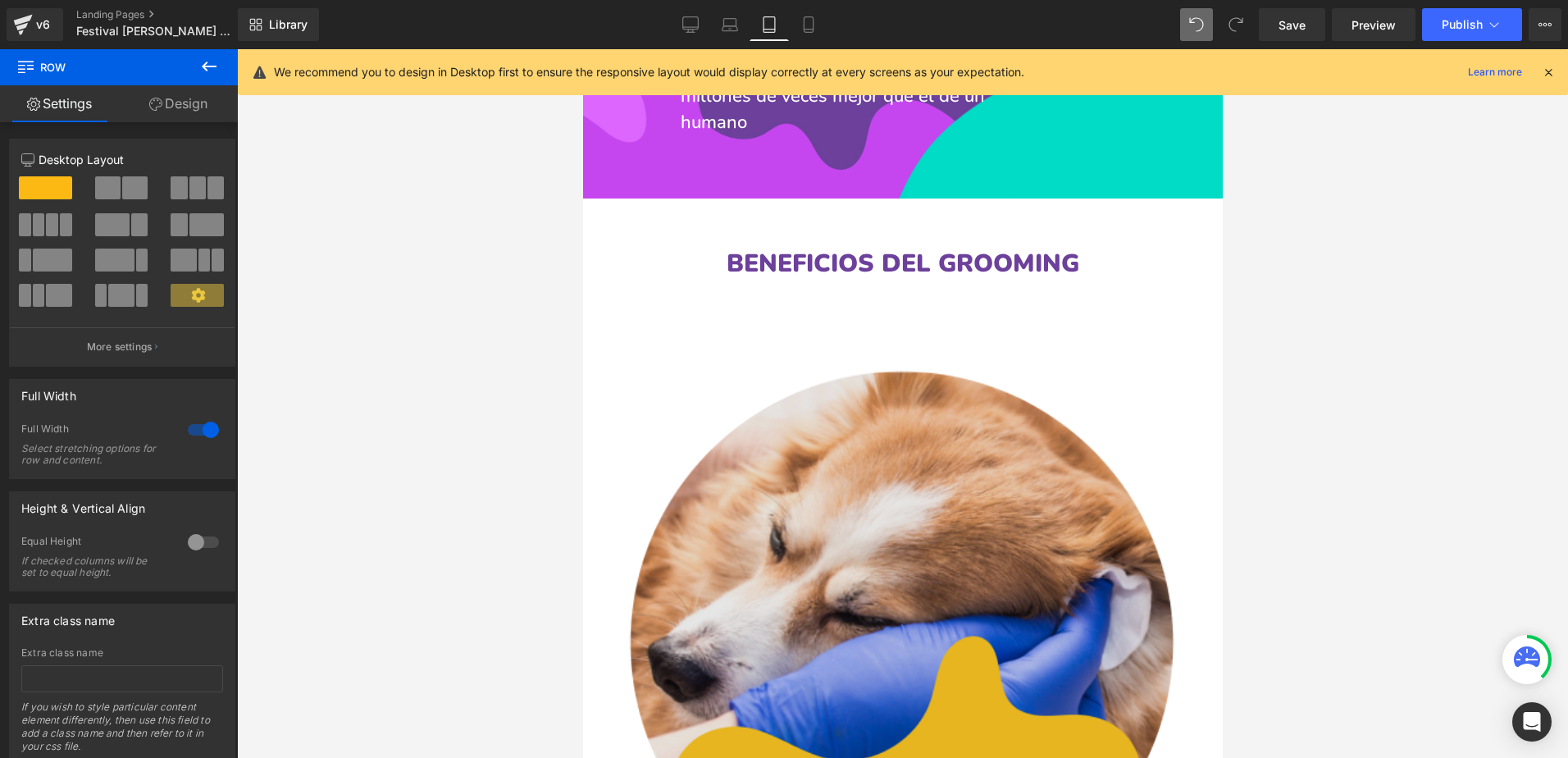 click at bounding box center [902, 648] 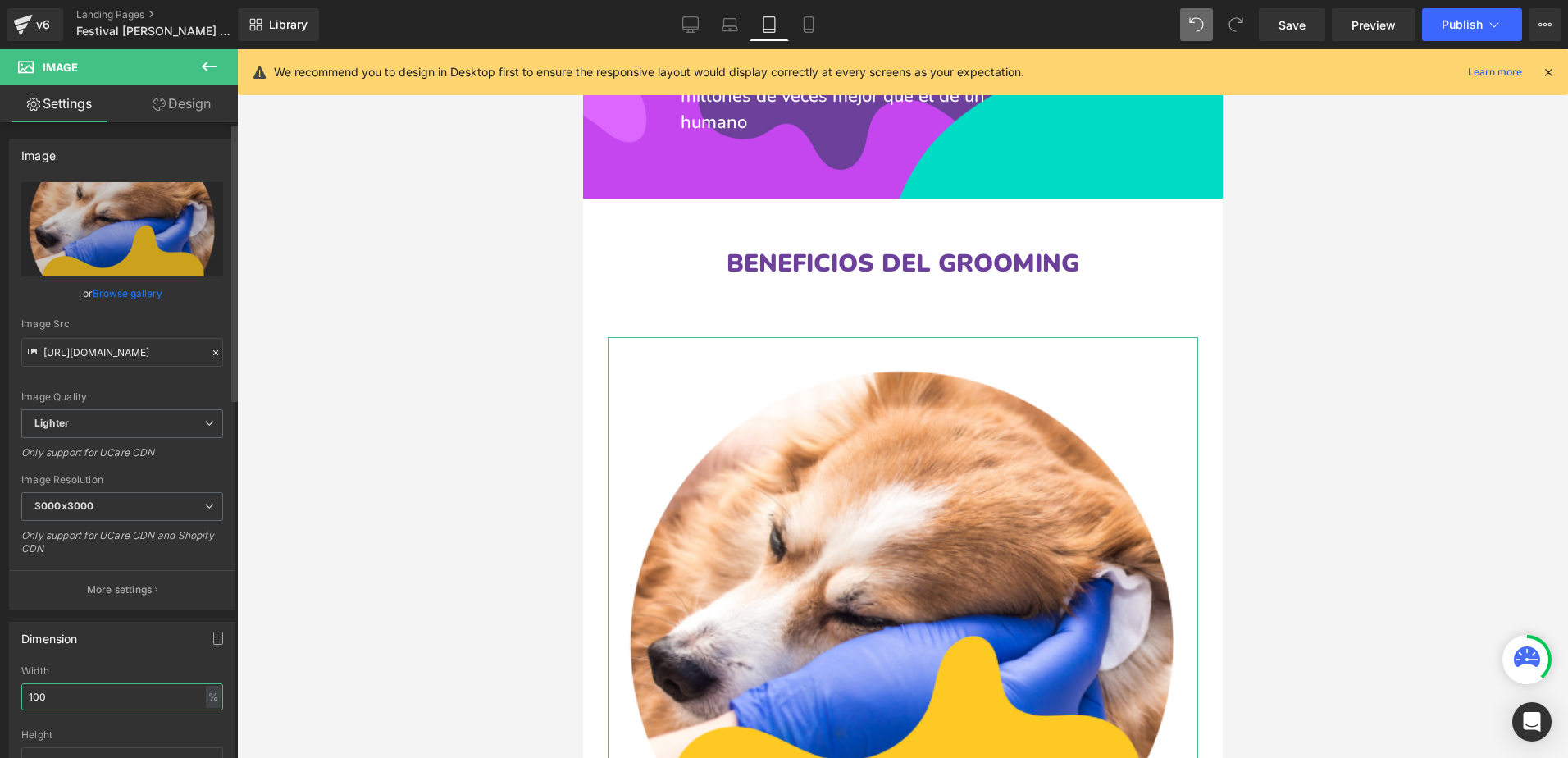 click on "100" at bounding box center (122, 696) 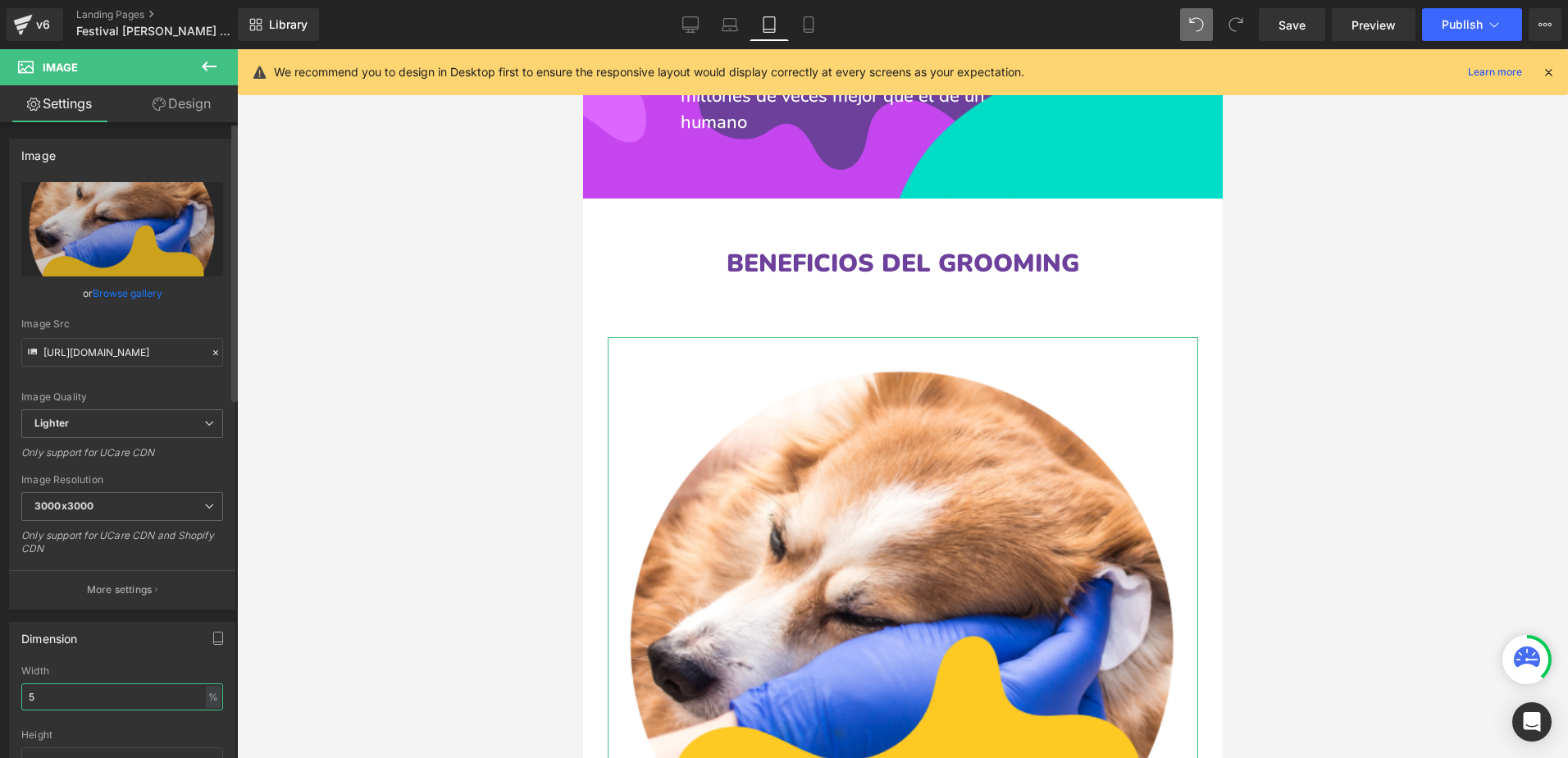type on "50" 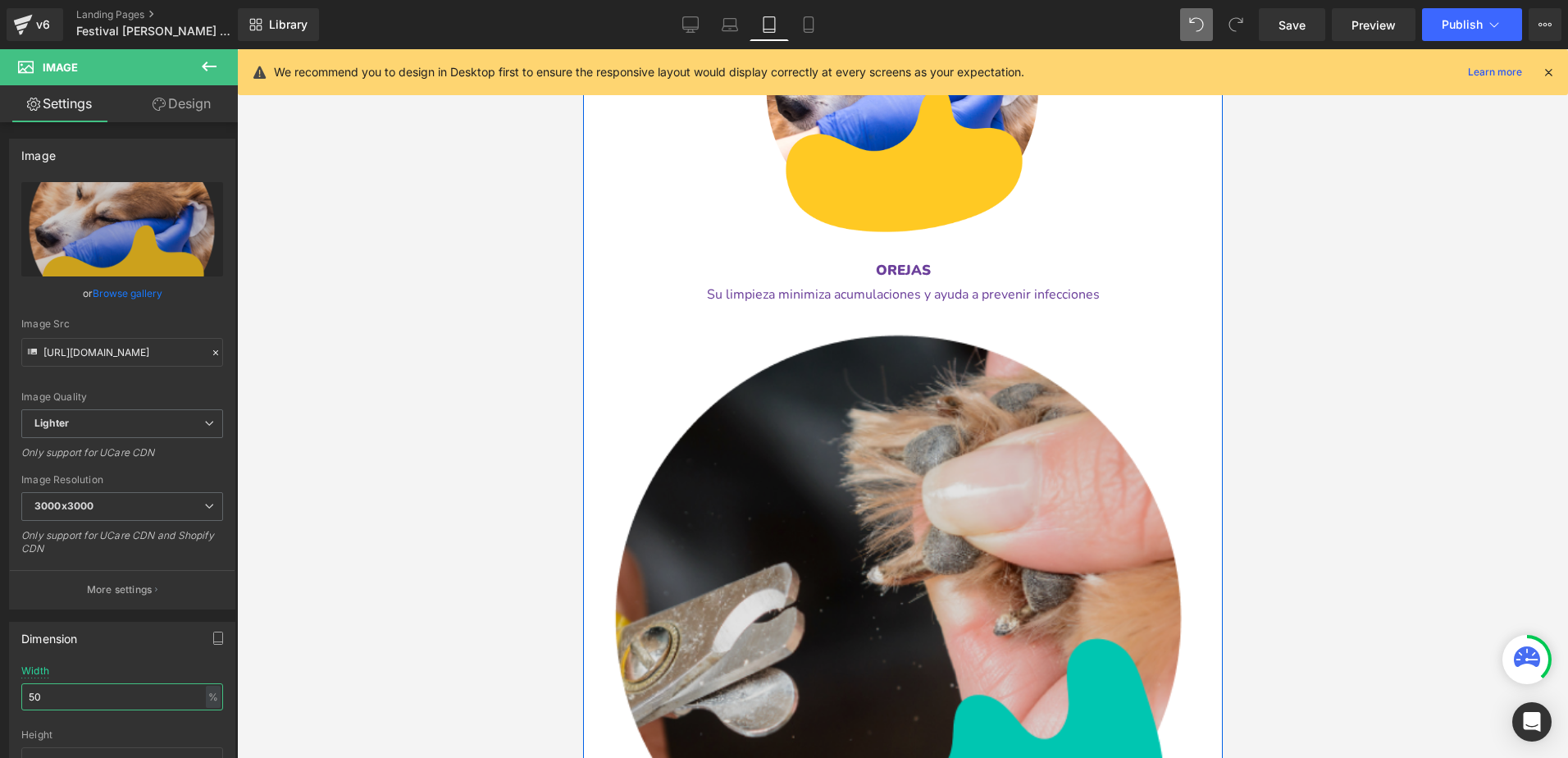 scroll, scrollTop: 1897, scrollLeft: 0, axis: vertical 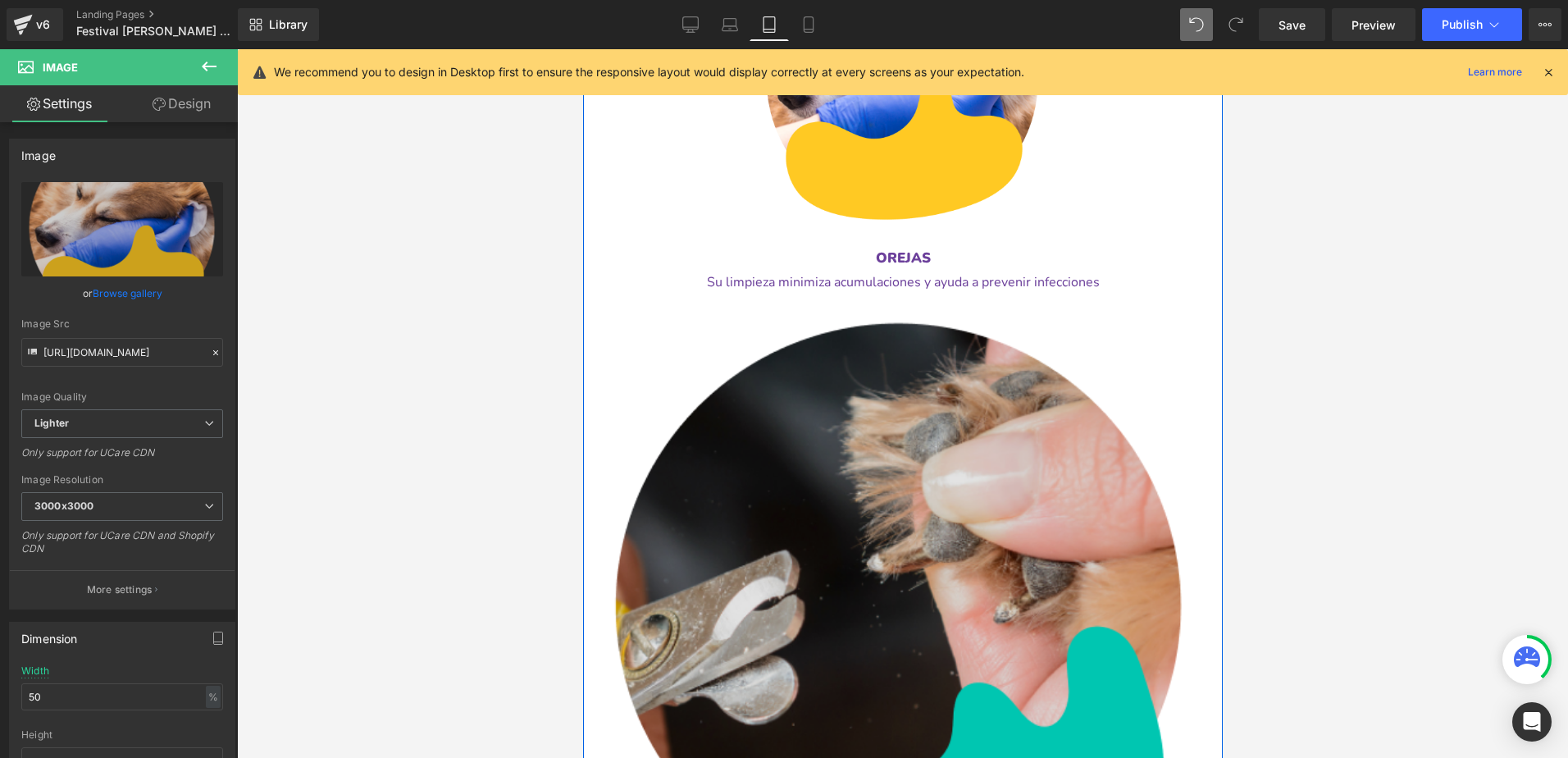 click at bounding box center (902, 623) 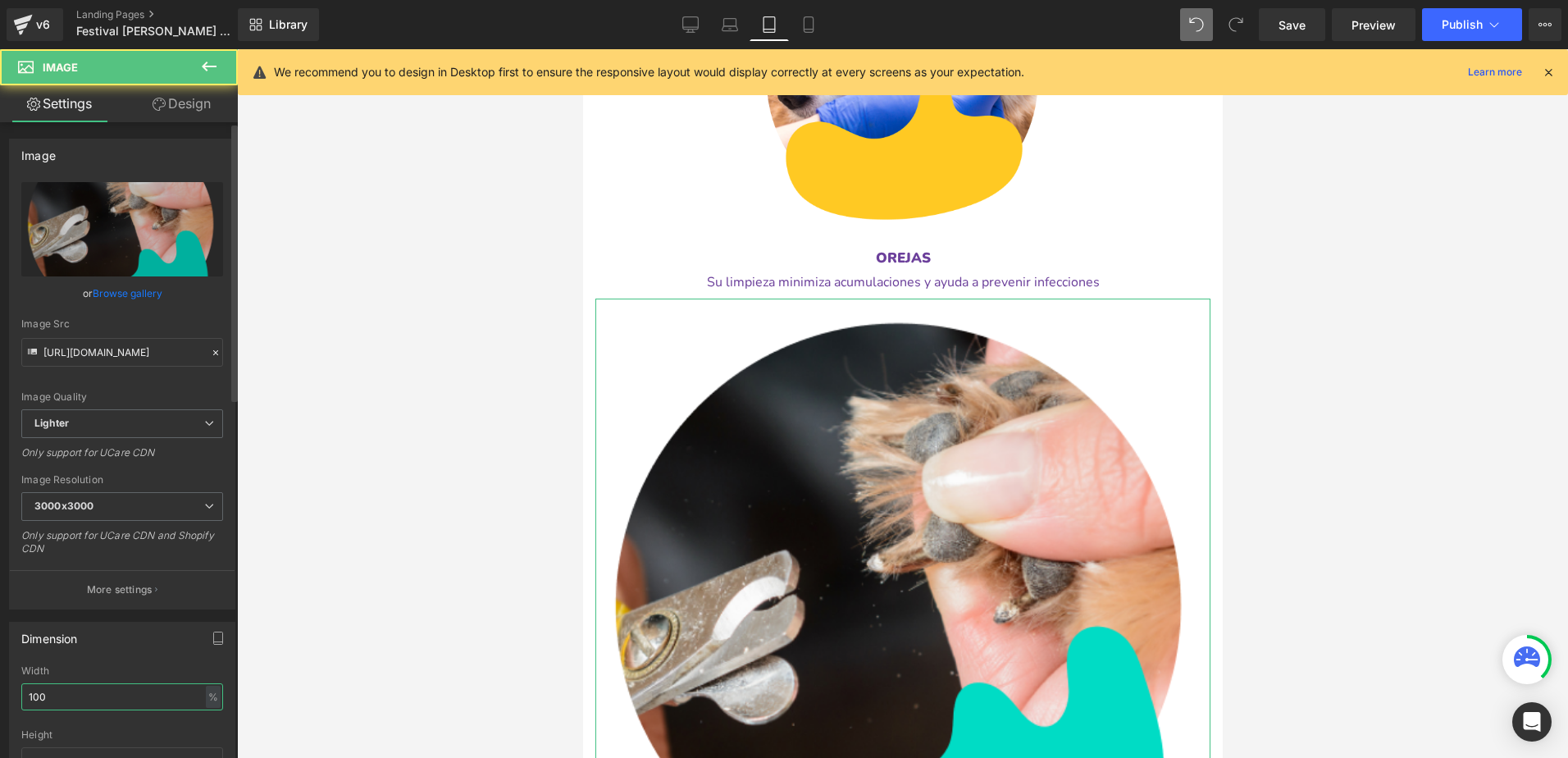 click on "100" at bounding box center [122, 696] 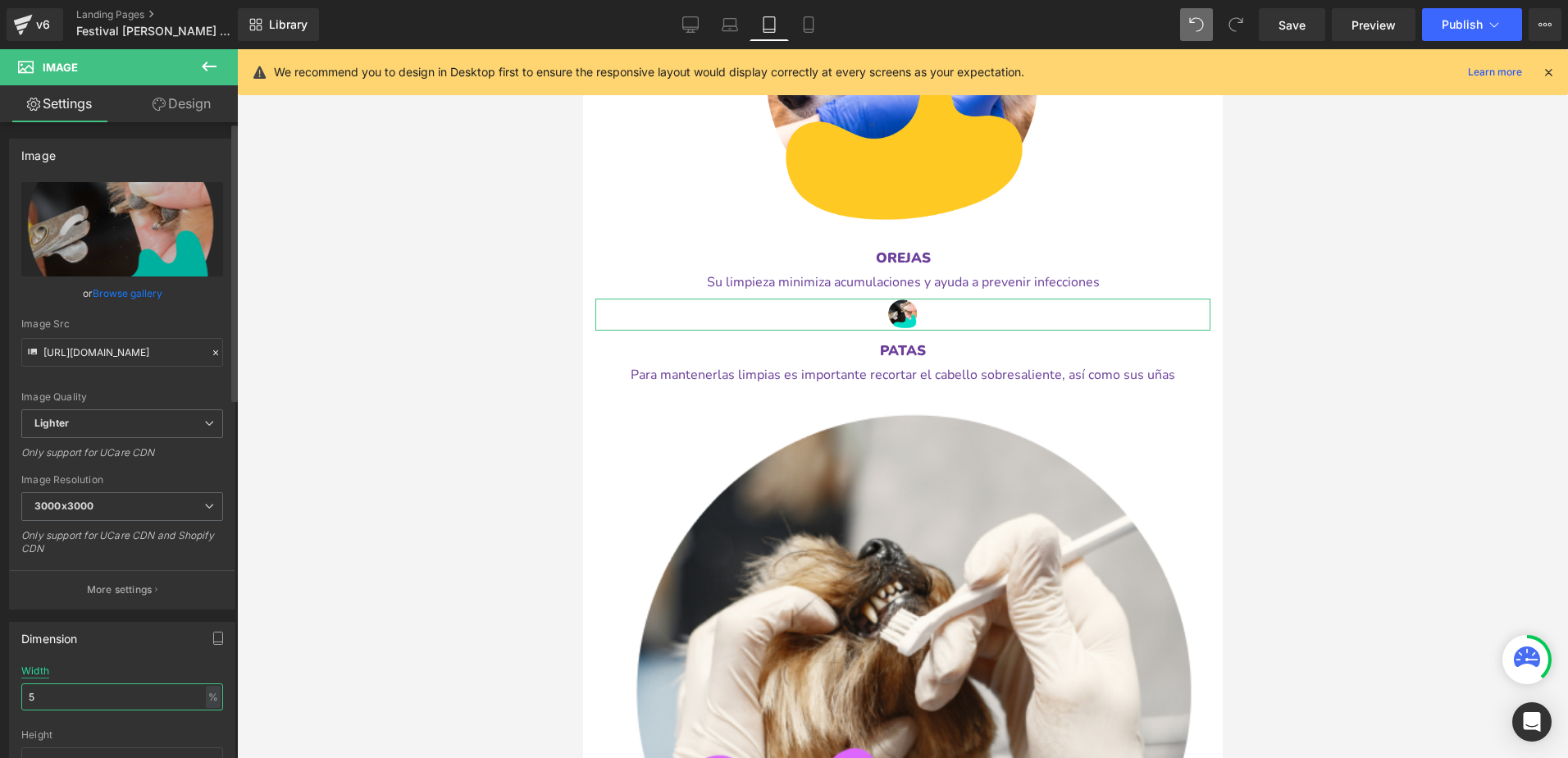 type on "50" 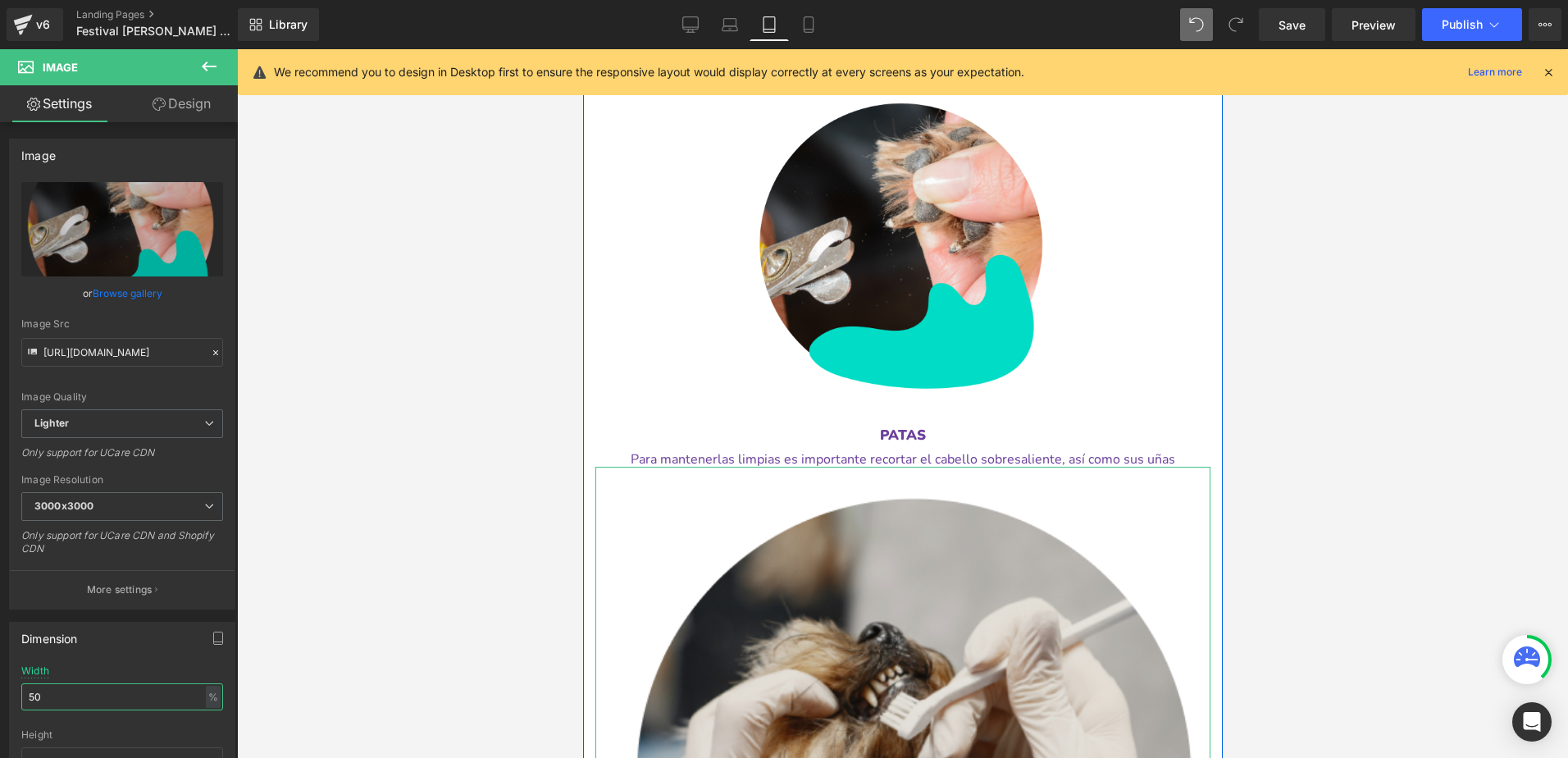 scroll, scrollTop: 2143, scrollLeft: 0, axis: vertical 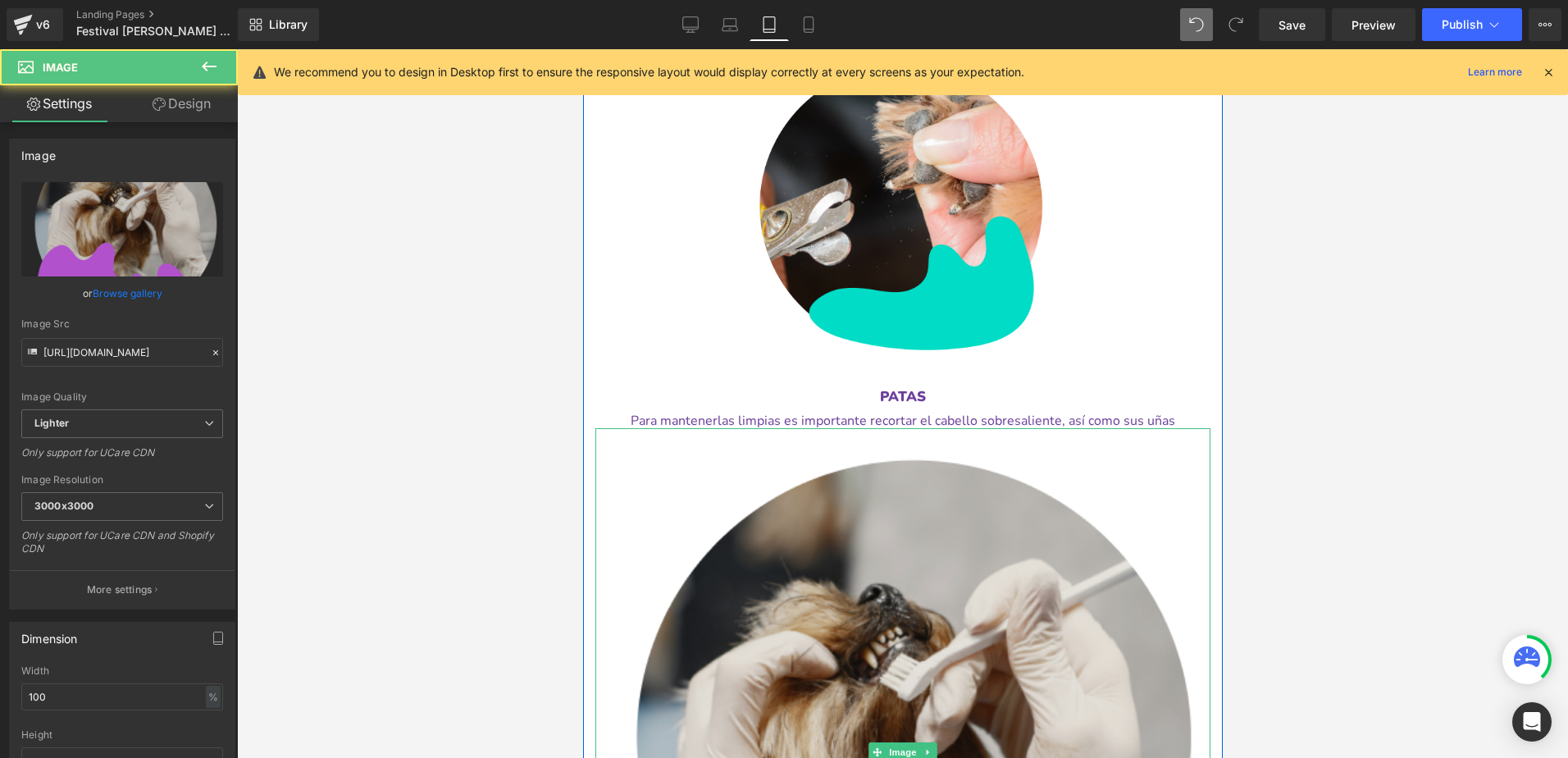 click at bounding box center [902, 752] 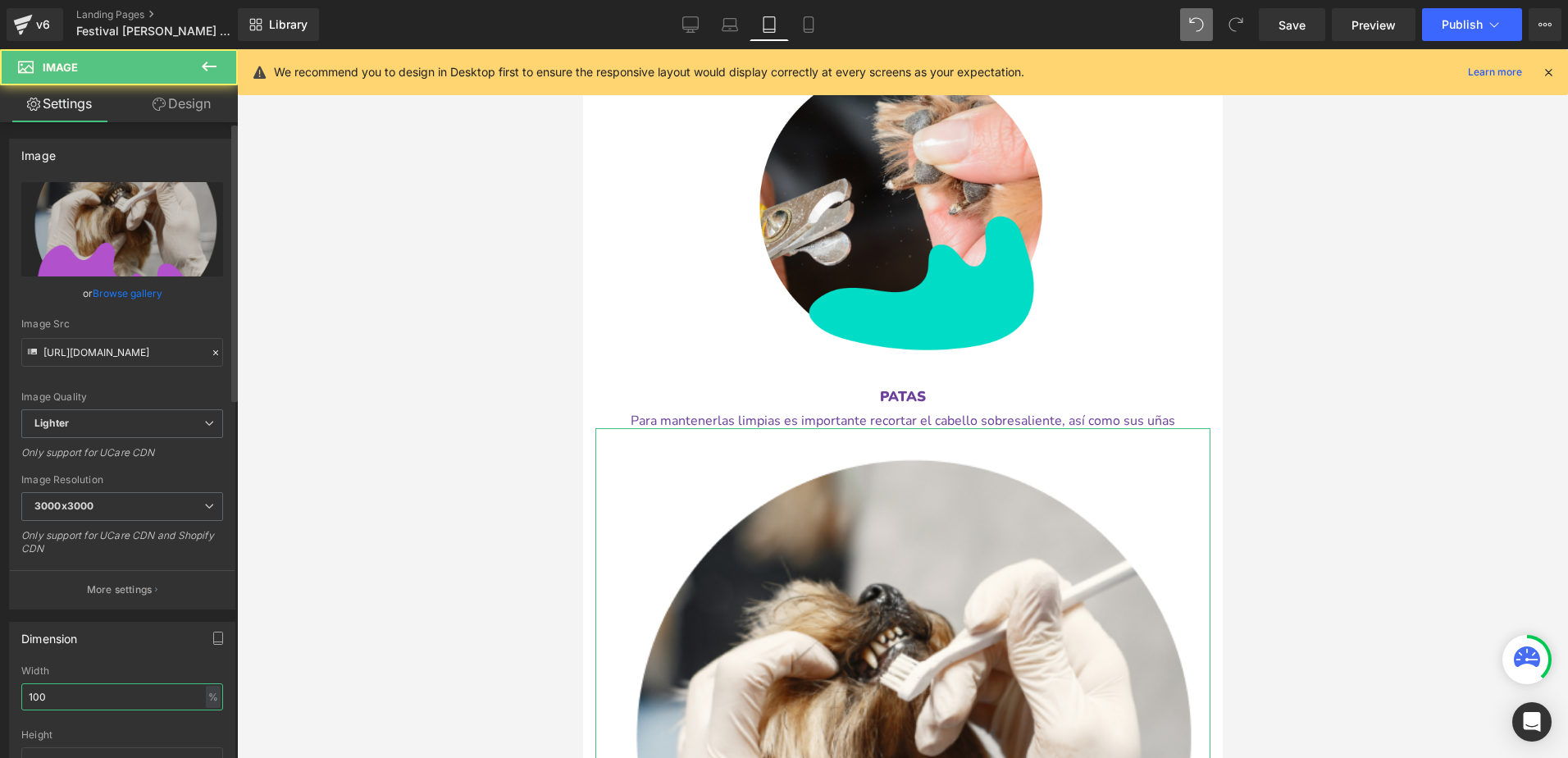 click on "100" at bounding box center [122, 696] 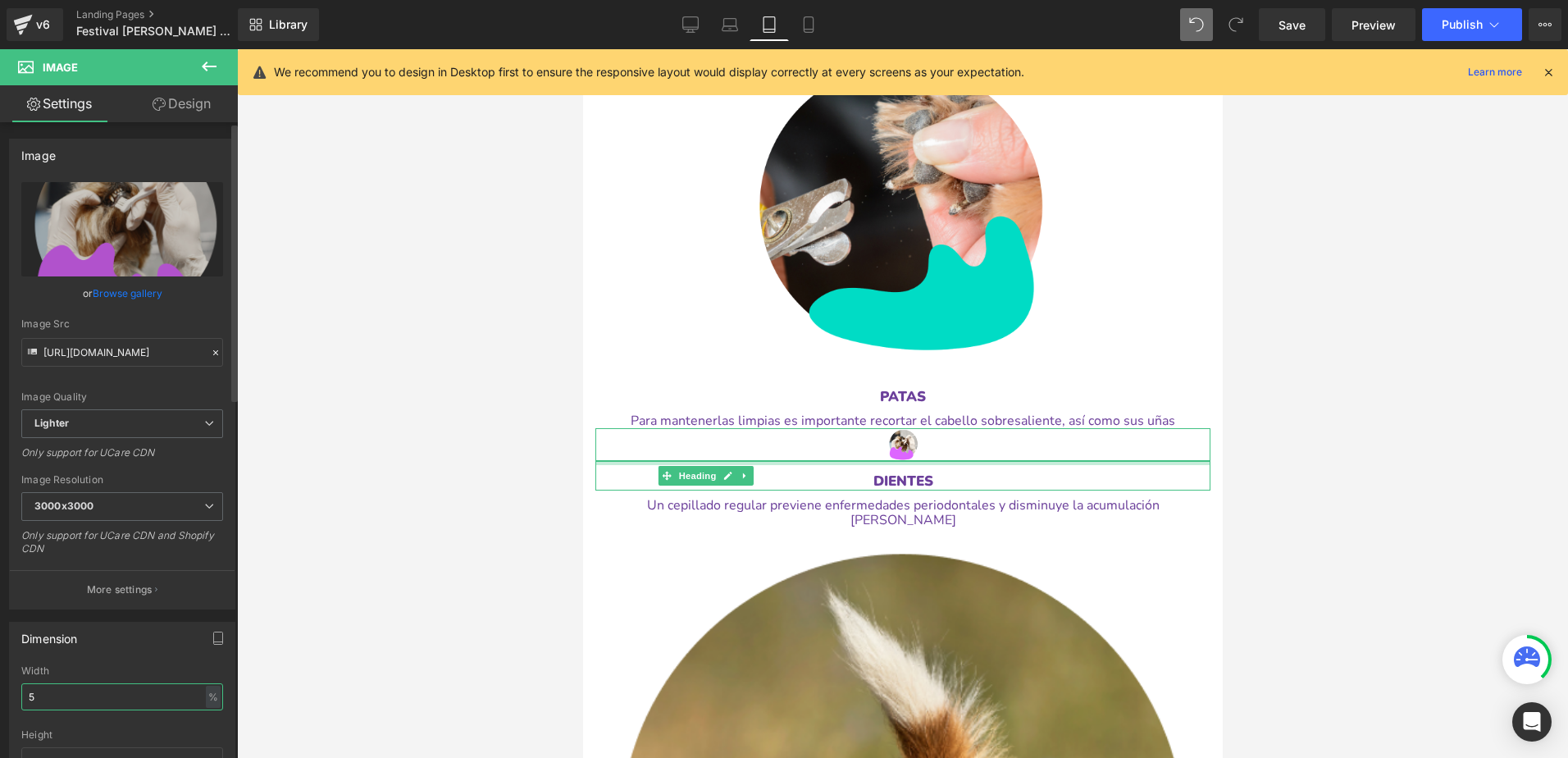type on "50" 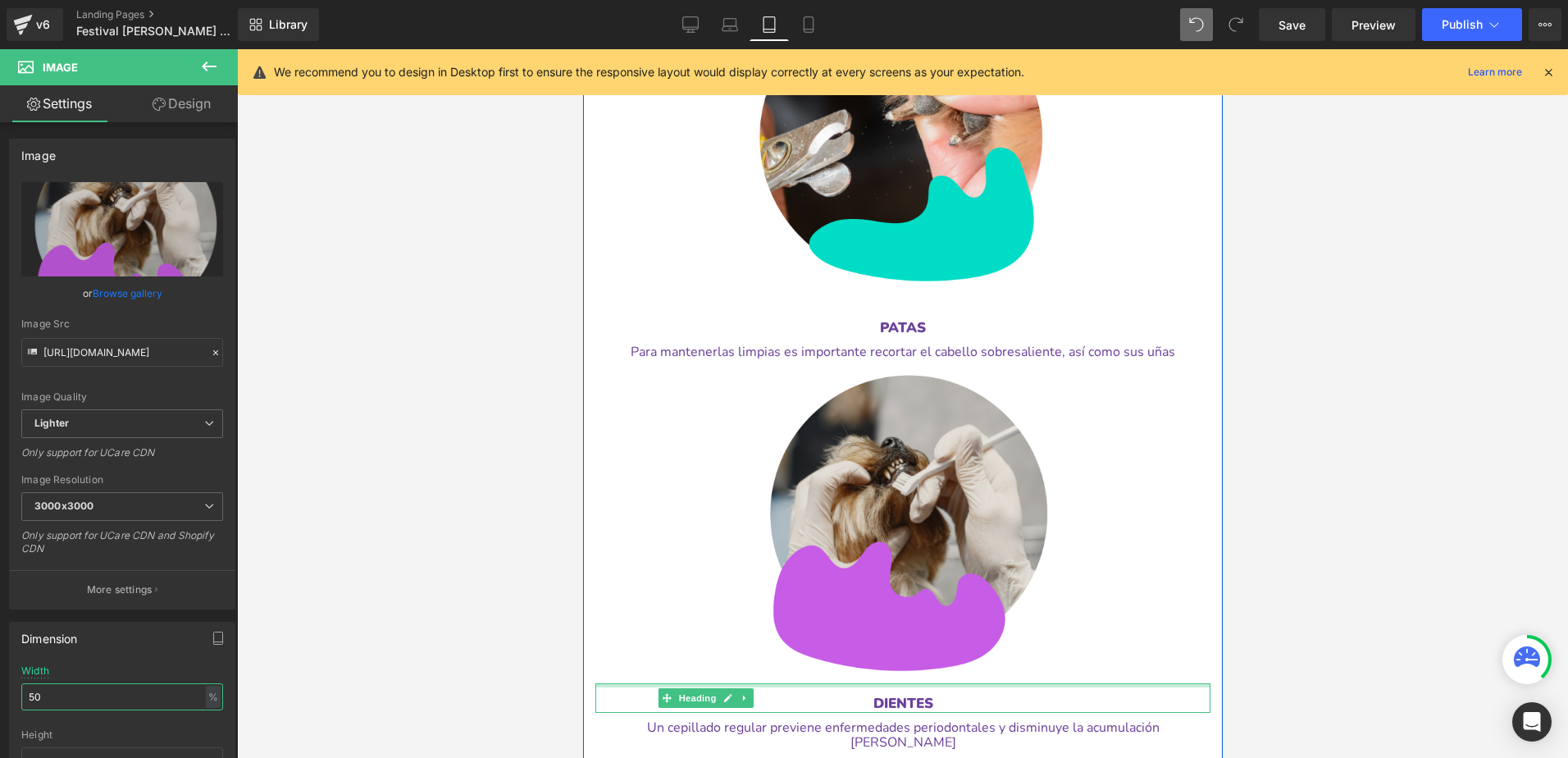 scroll, scrollTop: 2471, scrollLeft: 0, axis: vertical 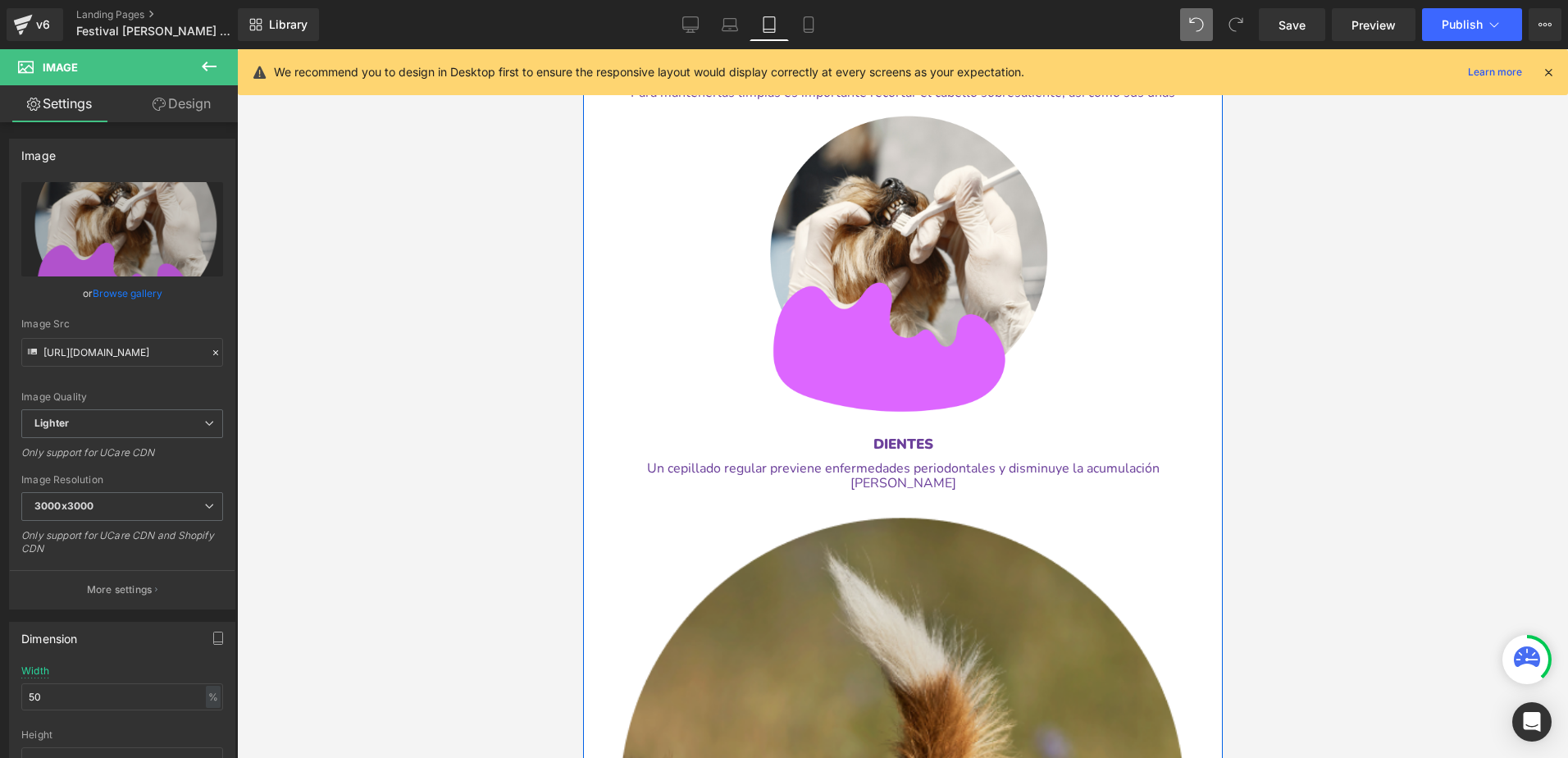 click at bounding box center (902, 815) 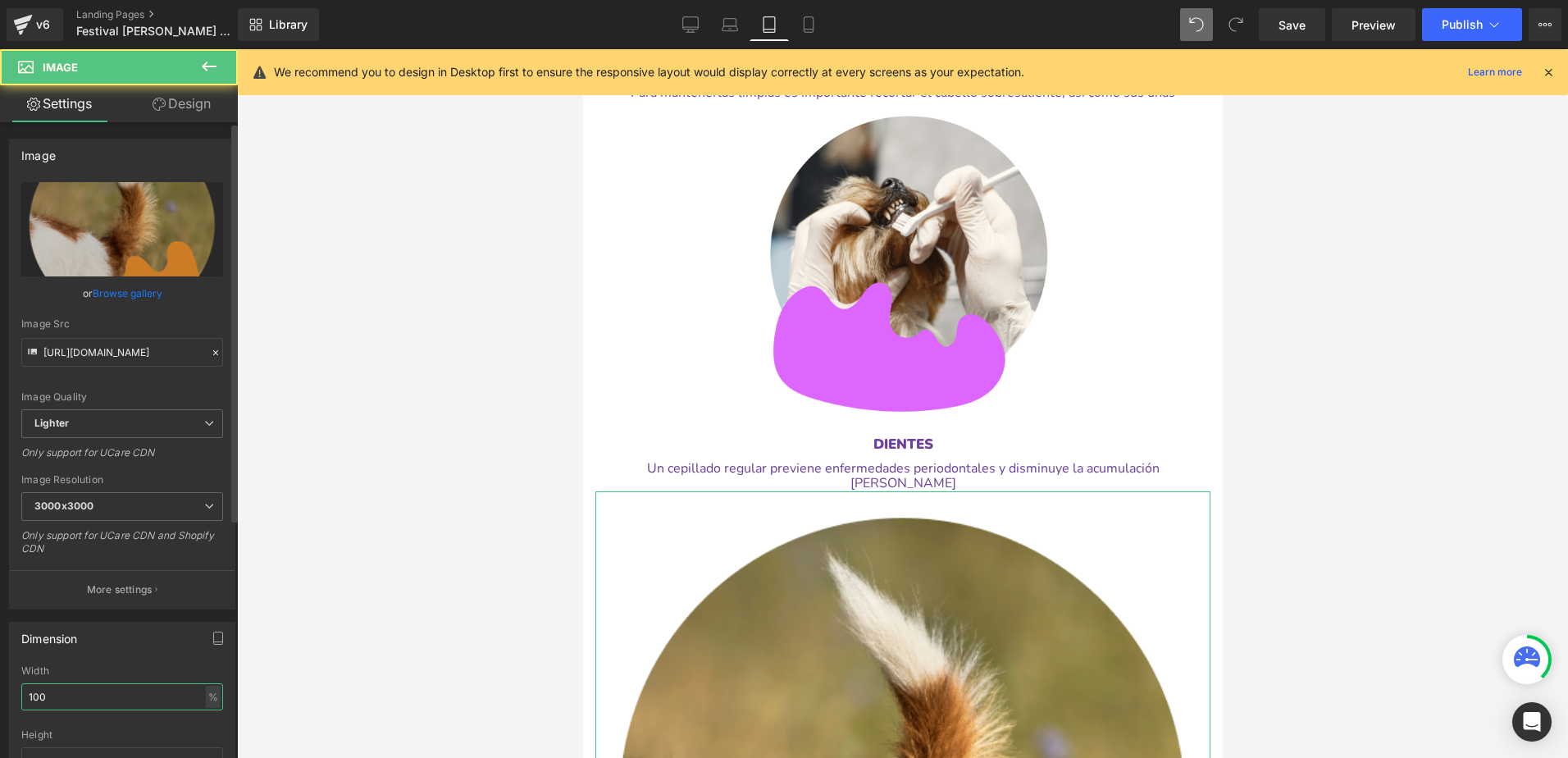 click on "100" at bounding box center [122, 696] 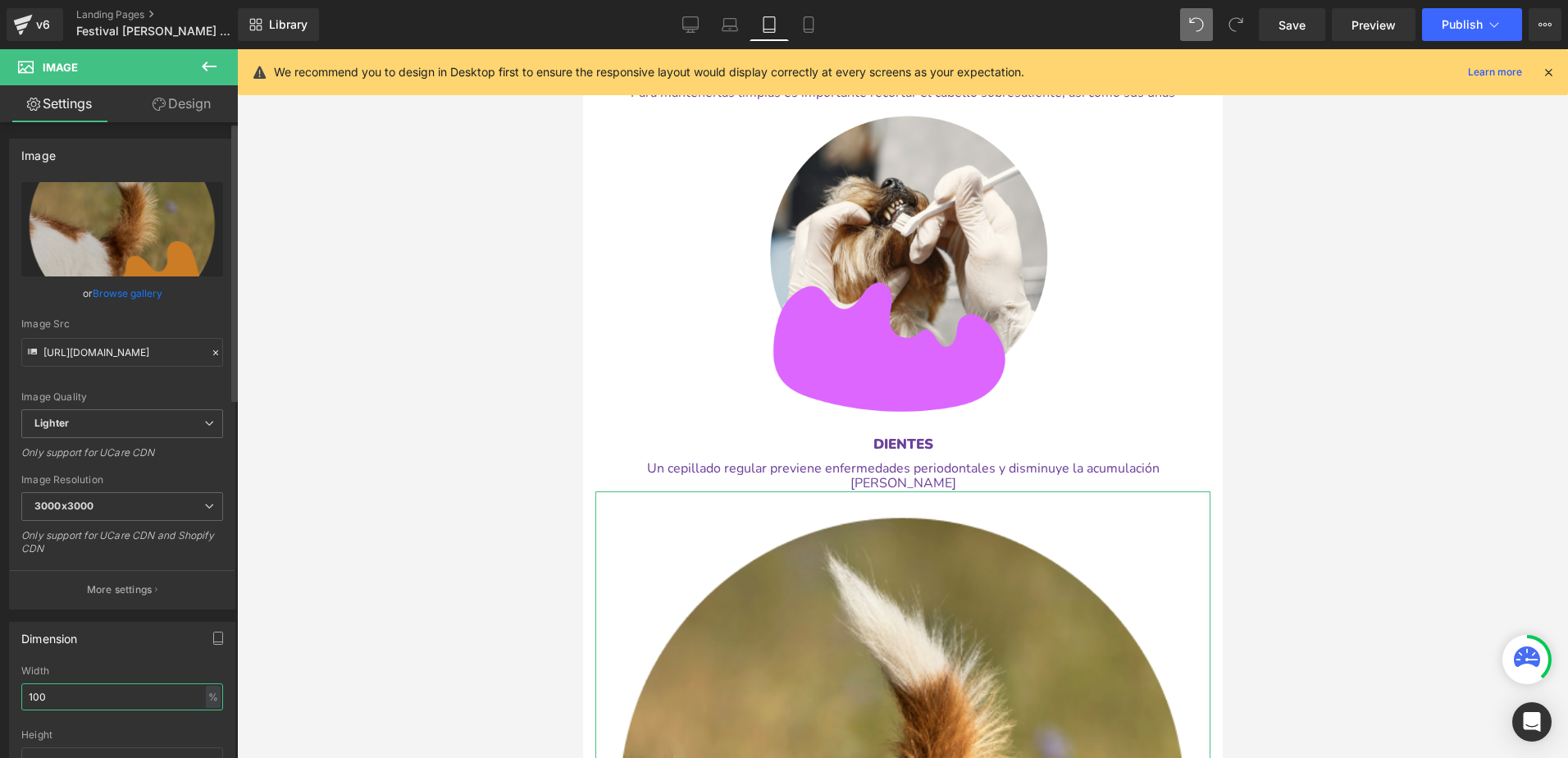 click on "100" at bounding box center [122, 696] 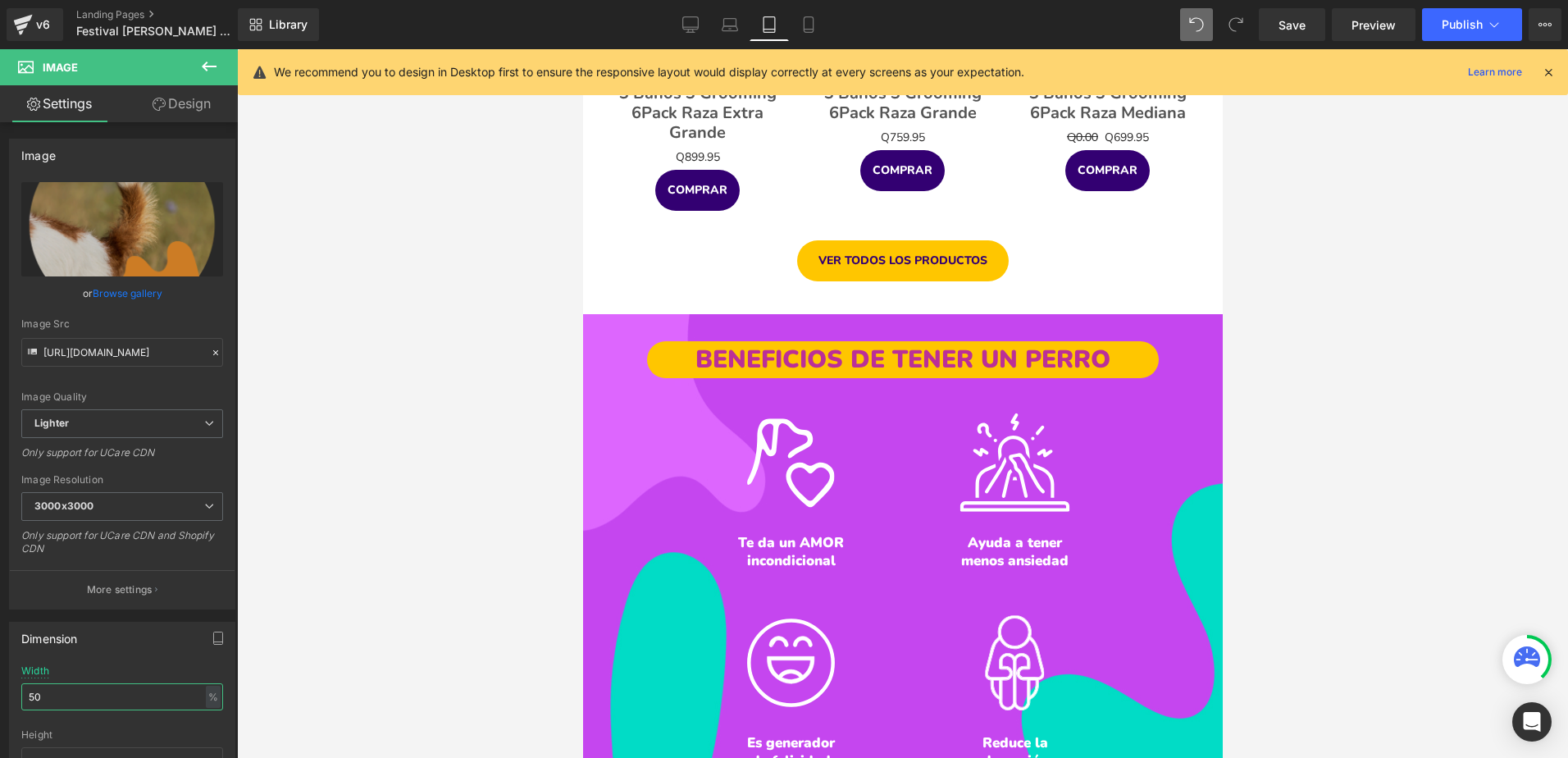 scroll, scrollTop: 3455, scrollLeft: 0, axis: vertical 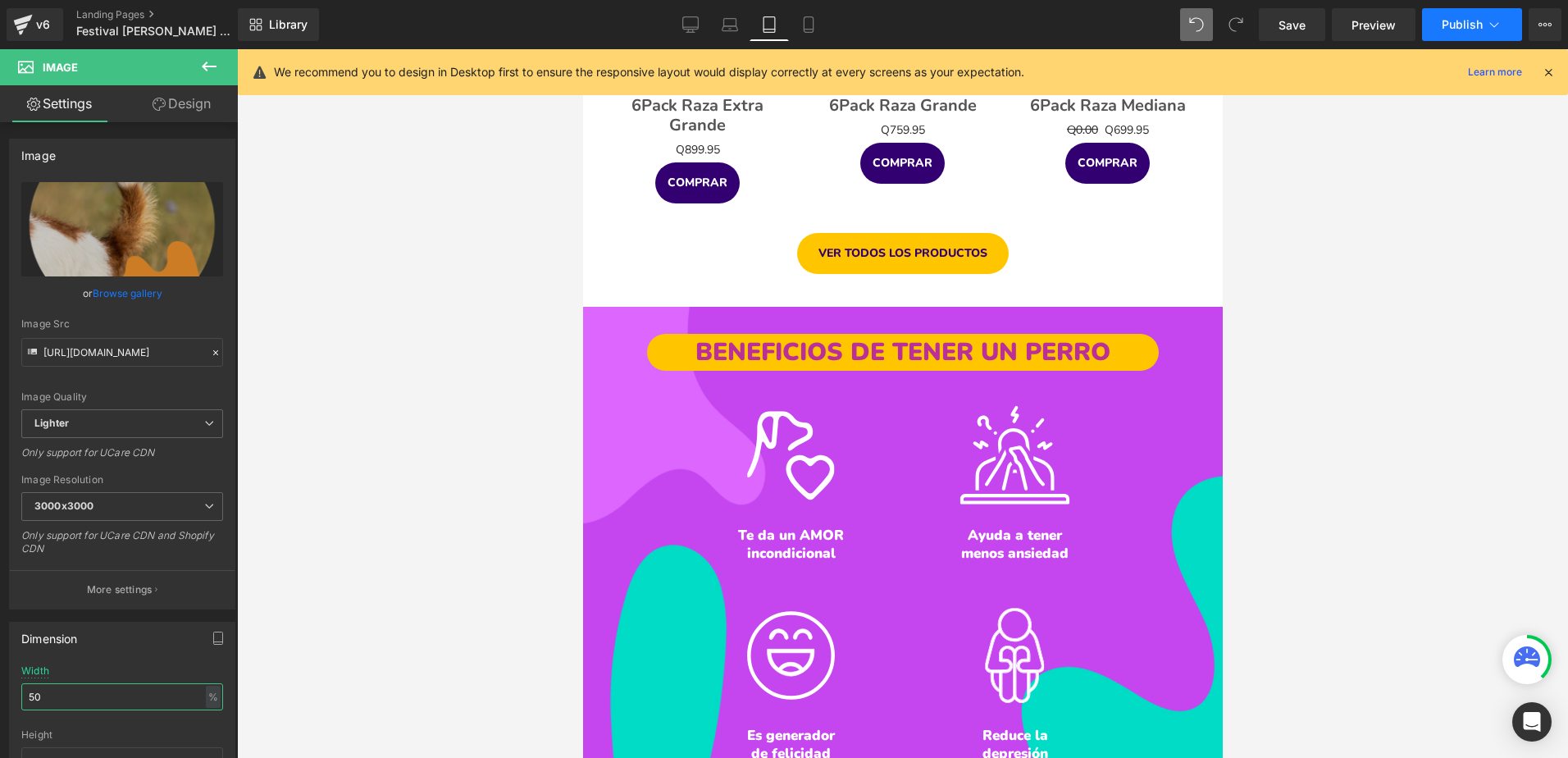 type on "50" 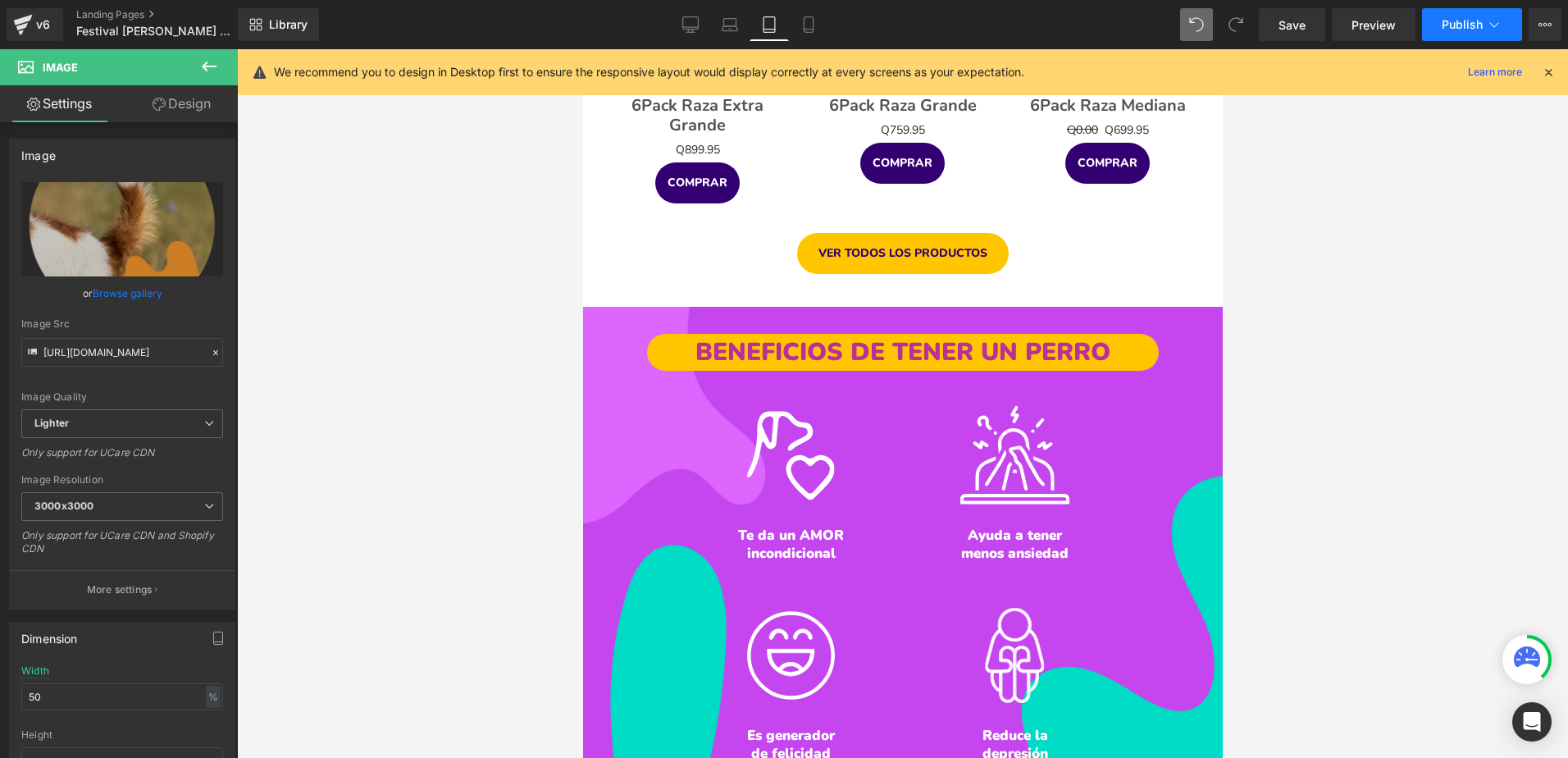 click on "Publish" at bounding box center (1462, 25) 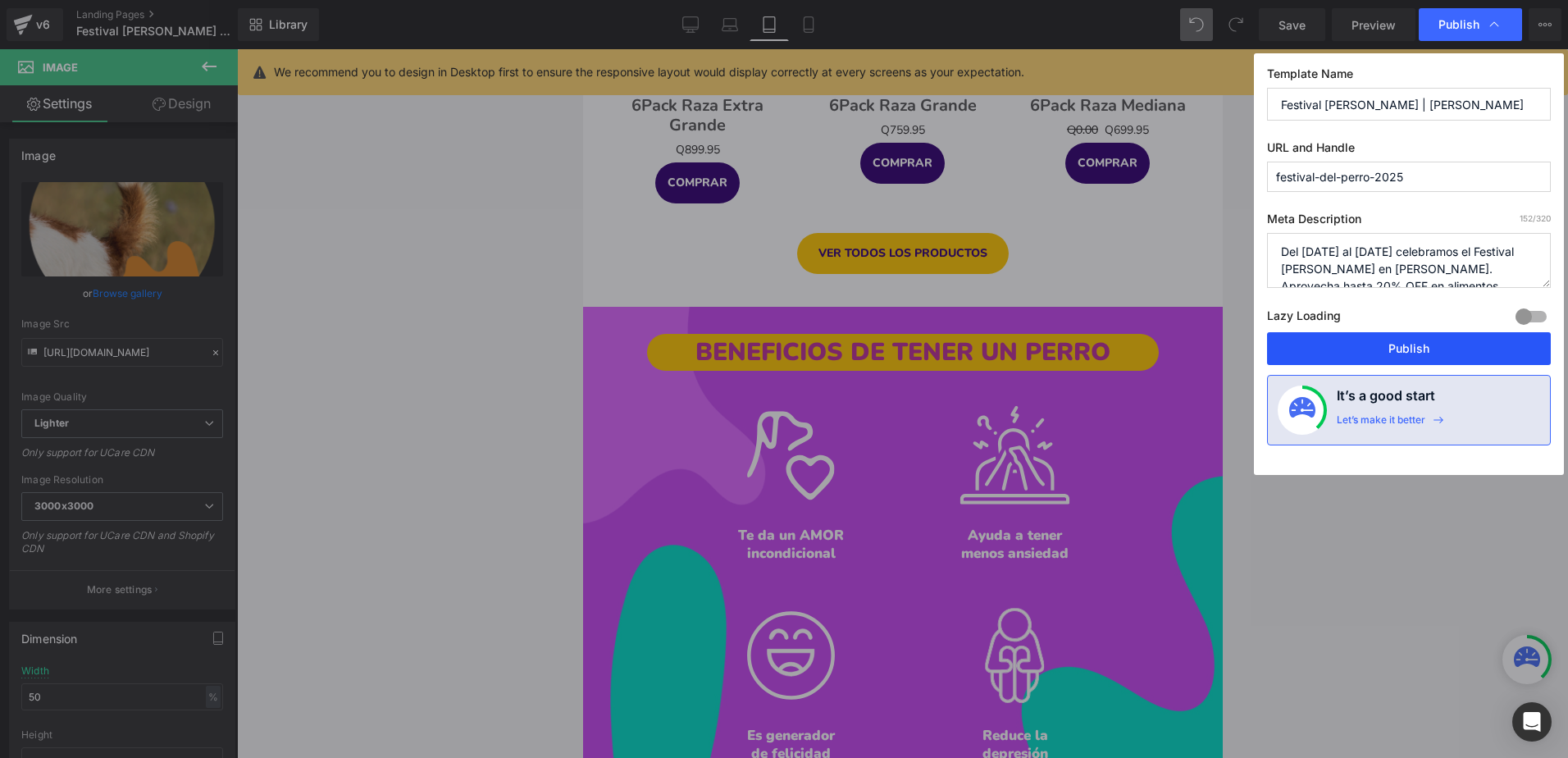 click on "Template Name Festival [PERSON_NAME] | [PERSON_NAME] URL and Handle festival-del-perro-2025 Meta Description 152 /320 Del [DATE] al [DATE] celebramos el Festival [PERSON_NAME] en [PERSON_NAME]. Aprovecha hasta 20% OFF en alimentos, antipulgas y más productos para tu mascota.
Lazy Loading
Build
Upgrade plan to unlock
Lazy loading helps you improve page loading time, enhance user experience & increase your SEO results.
Lazy loading is available on  Build, Optimize & Enterprise.
You’ve reached the maximum published page number of your plan  (140/999999) .
Upgrade plan to unlock more pages
Publish
It’s a good start" at bounding box center [1409, 264] 